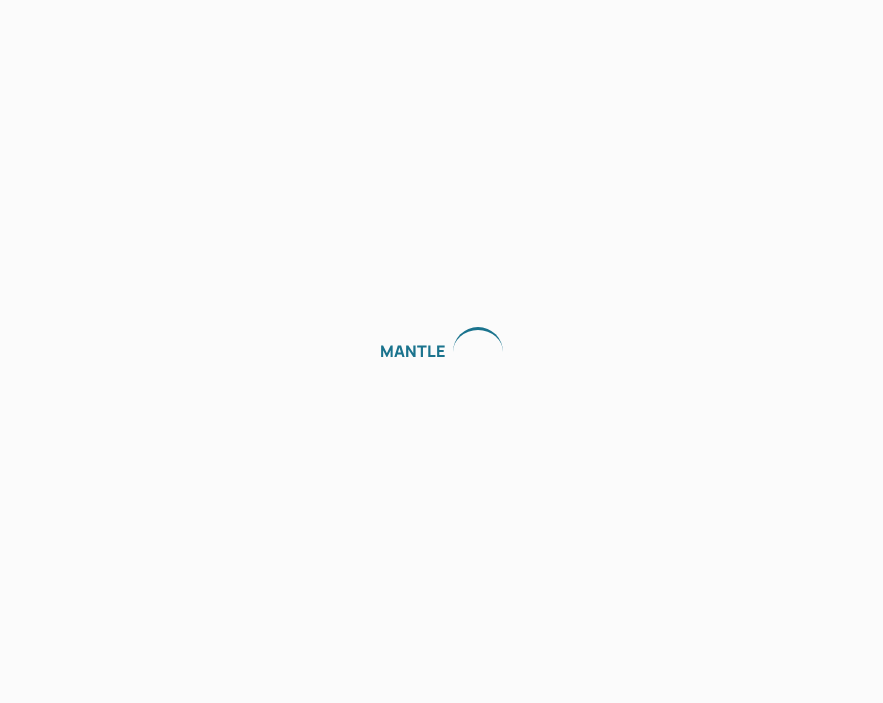 scroll, scrollTop: 0, scrollLeft: 0, axis: both 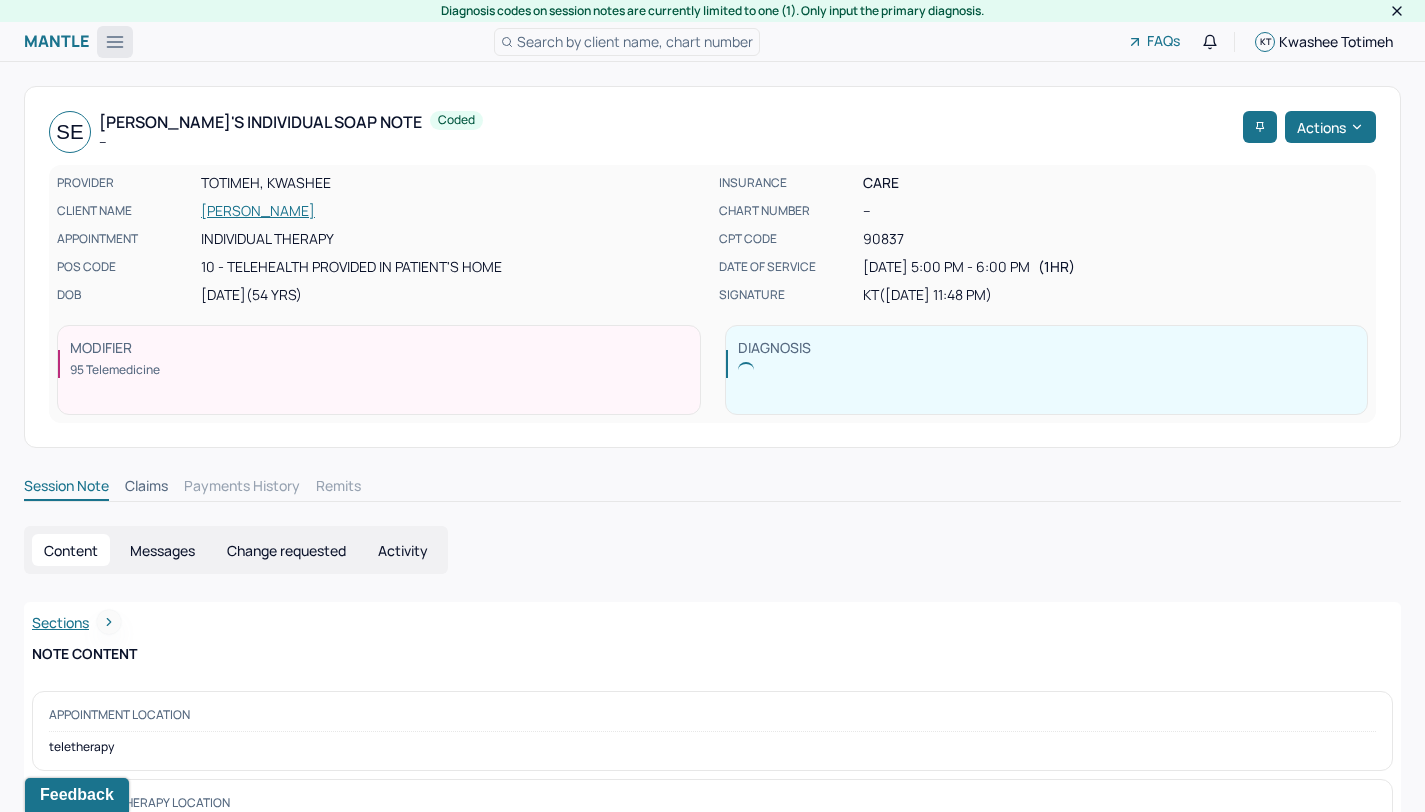 click 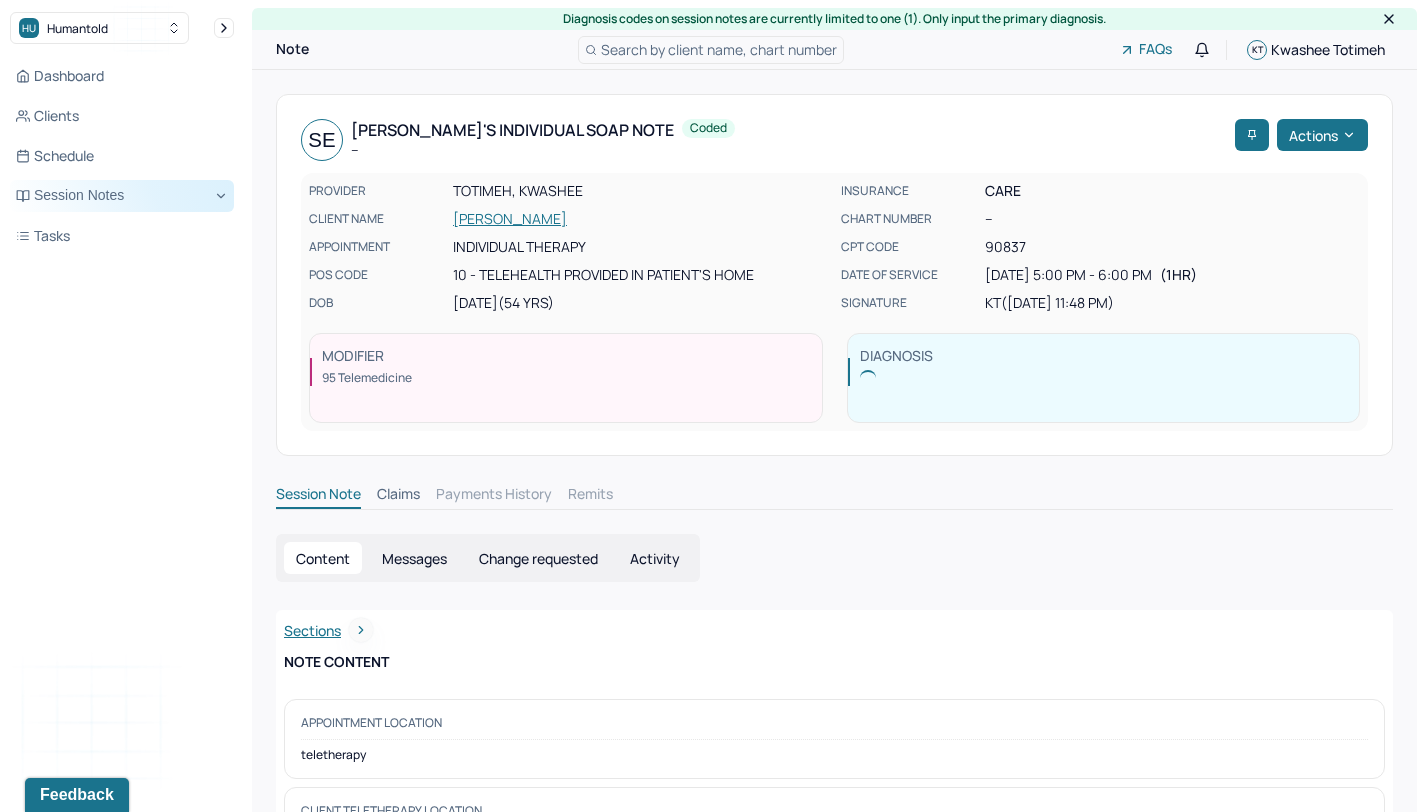 click on "Session Notes" at bounding box center [122, 196] 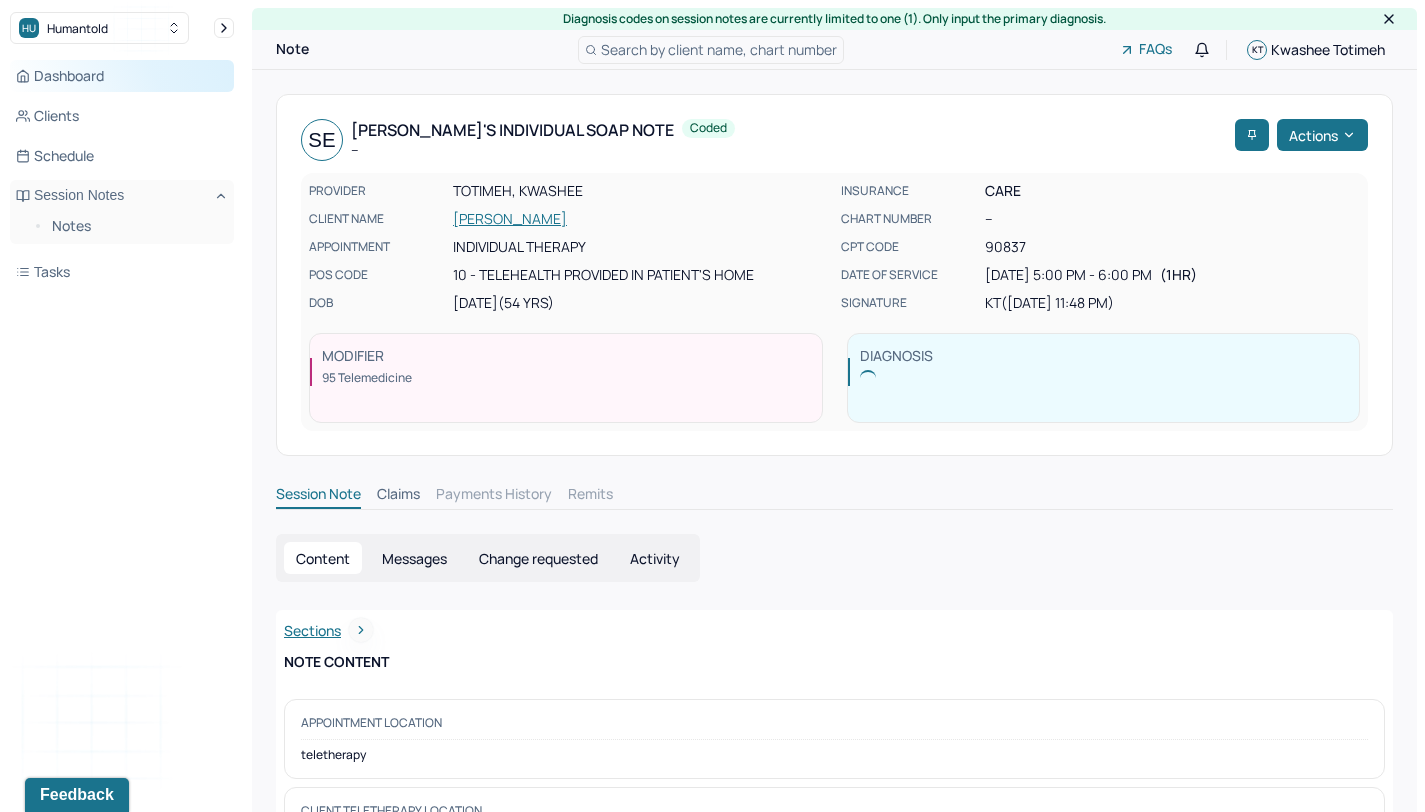 click on "Dashboard" at bounding box center [122, 76] 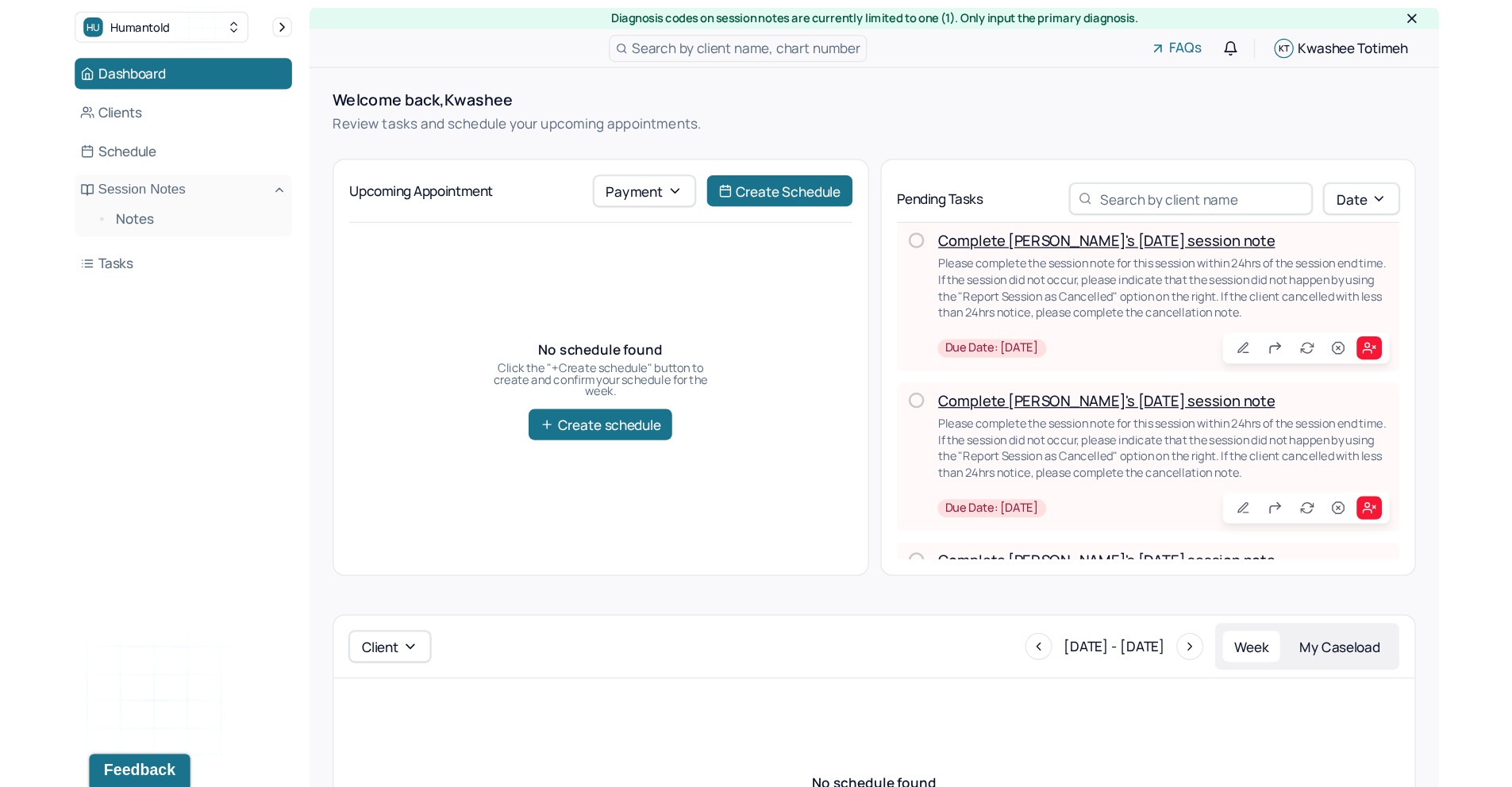 scroll, scrollTop: 0, scrollLeft: 0, axis: both 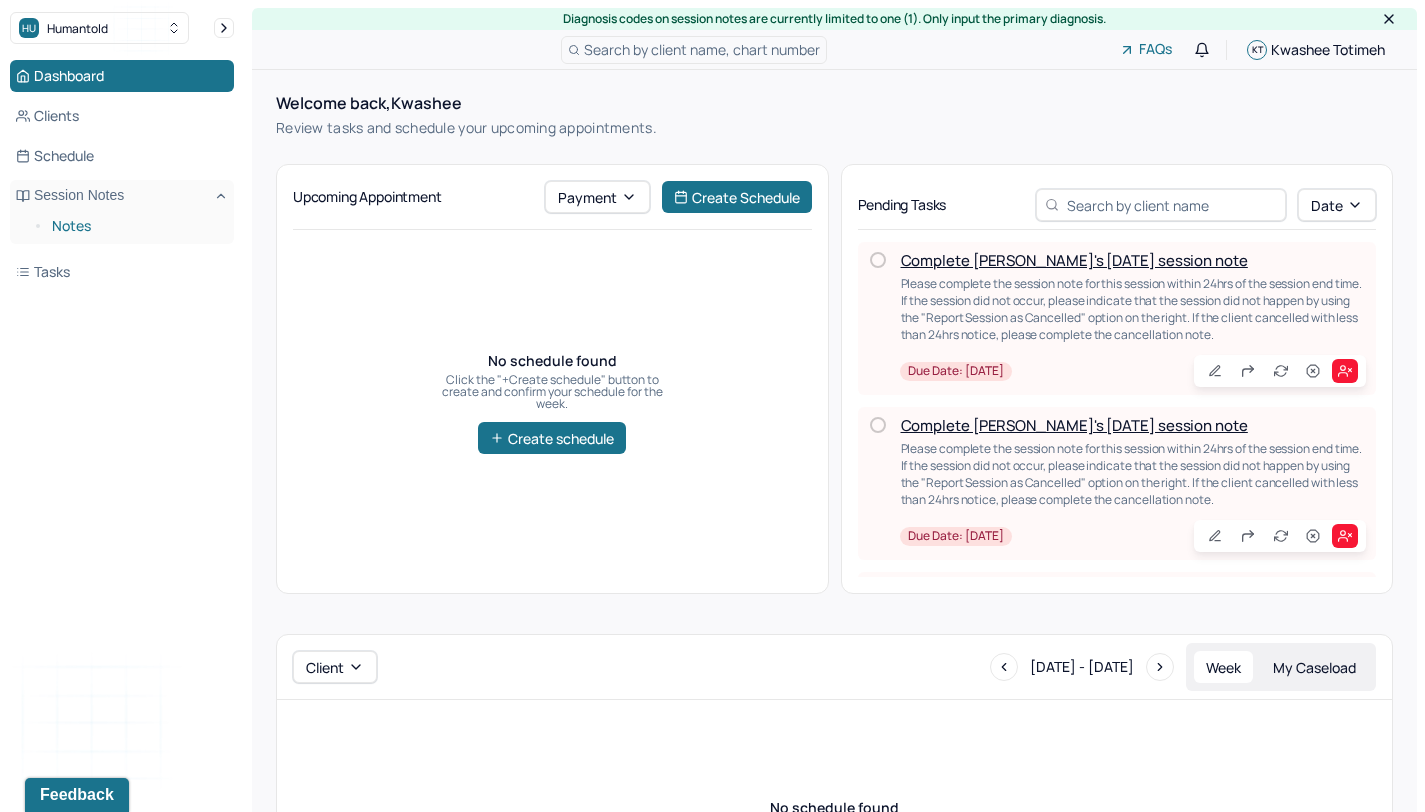 click on "Notes" at bounding box center (135, 226) 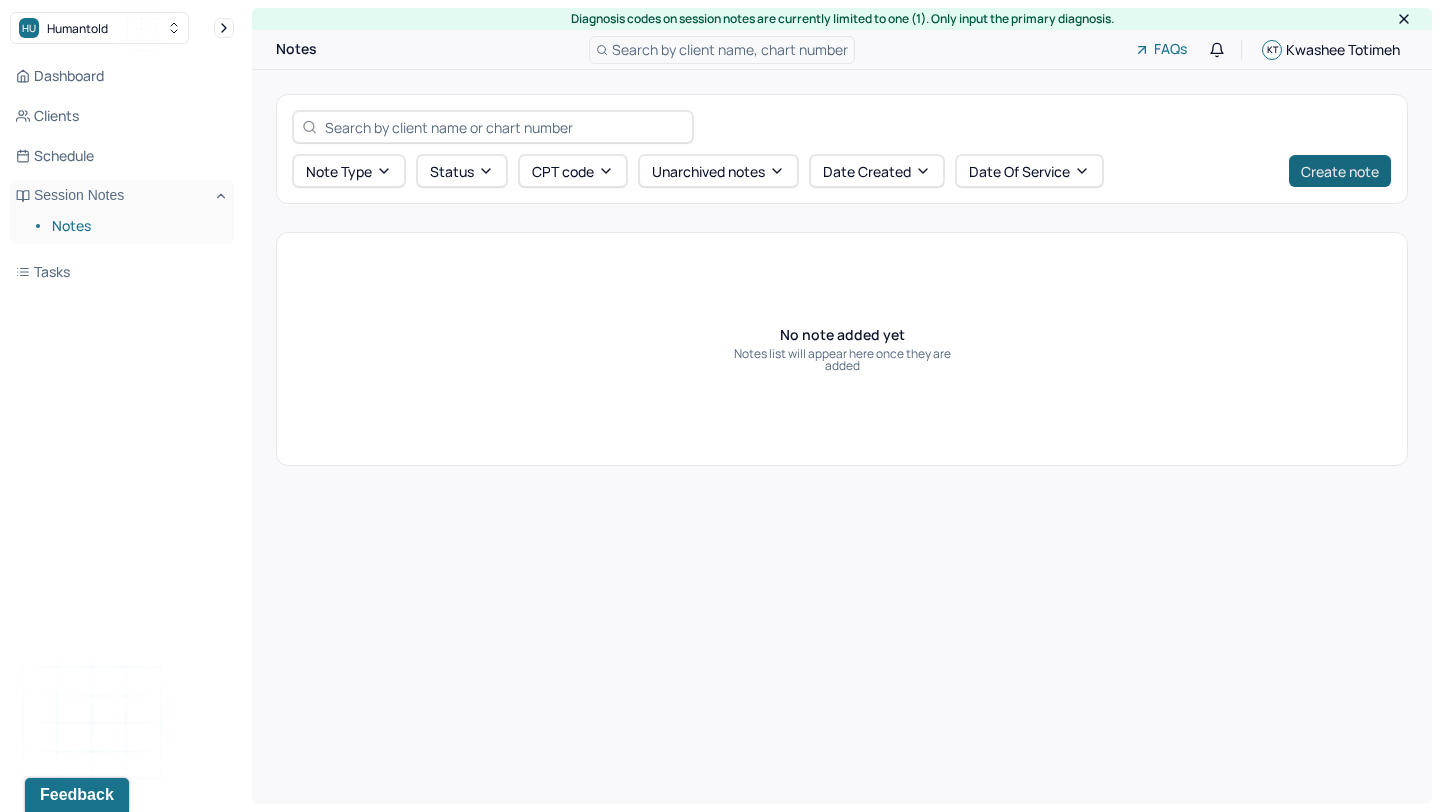 click on "Create note" at bounding box center [1340, 171] 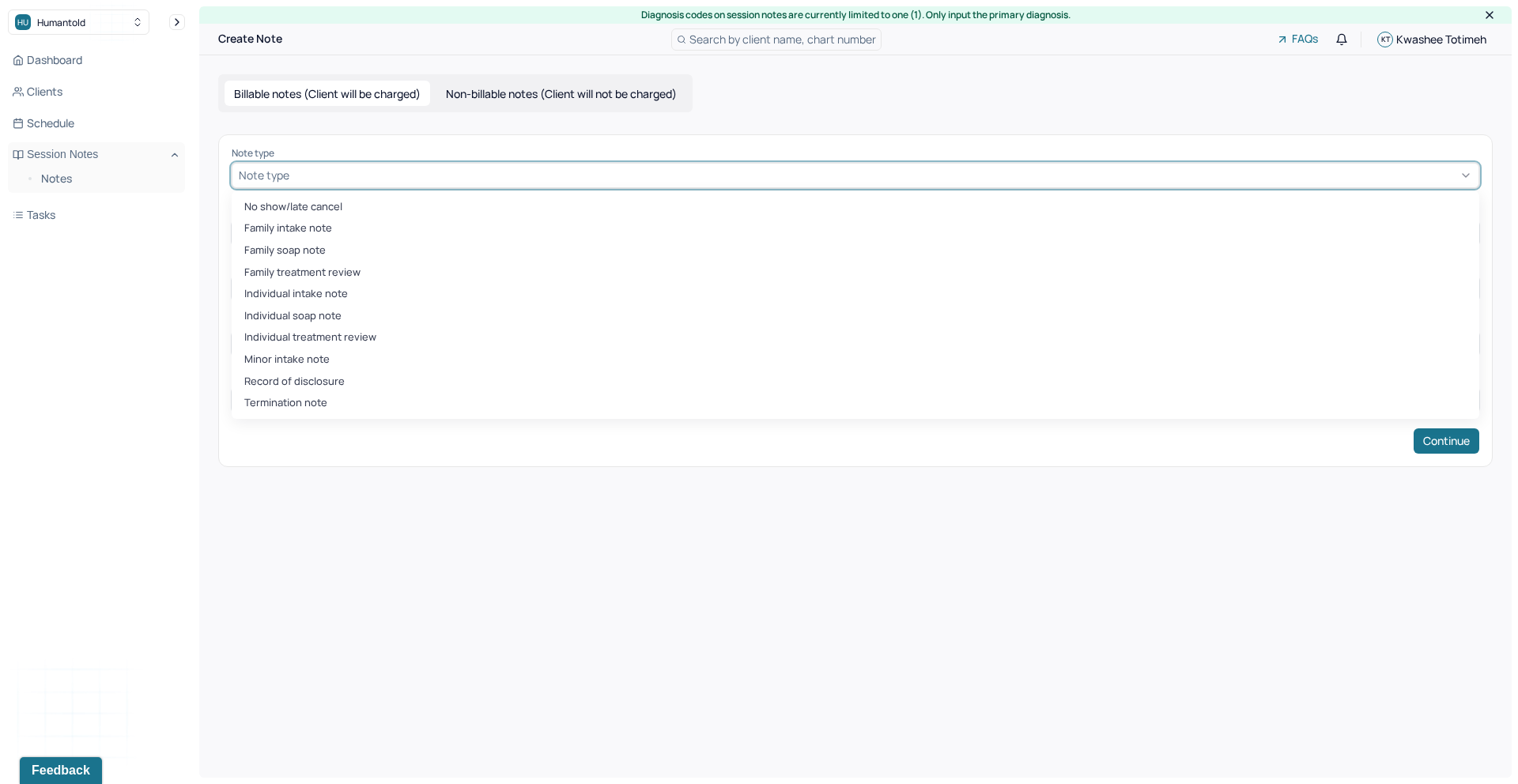 click at bounding box center [882, 175] 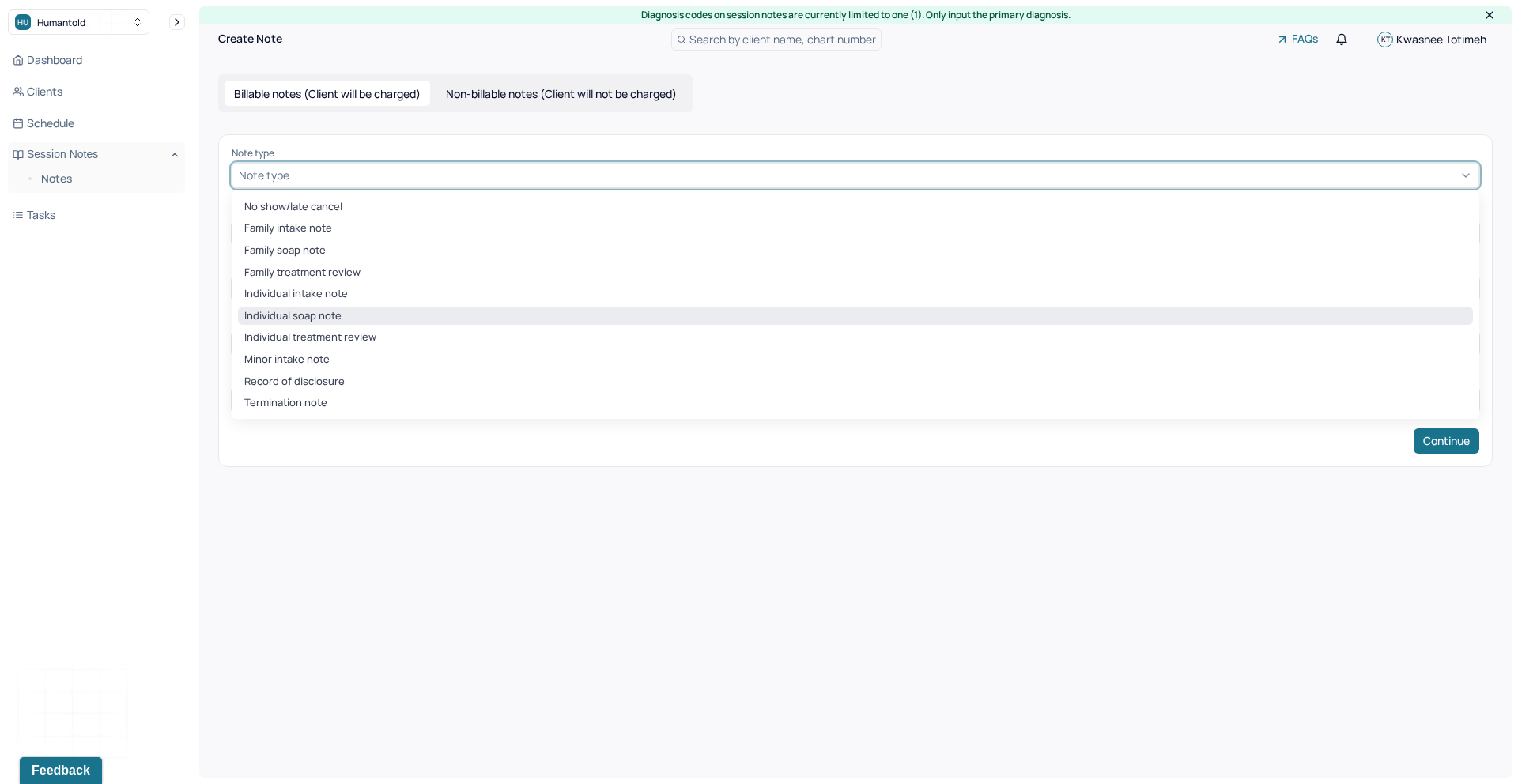 click on "Individual soap note" at bounding box center (855, 316) 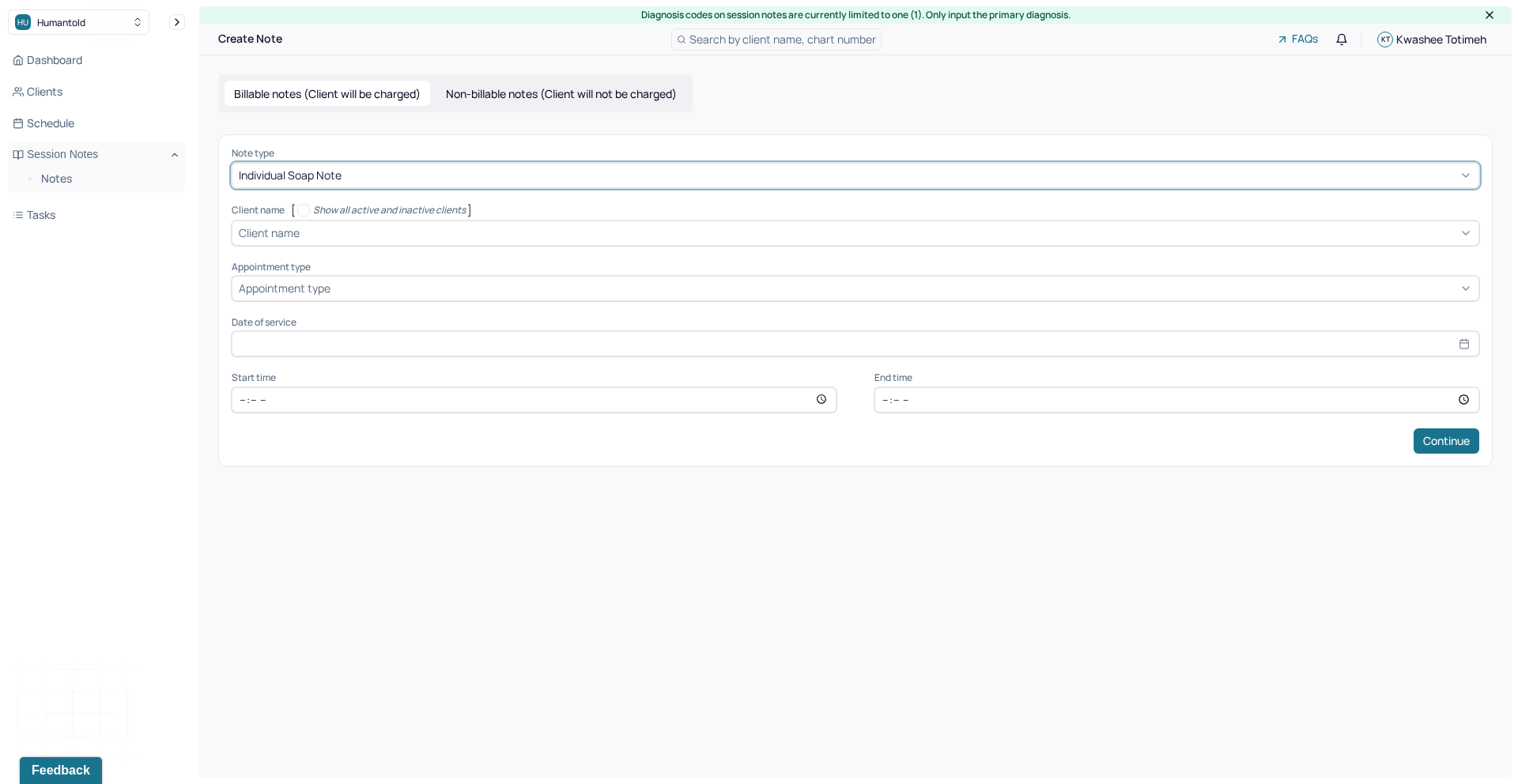click at bounding box center (887, 232) 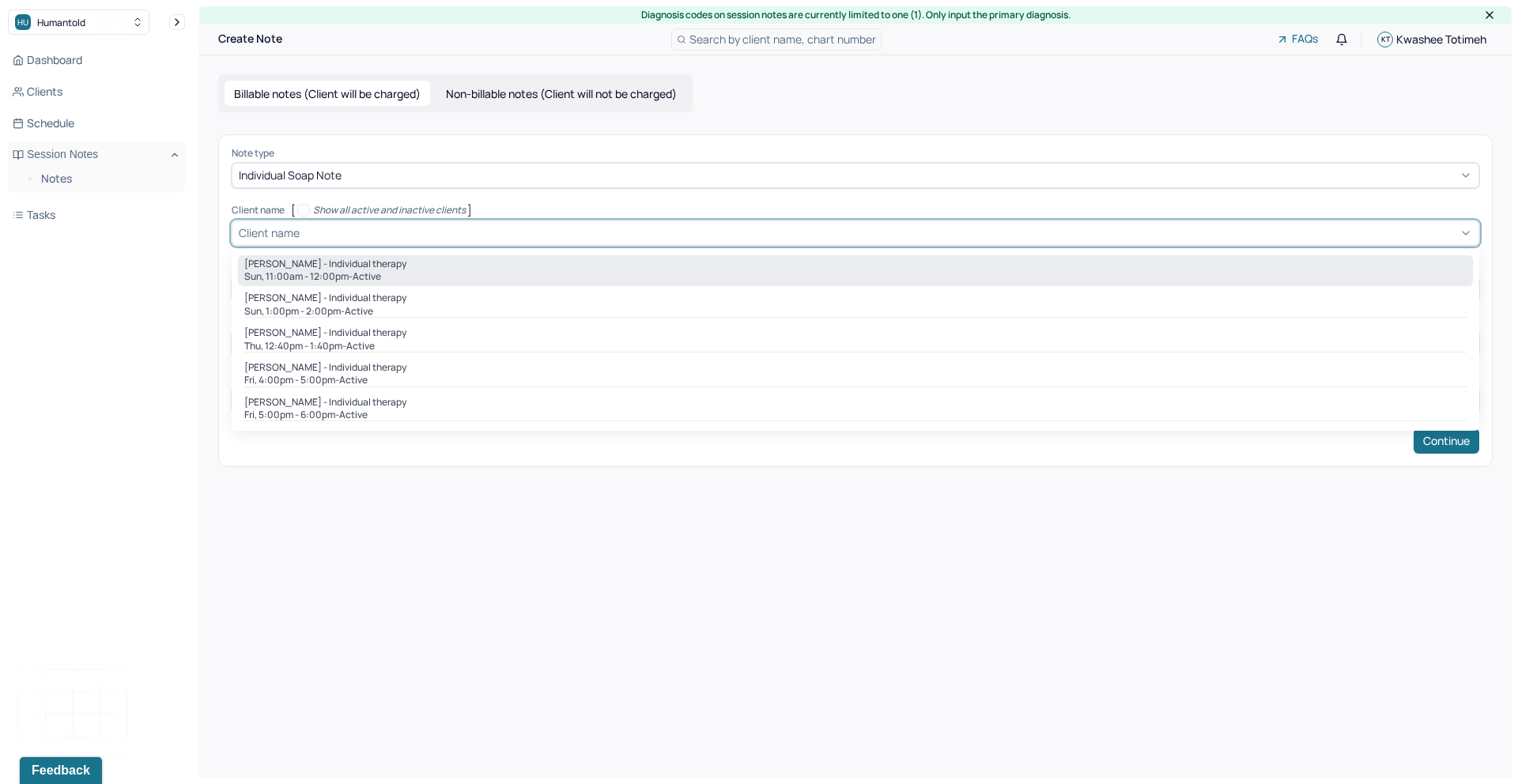click on "Sun, 11:00am - 12:00pm  -  active" at bounding box center [855, 277] 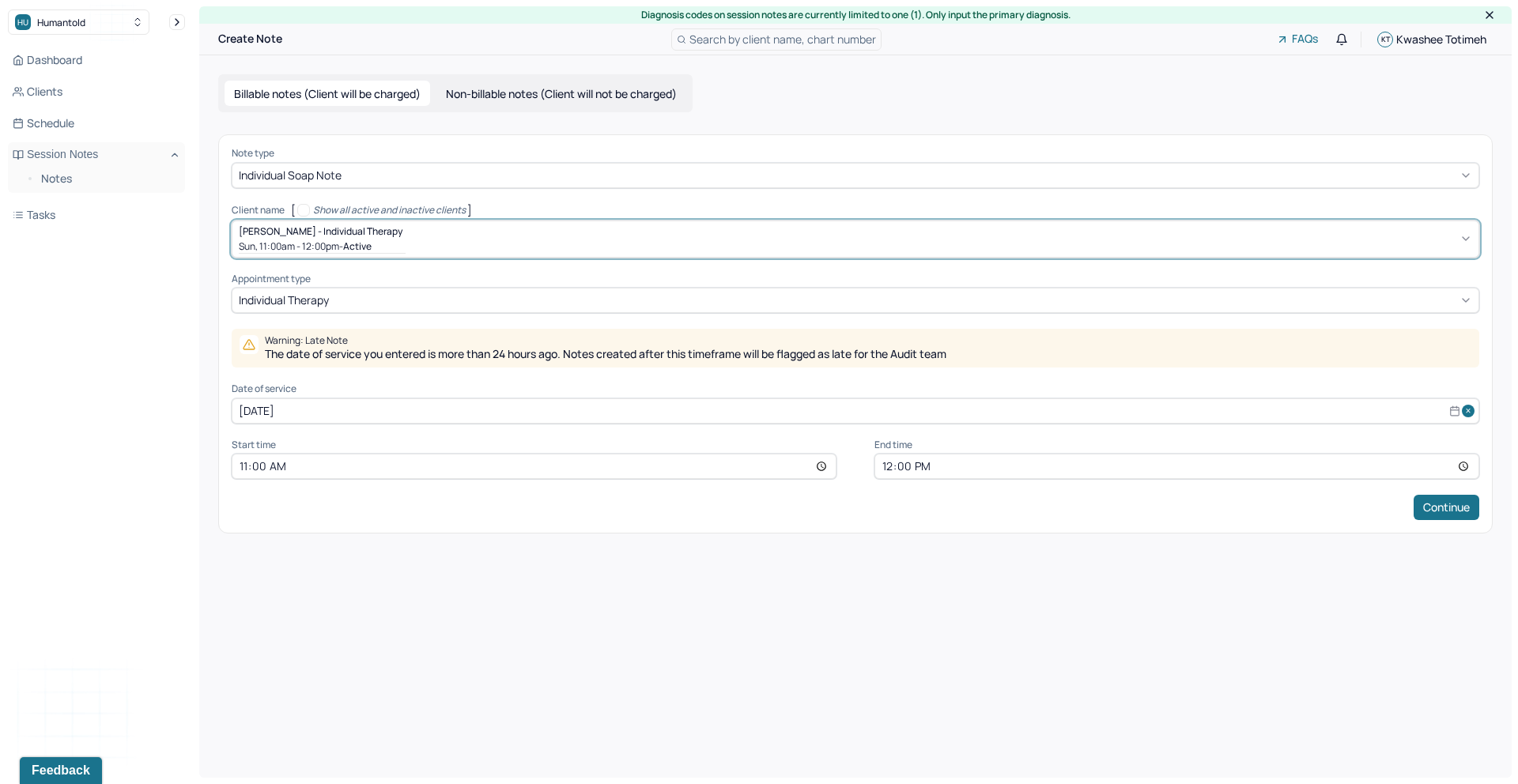 click on "11:00" at bounding box center (534, 466) 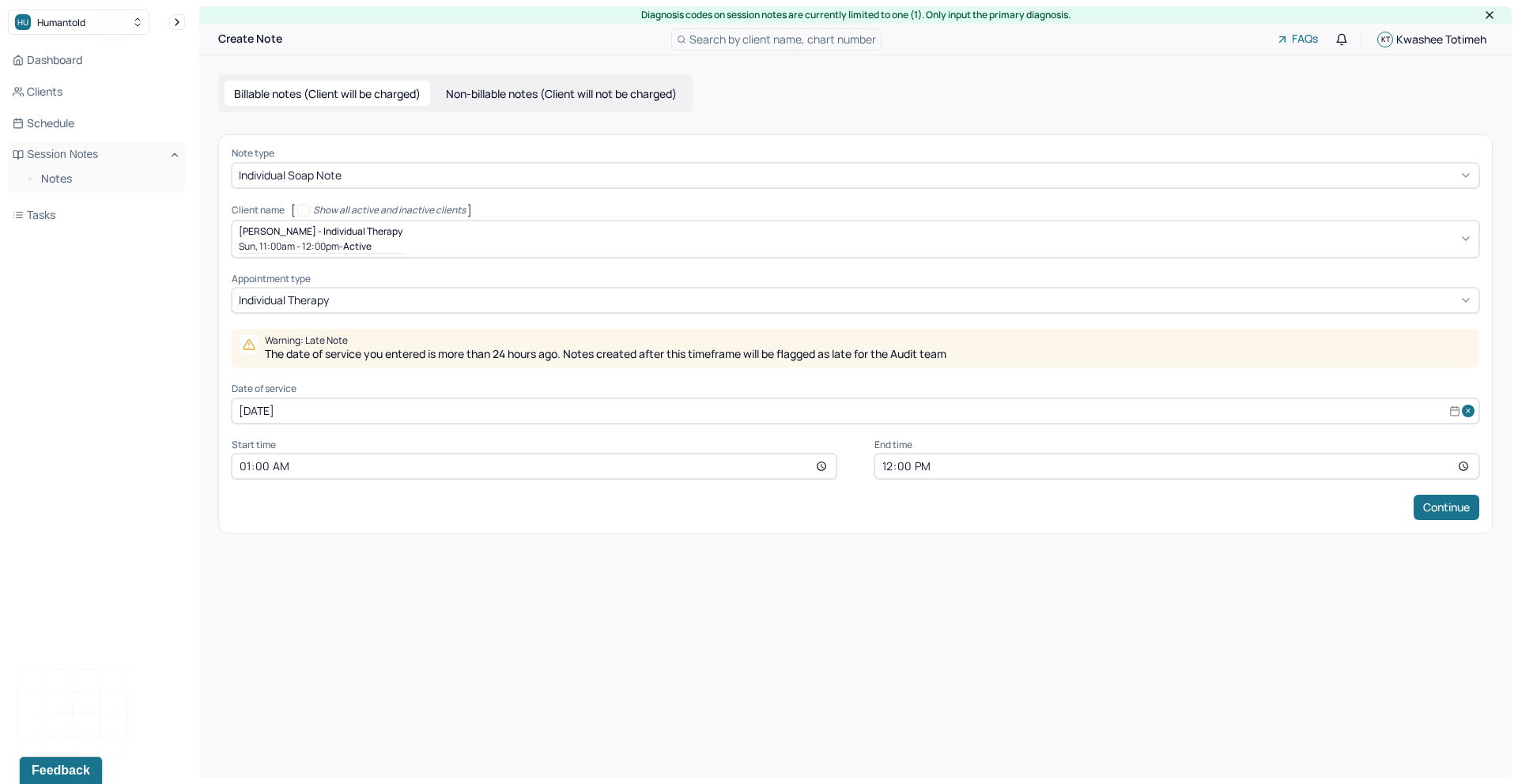 click on "01:00" at bounding box center [534, 466] 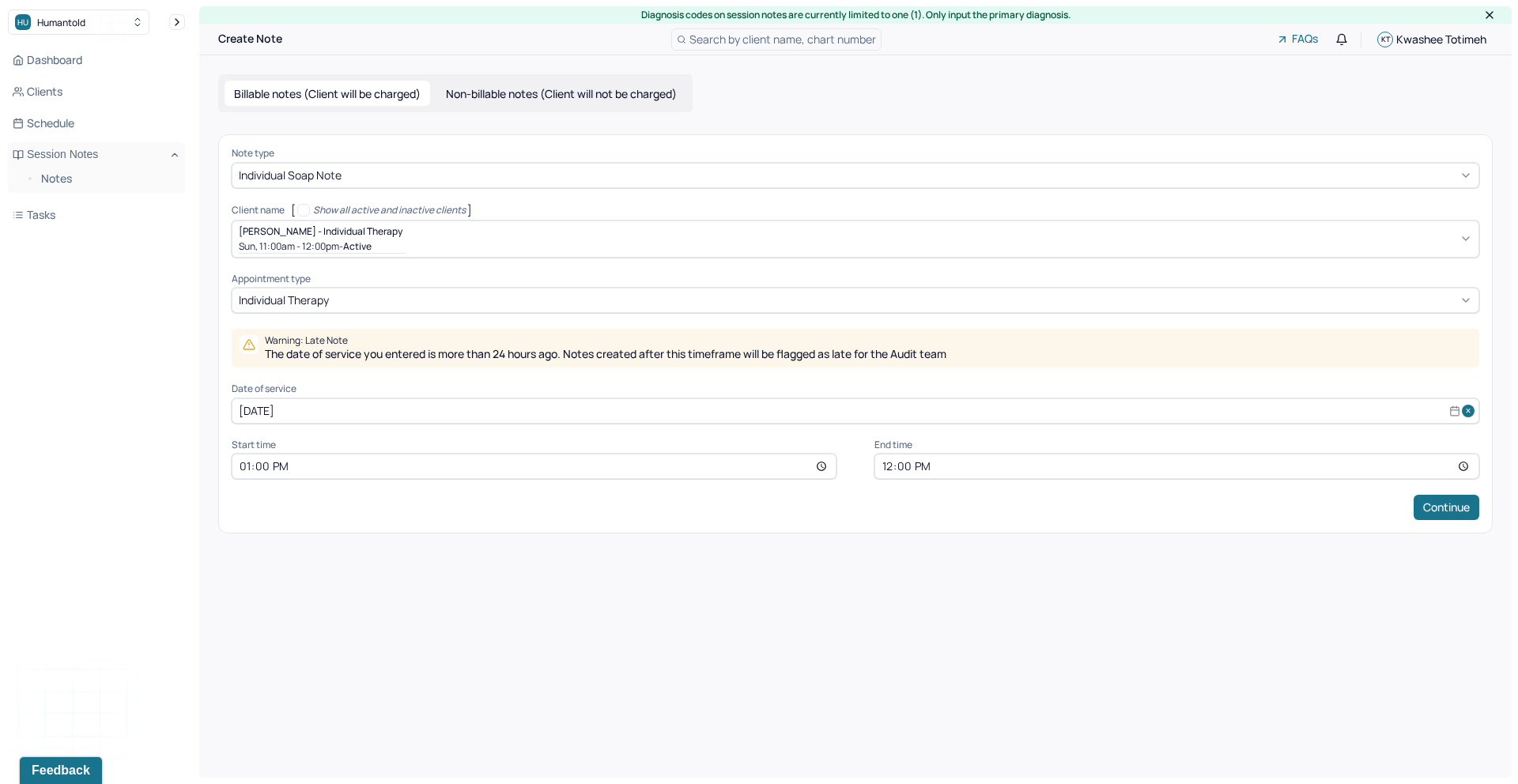 click on "12:00" at bounding box center [1176, 466] 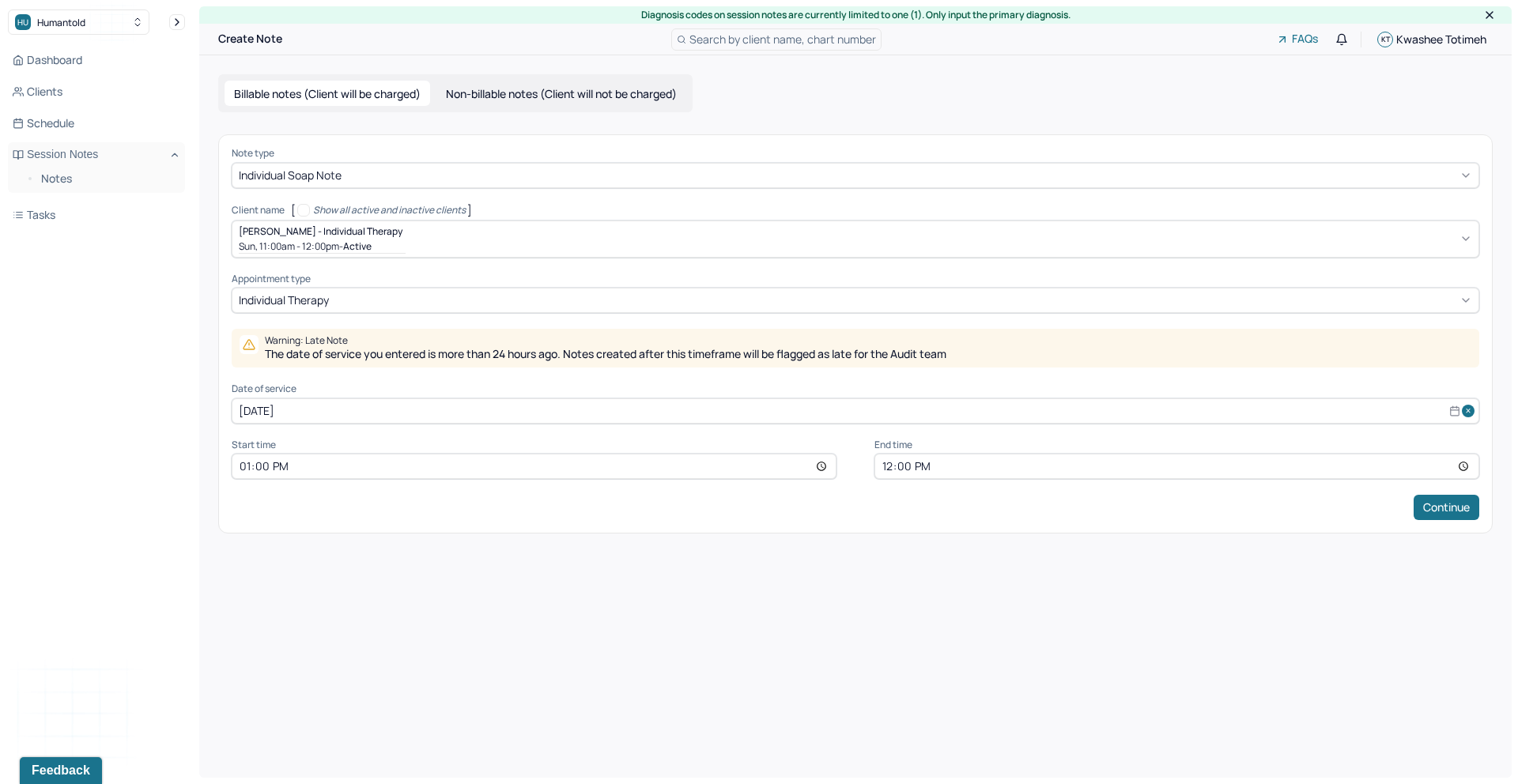 type on "14:00" 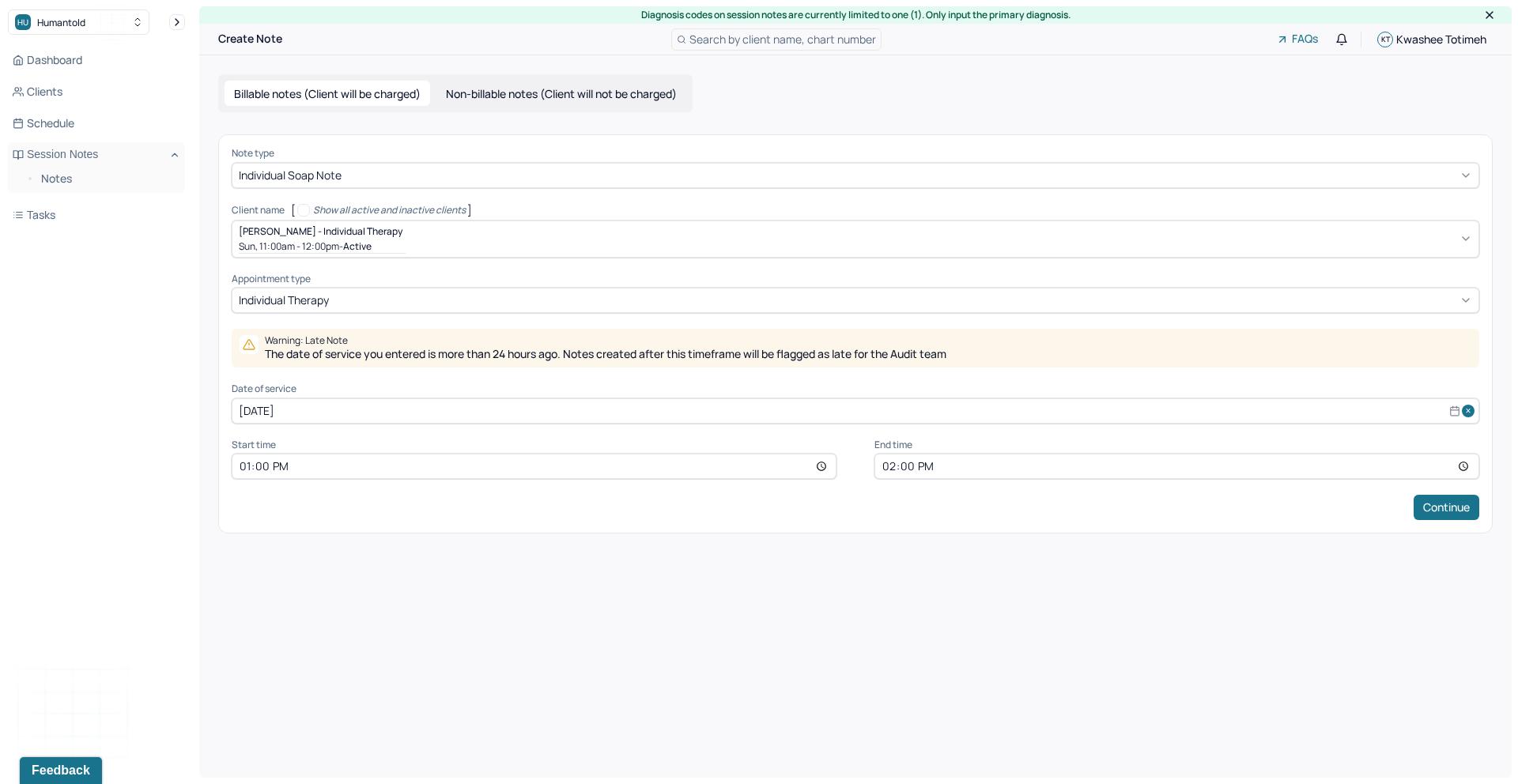 click on "Note type Individual soap note Client name [ Show all active and inactive clients ] [PERSON_NAME] - Individual therapy Sun, 11:00am - 12:00pm  -  active Supervisee name [PERSON_NAME] Appointment type individual therapy Warning: Late Note The date of service you entered is more than 24 hours ago. Notes created after this timeframe will be flagged as late for the Audit team Date of service [DATE] Start time 13:00 End time 14:00 Continue" at bounding box center [855, 334] 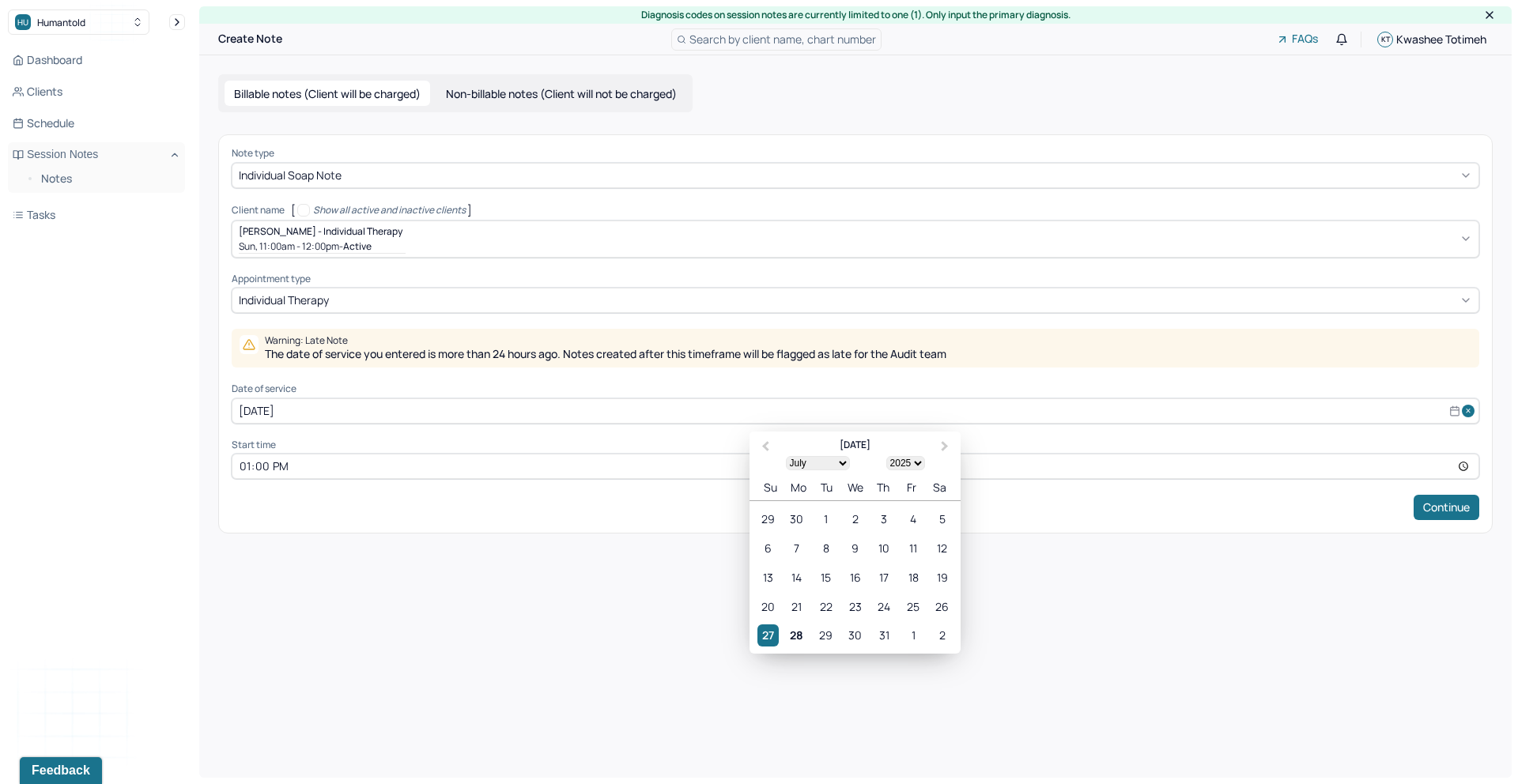 click on "[DATE]" at bounding box center [855, 411] 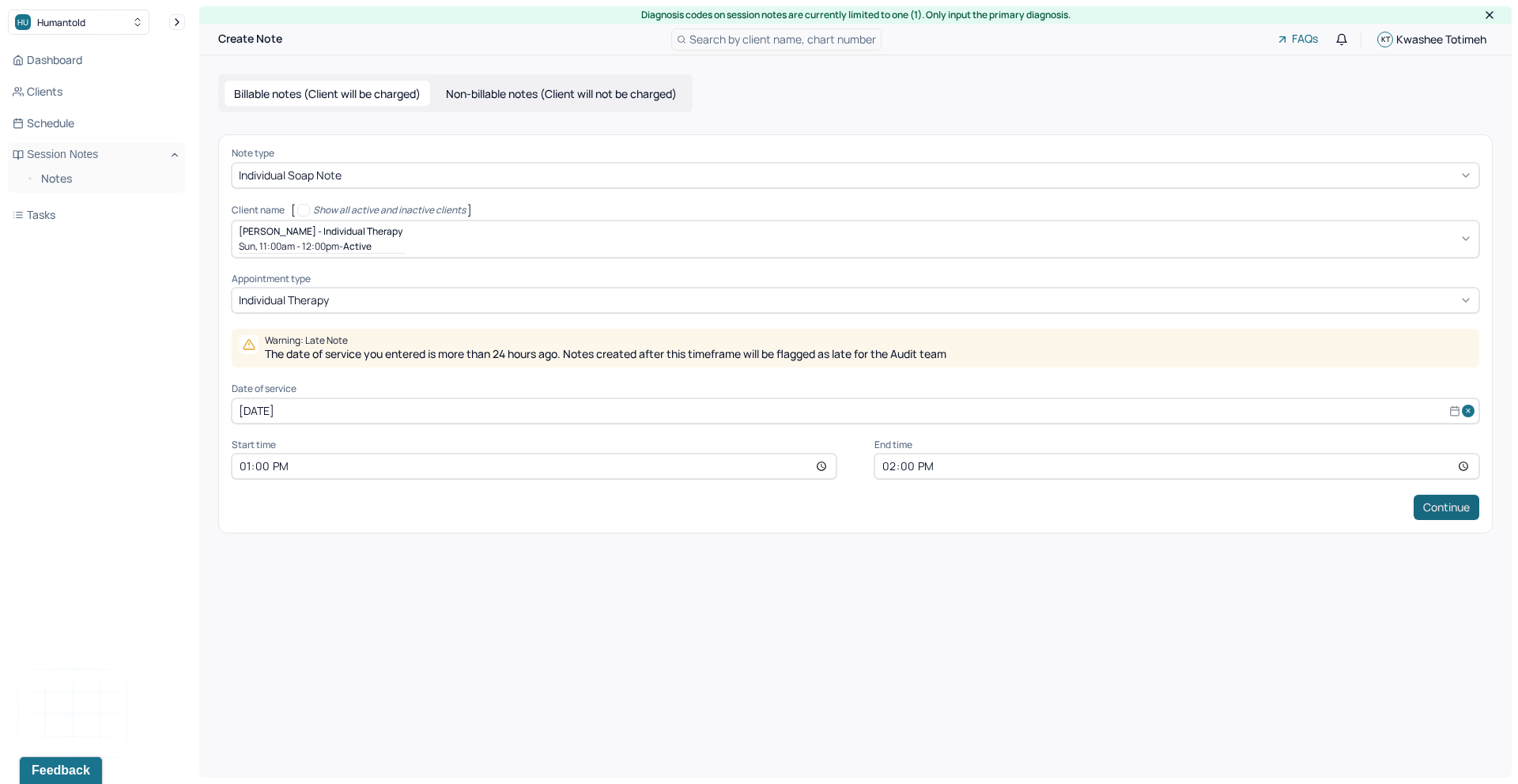 click on "Continue" at bounding box center (1446, 507) 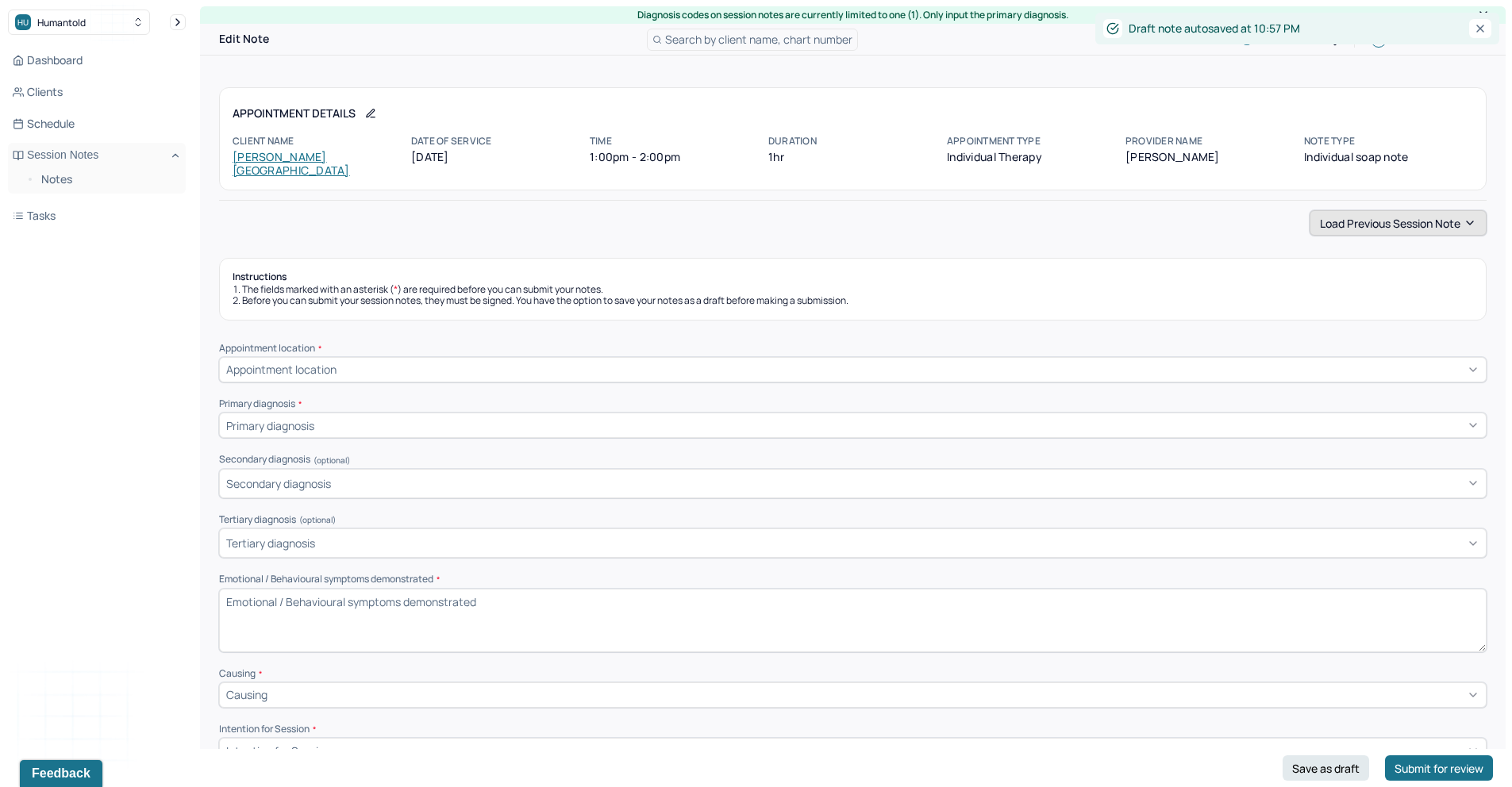 click on "Load previous session note" at bounding box center [1398, 223] 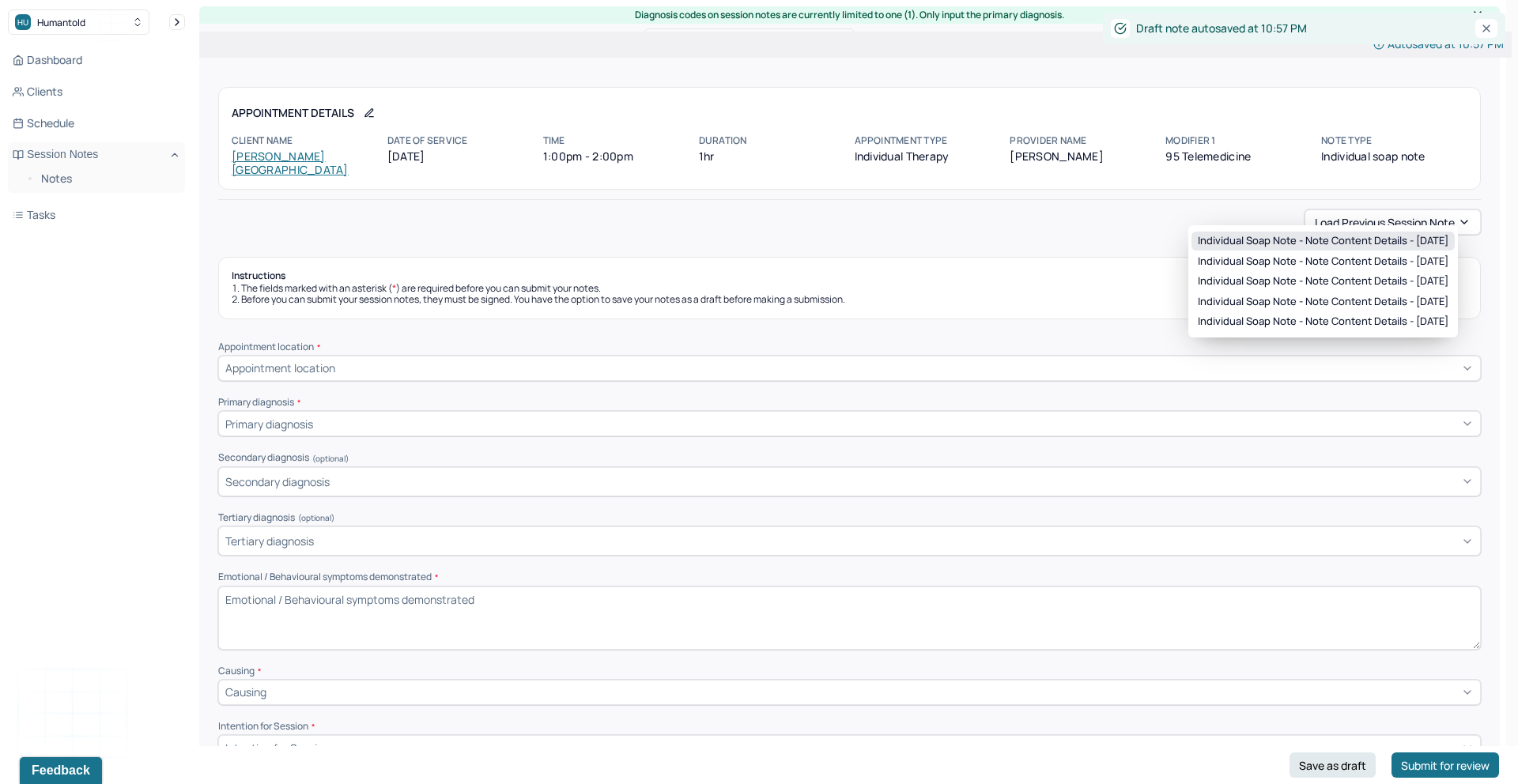 click on "Individual soap note   - Note content Details -   [DATE]" at bounding box center [1323, 241] 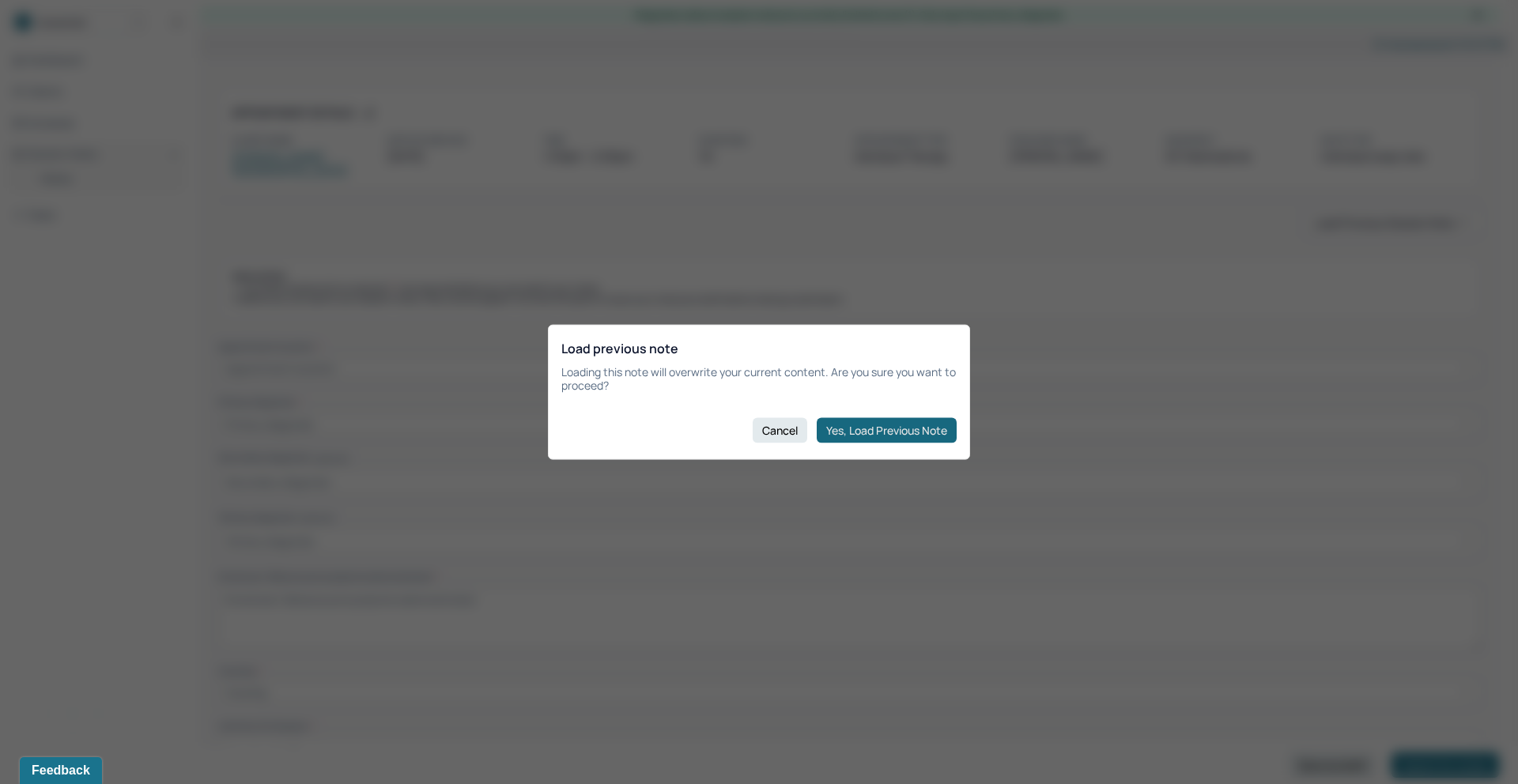 click on "Yes, Load Previous Note" at bounding box center [886, 430] 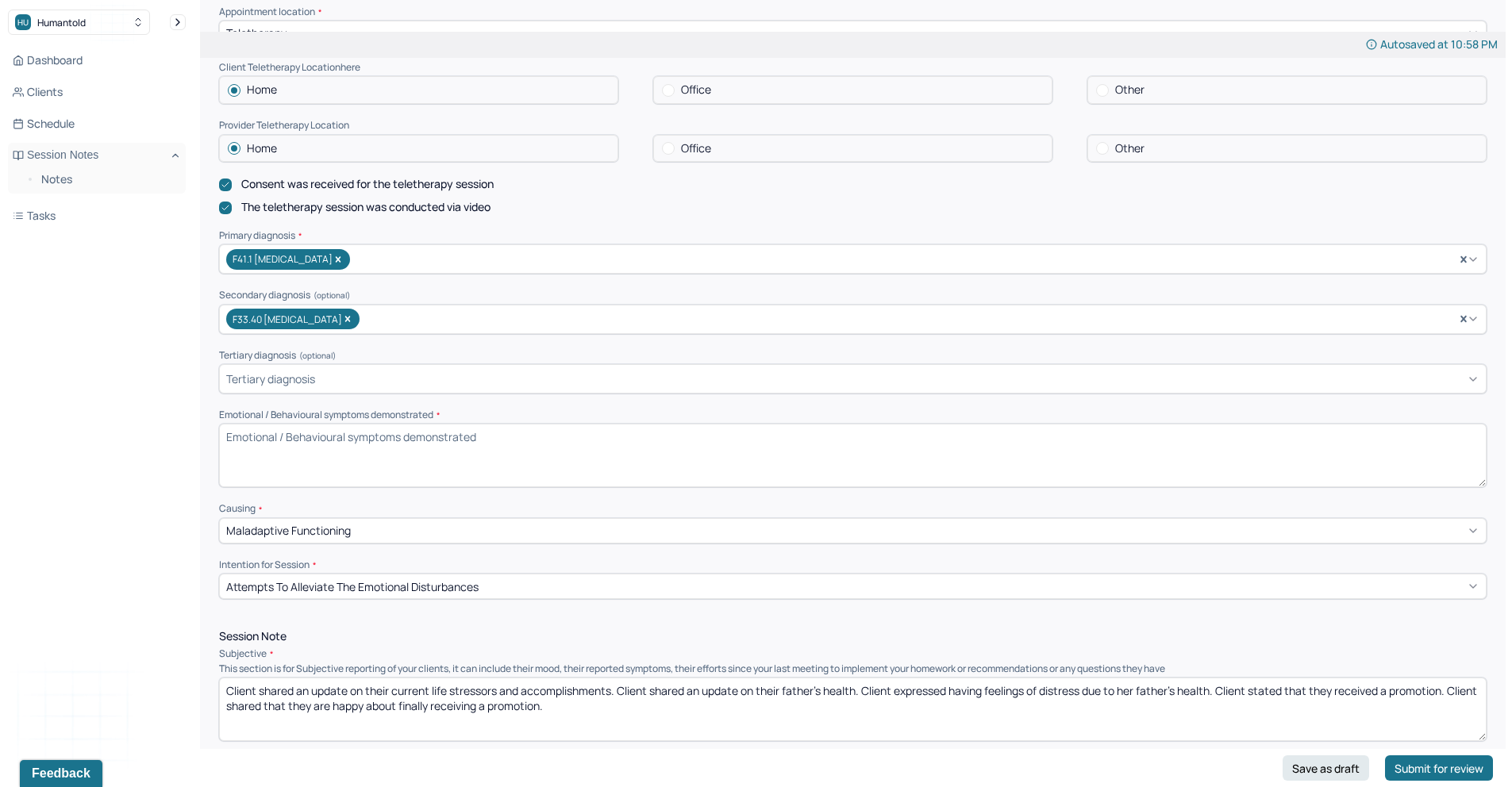 scroll, scrollTop: 432, scrollLeft: 0, axis: vertical 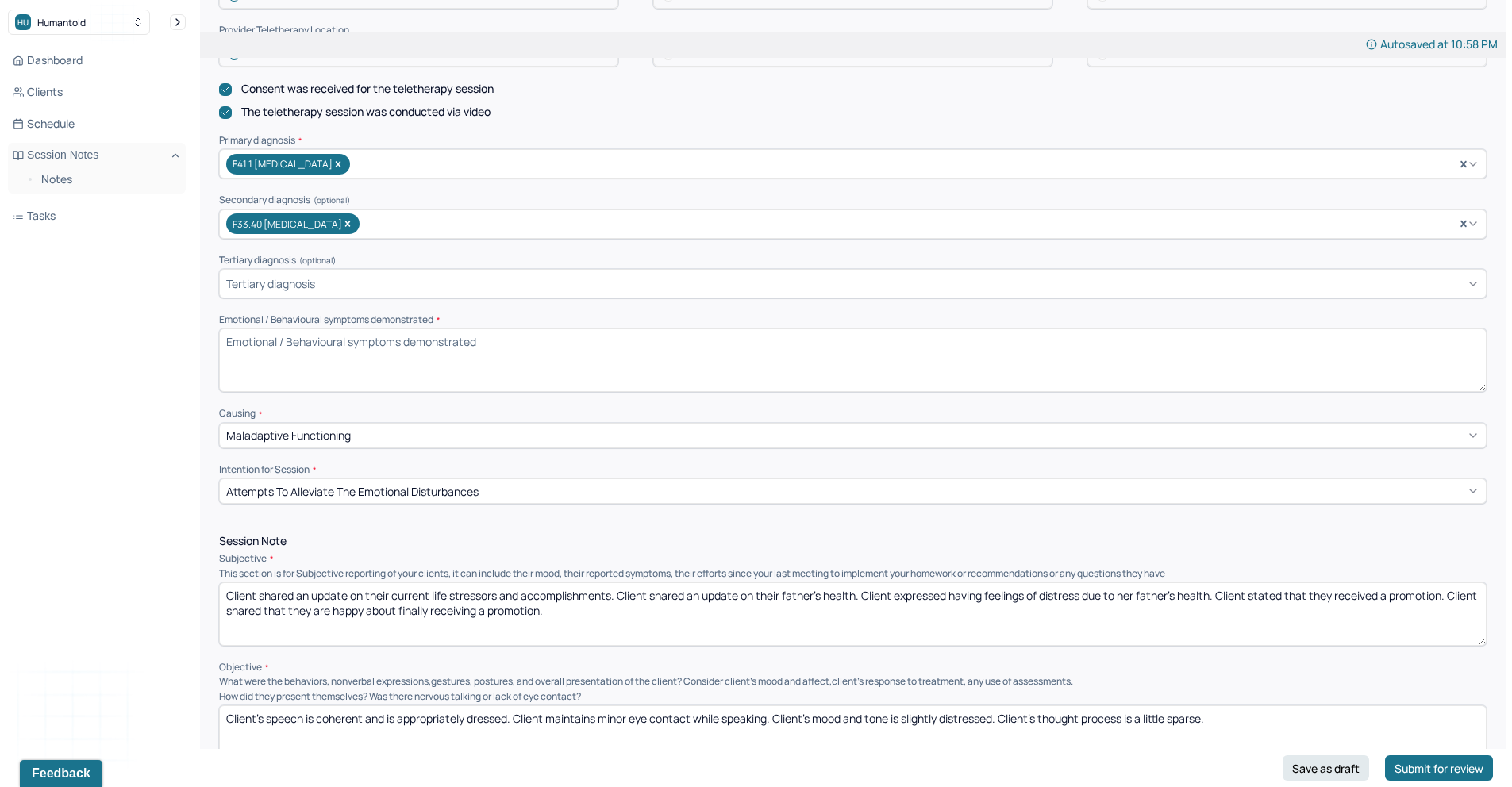 click on "Emotional / Behavioural symptoms demonstrated *" at bounding box center (852, 360) 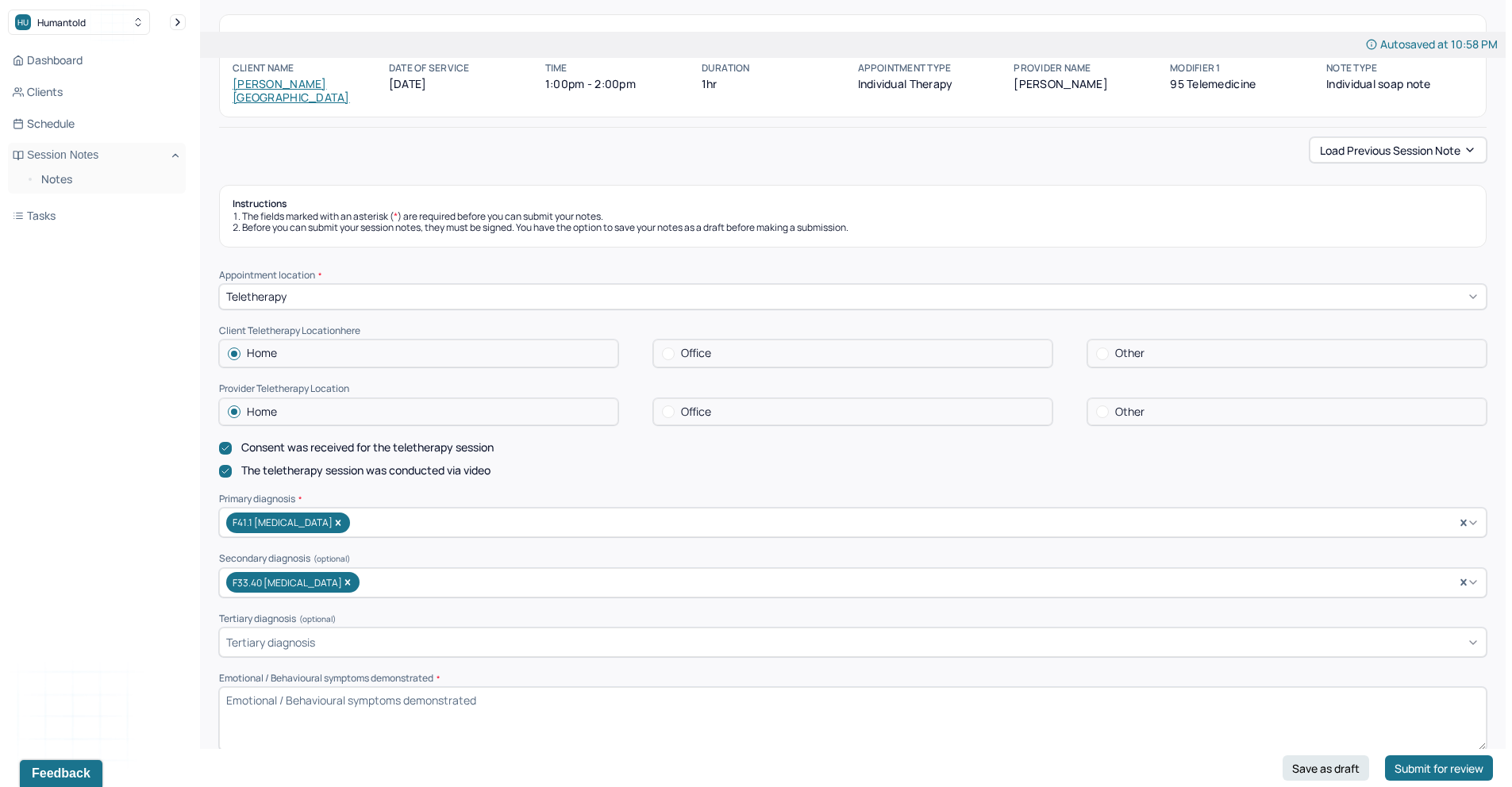 scroll, scrollTop: 0, scrollLeft: 0, axis: both 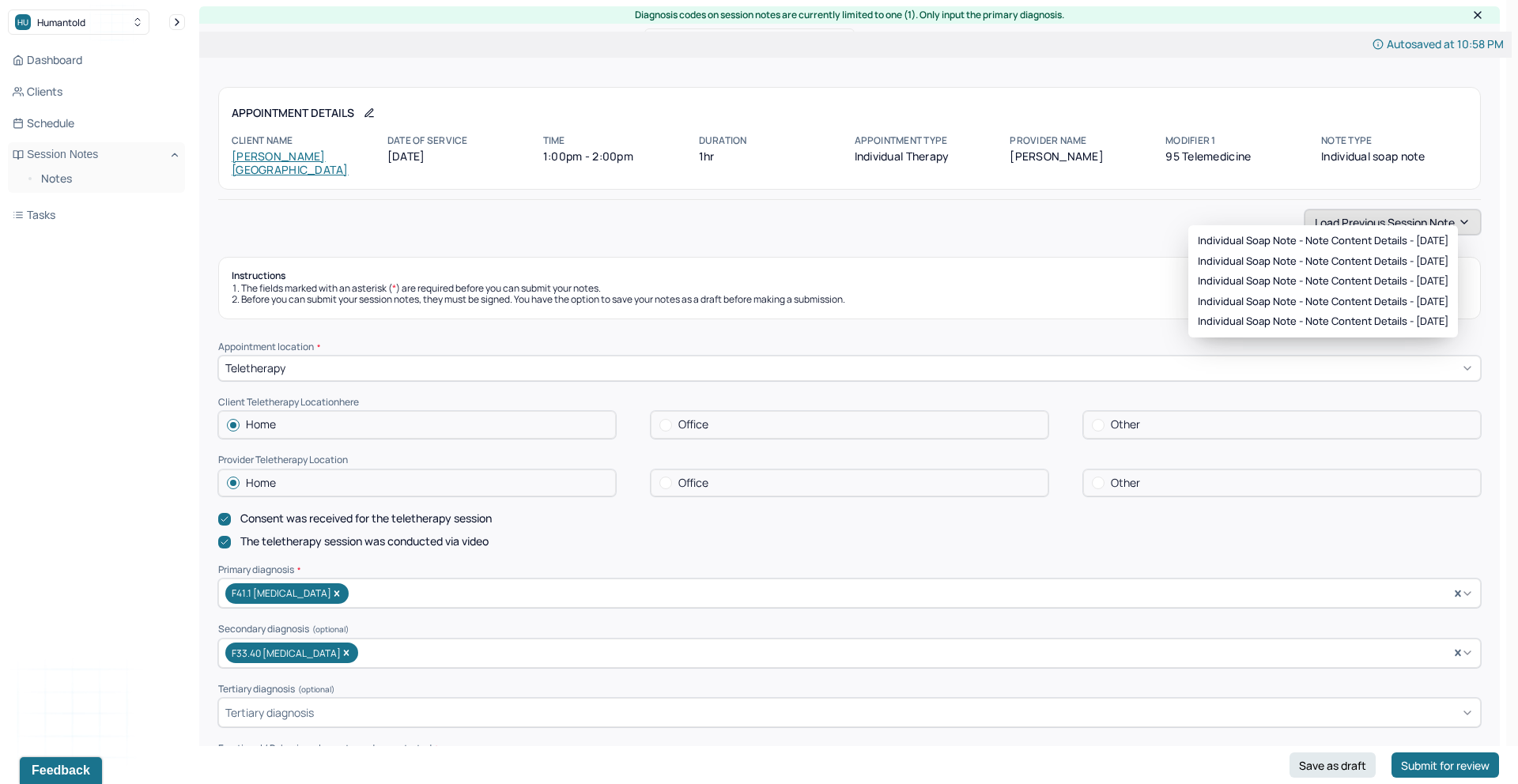 click on "Load previous session note" at bounding box center (1392, 222) 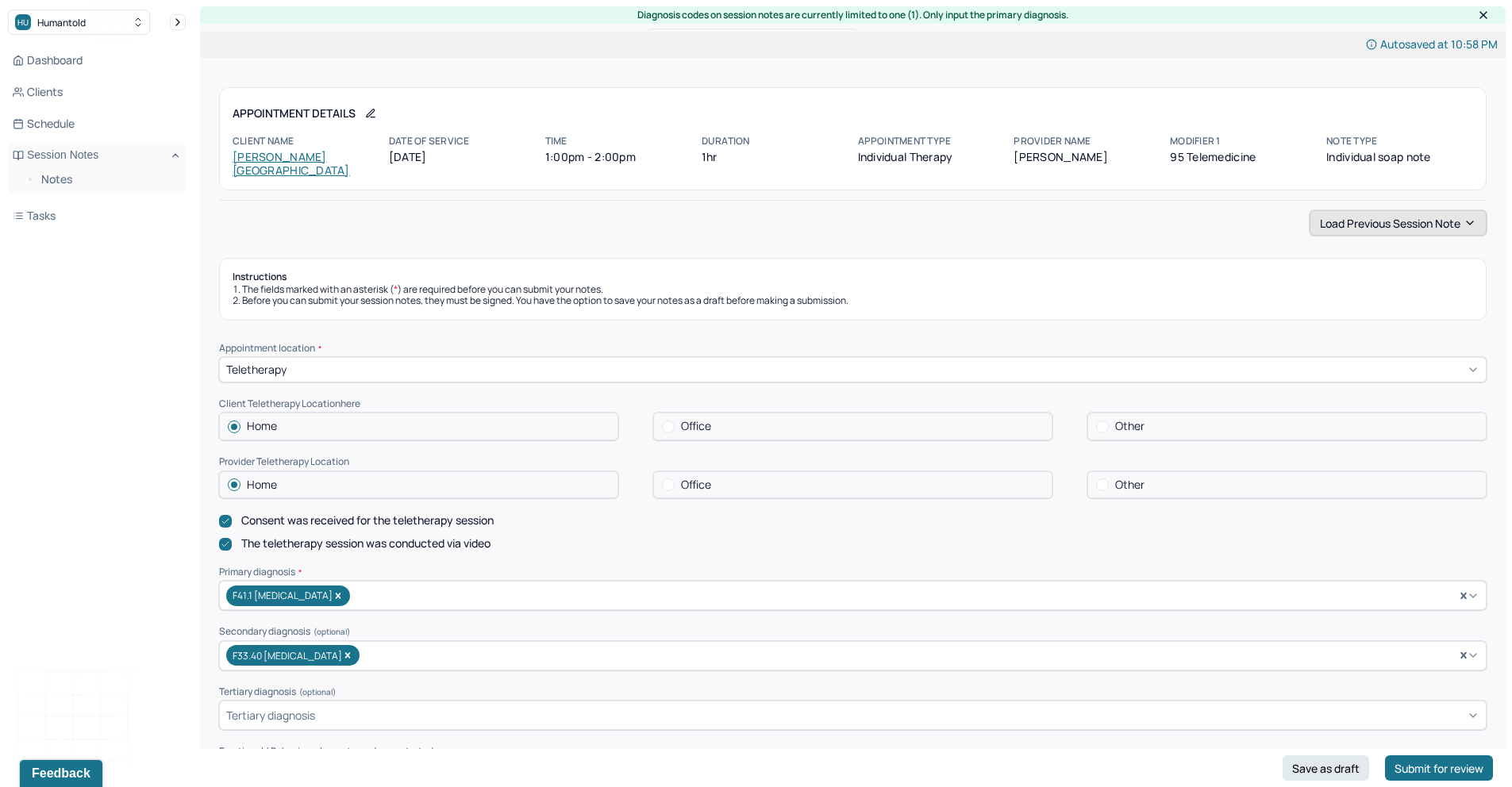 click on "Load previous session note" at bounding box center (1398, 223) 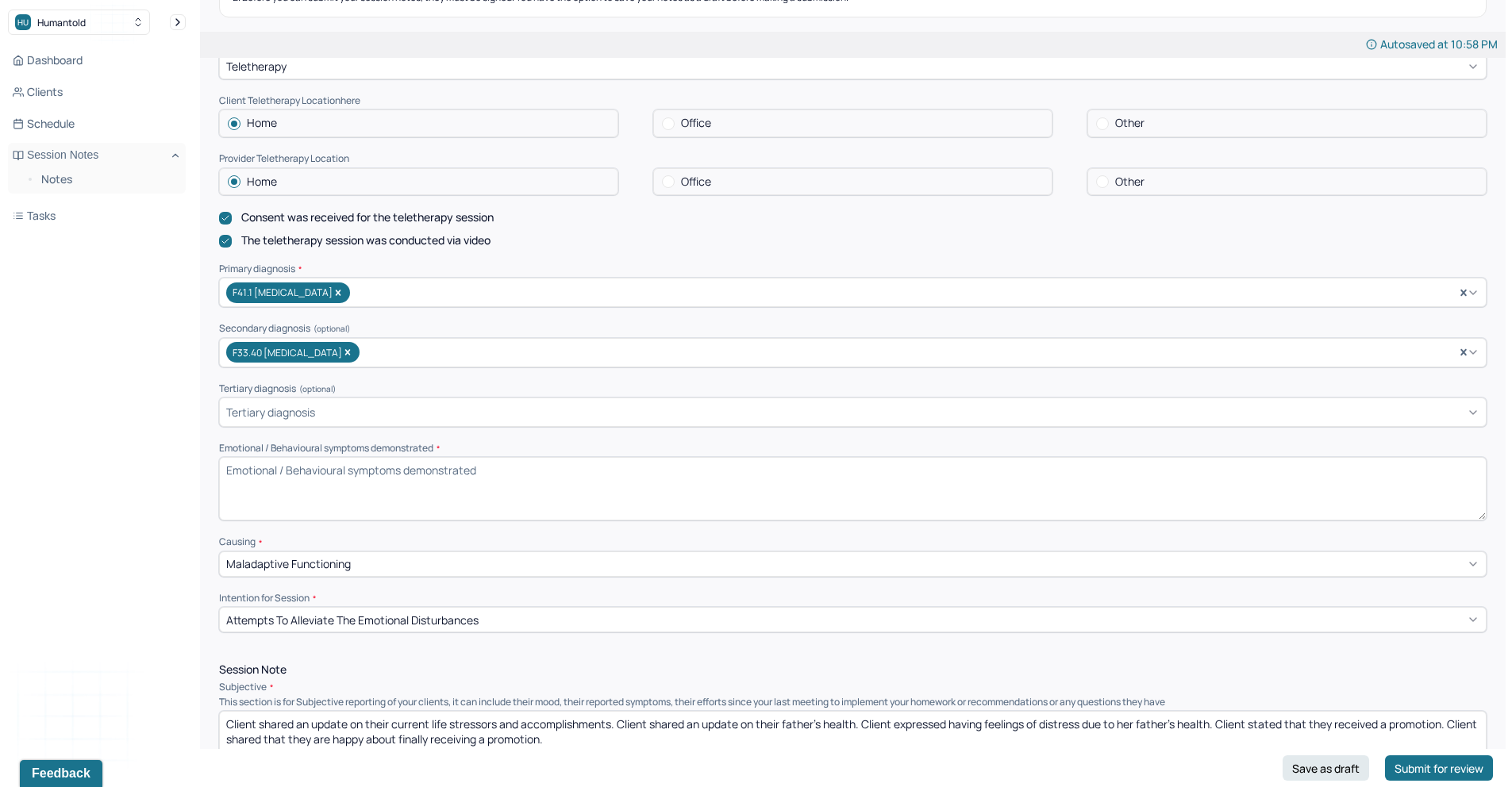 scroll, scrollTop: 317, scrollLeft: 0, axis: vertical 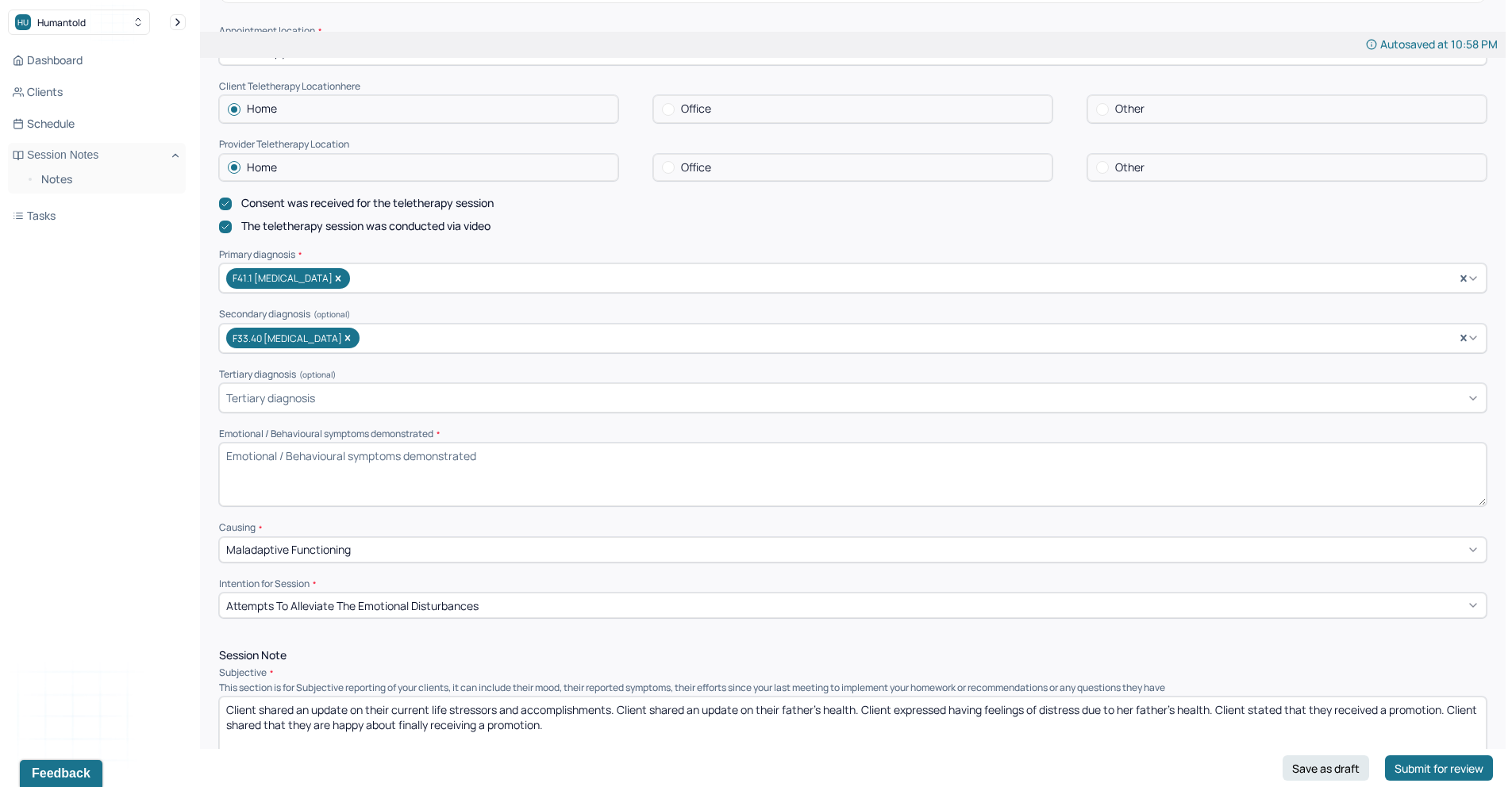 click on "Client shared an update on their current life stressors and accomplishments. Client shared an update on their father’s health. Client expressed having feelings of distress due to her father’s health. Client stated that they received a promotion. Client shared that they are happy about finally receiving a promotion." at bounding box center [852, 728] 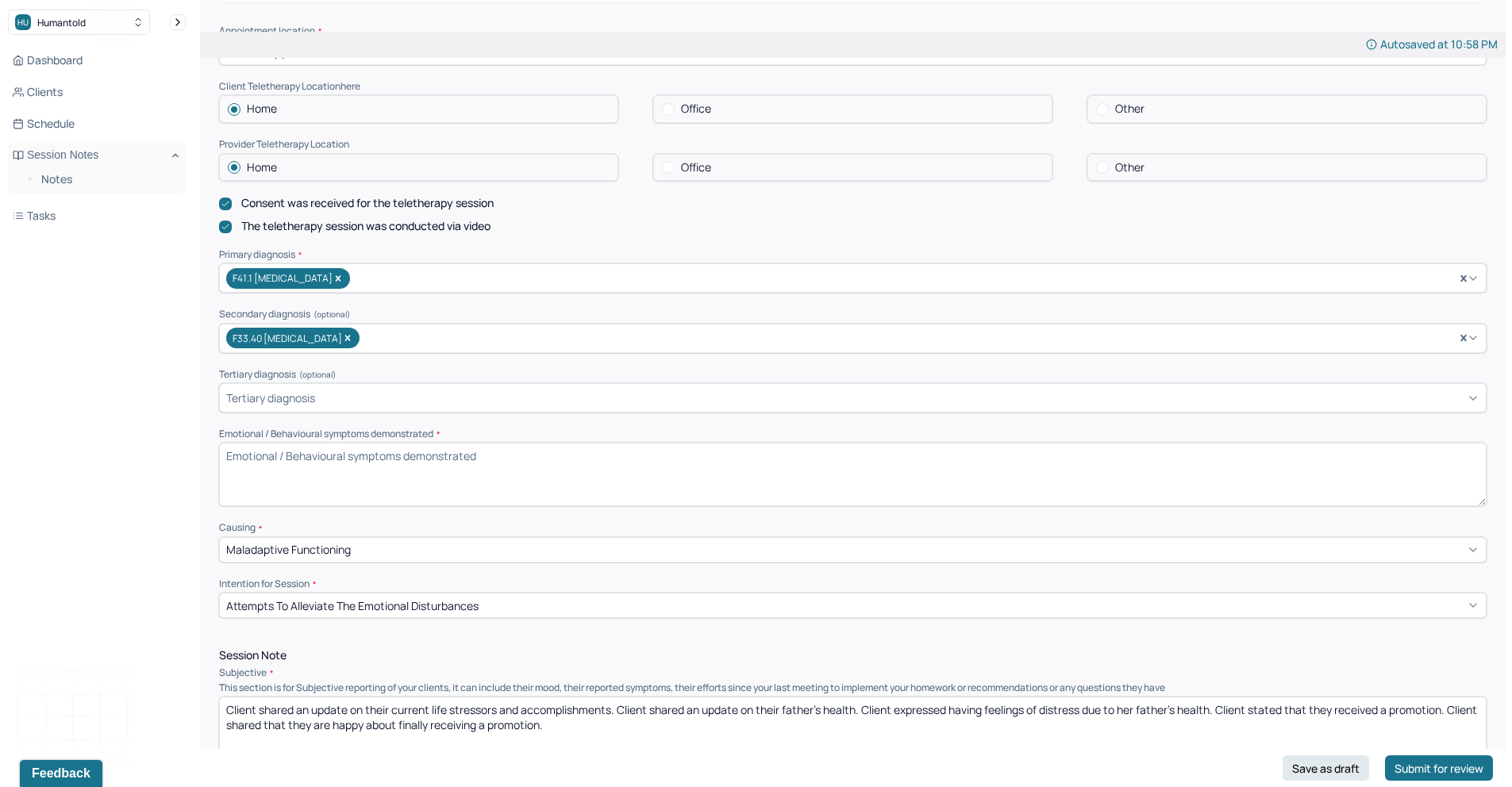 paste on "- Client shared about a recent positive social interaction which included seeing old friends from college. Client shared about the recent play that she attended. Client stated that work is going well. Client expressed still experiencing growing pains related to taking on this new position.
- Client shared the one family member dynamic she wanted to explore and reason related to choosing them" 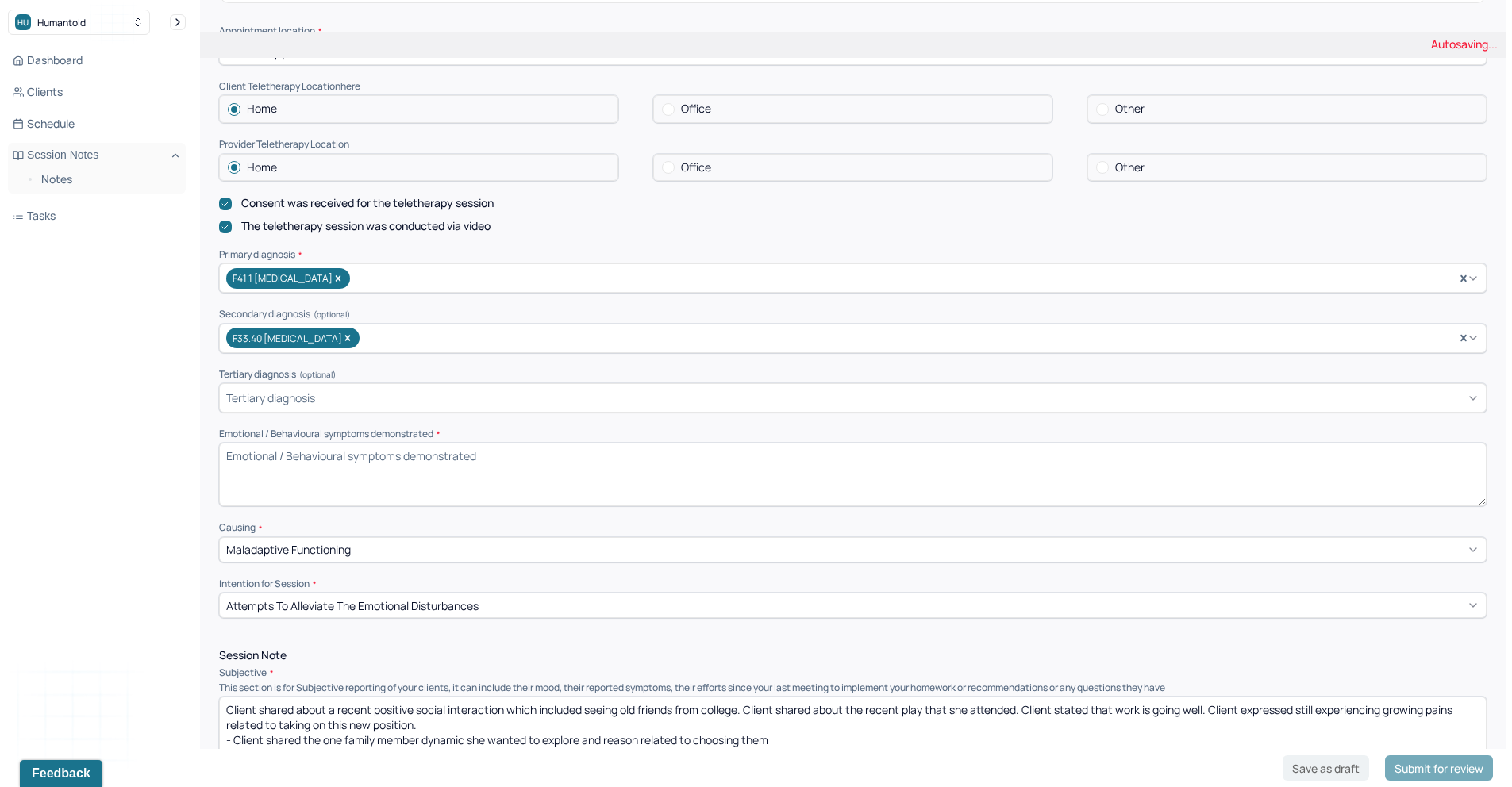 drag, startPoint x: 235, startPoint y: 727, endPoint x: 256, endPoint y: 729, distance: 21.095023 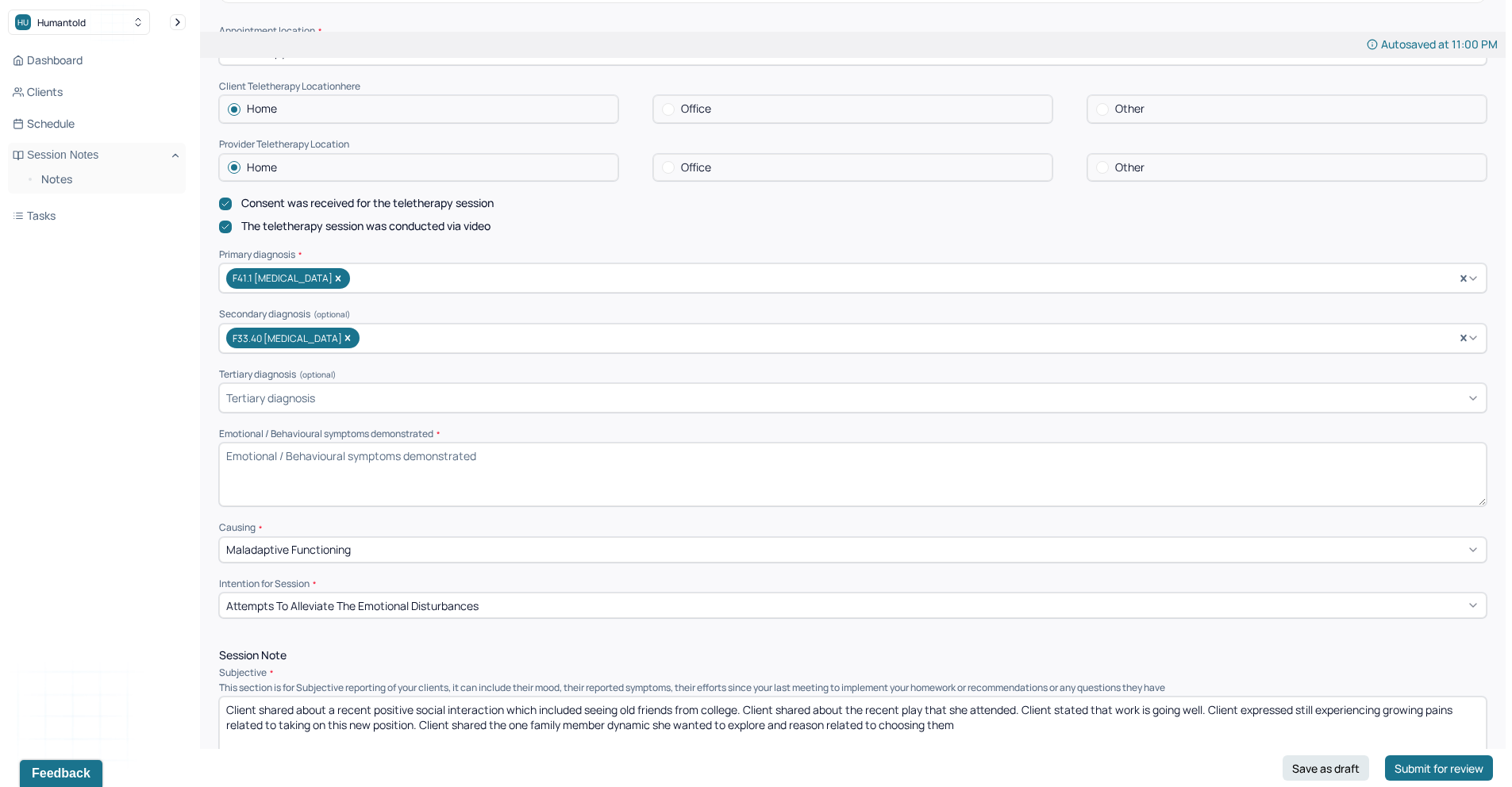 click on "Client shared about a recent positive social interaction which included seeing old friends from college. Client shared about the recent play that she attended. Client stated that work is going well. Client expressed still experiencing growing pains related to taking on this new position. Client shared the one family member dynamic she wanted to explore and reason related to choosing them" at bounding box center (852, 728) 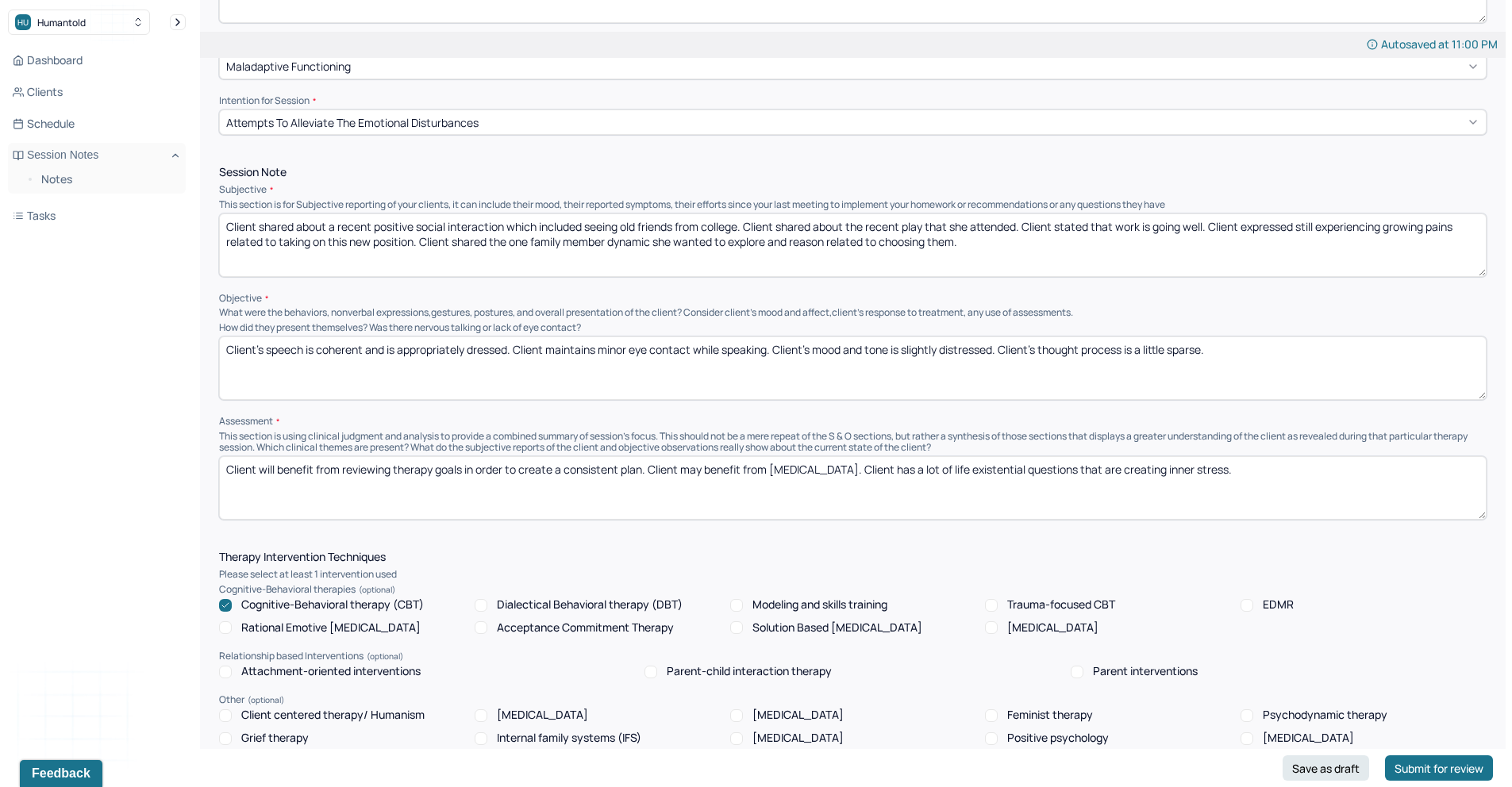 scroll, scrollTop: 812, scrollLeft: 0, axis: vertical 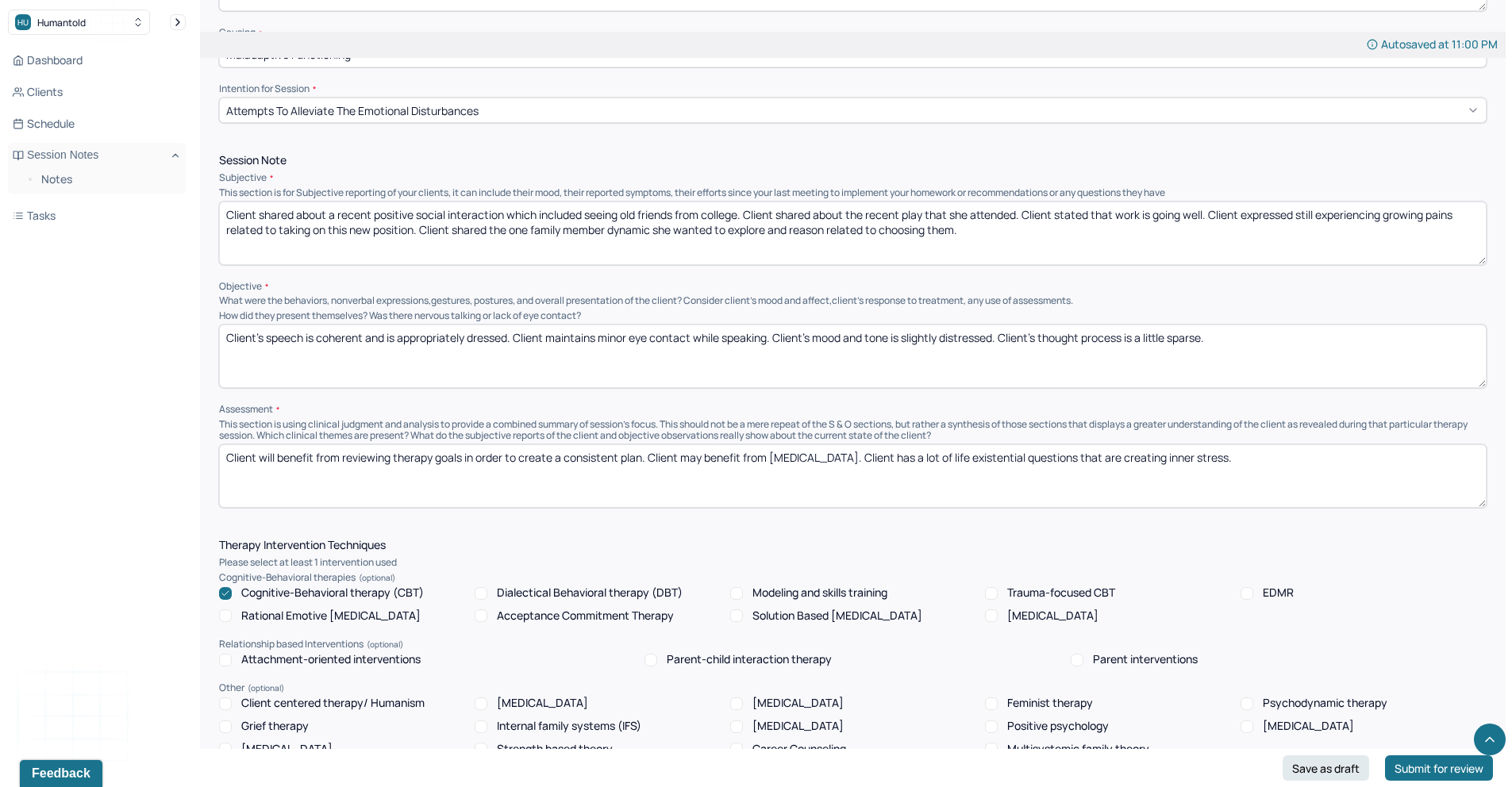 type on "Client shared about a recent positive social interaction which included seeing old friends from college. Client shared about the recent play that she attended. Client stated that work is going well. Client expressed still experiencing growing pains related to taking on this new position. Client shared the one family member dynamic she wanted to explore and reason related to choosing them." 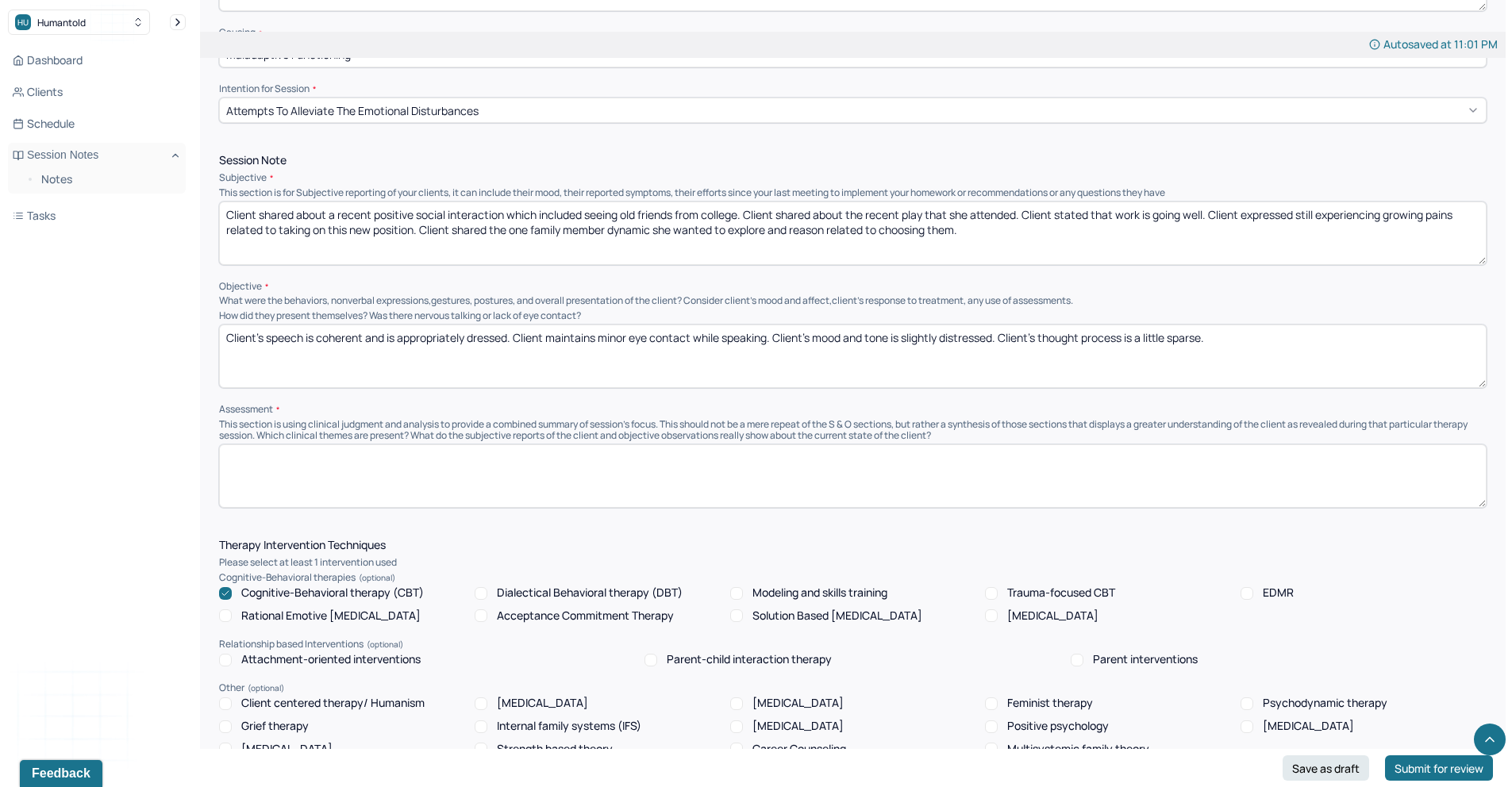 paste on "- Father’s approval is a current topic of discussion. Client will benefit from exploring more about this need of approval." 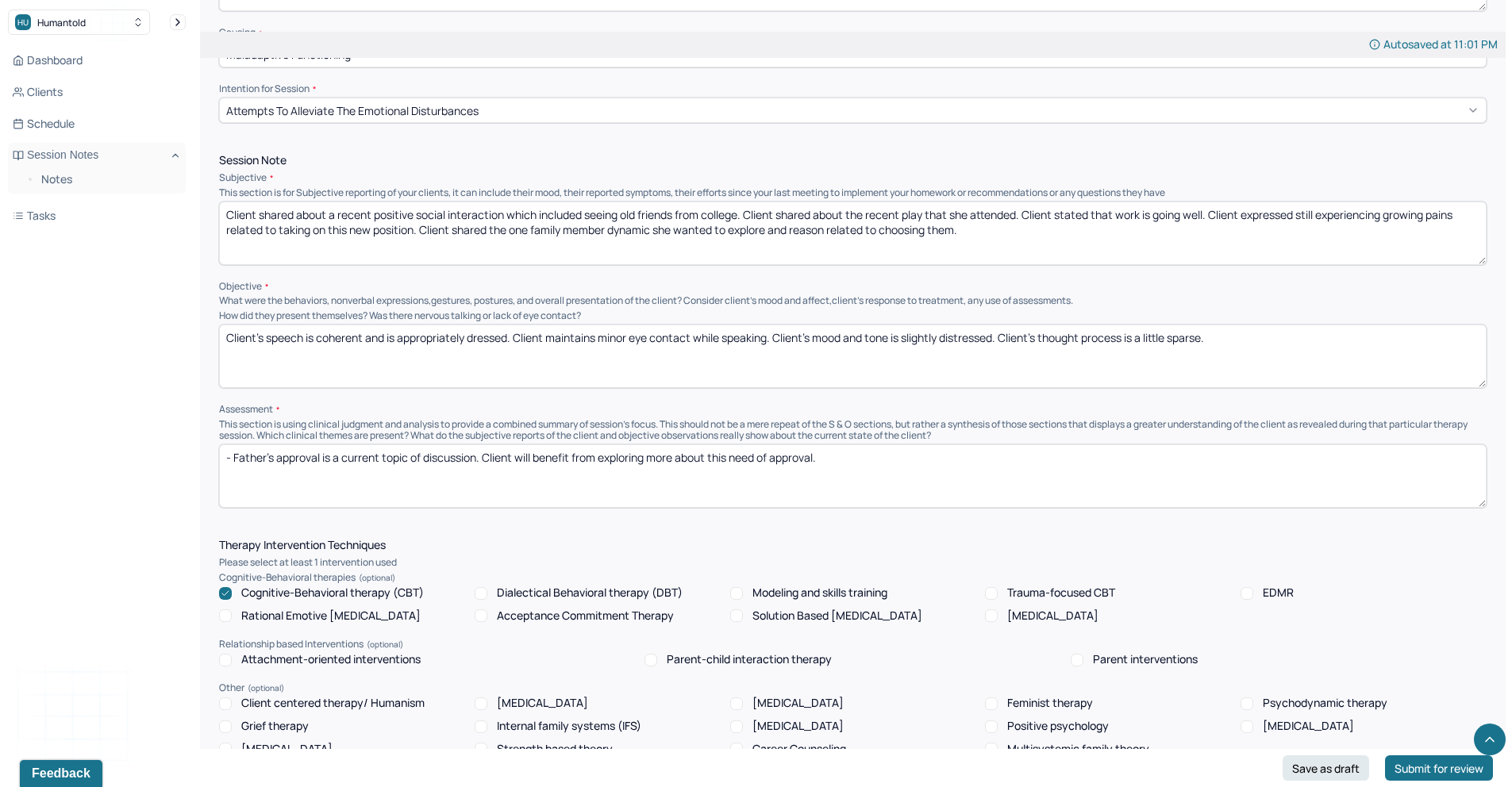 click on "- Father’s approval is a current topic of discussion. Client will benefit from exploring more about this need of approval." at bounding box center [852, 476] 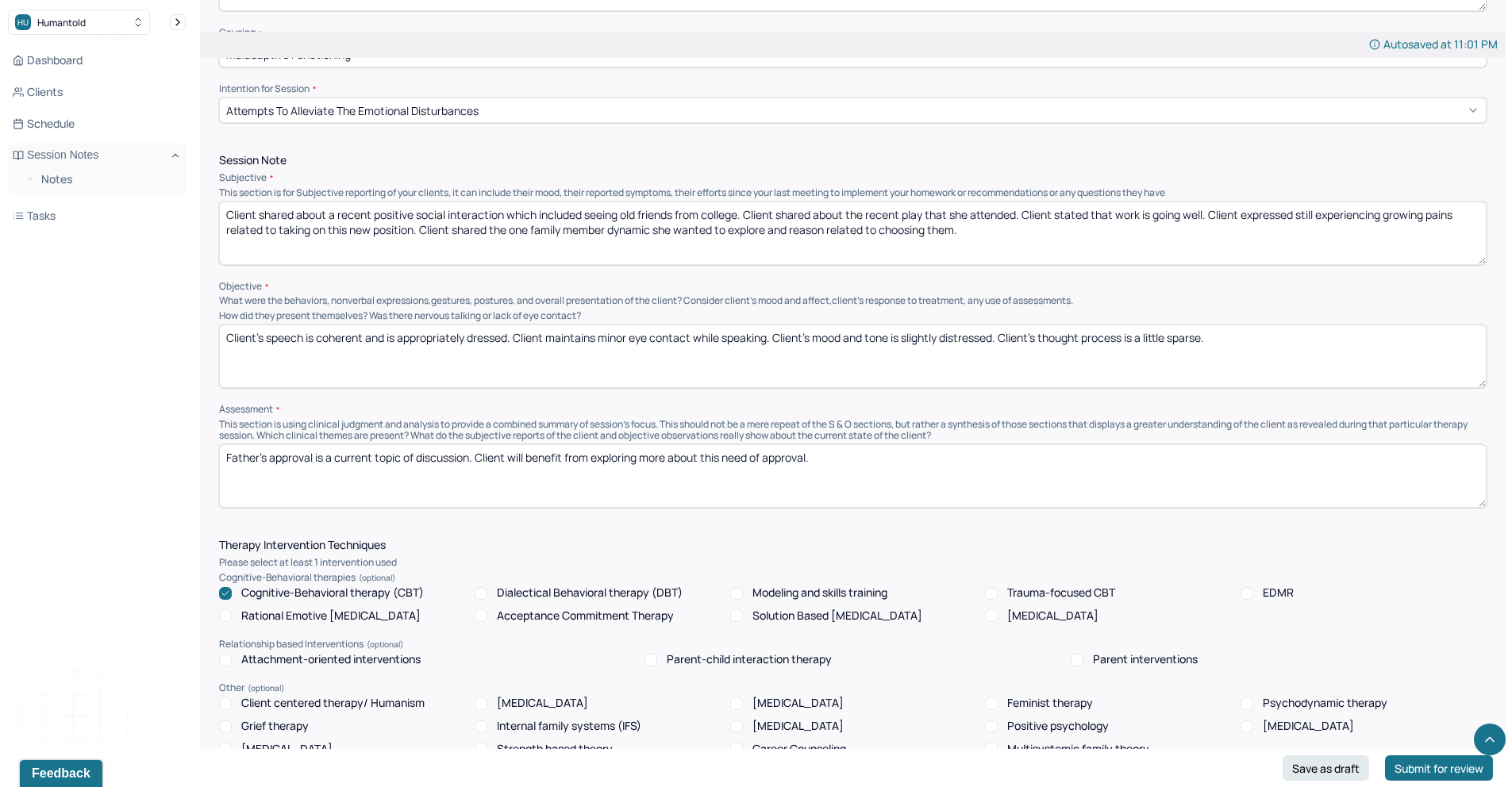 type on "Father’s approval is a current topic of discussion. Client will benefit from exploring more about this need of approval." 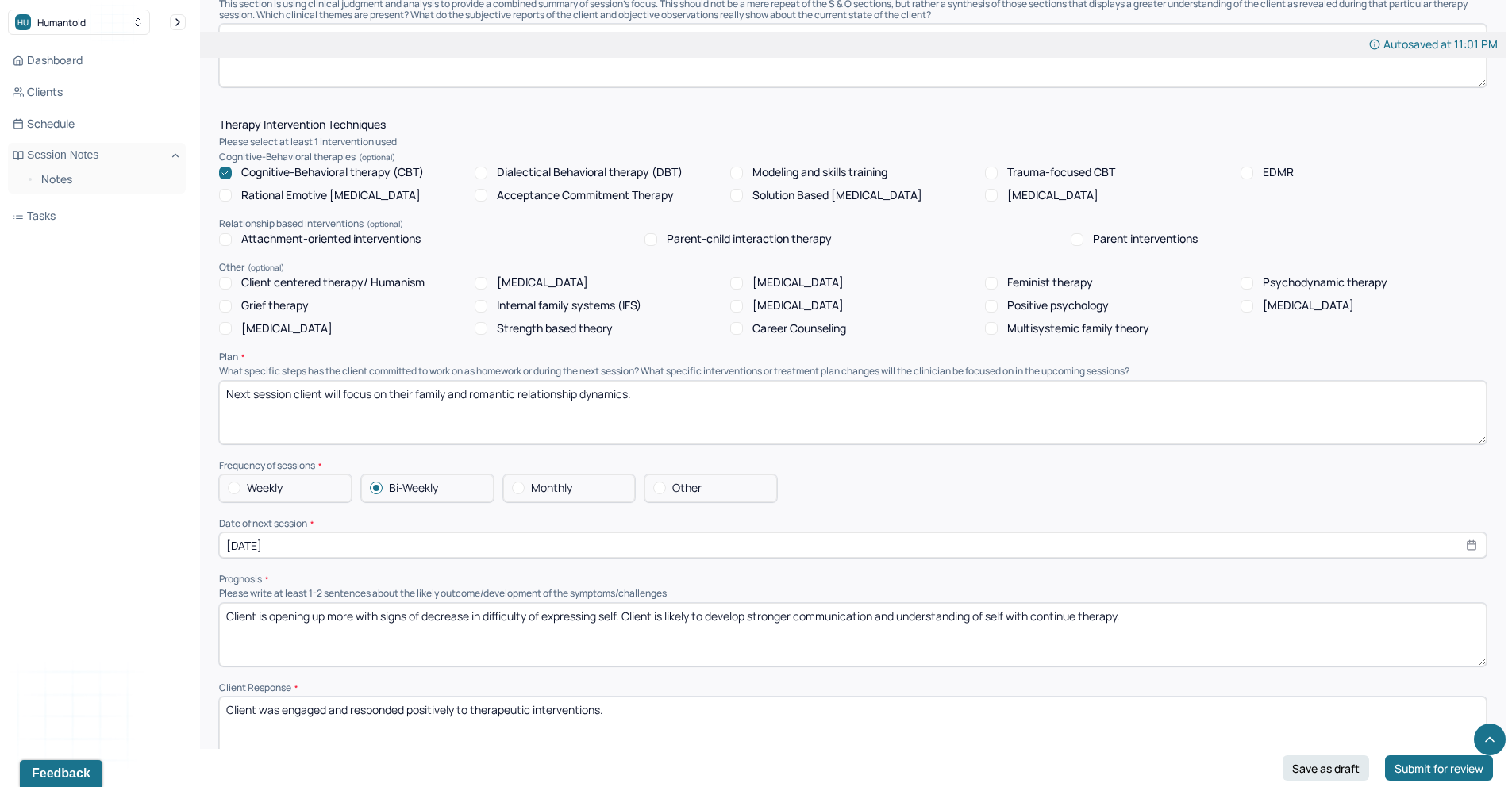 scroll, scrollTop: 1234, scrollLeft: 0, axis: vertical 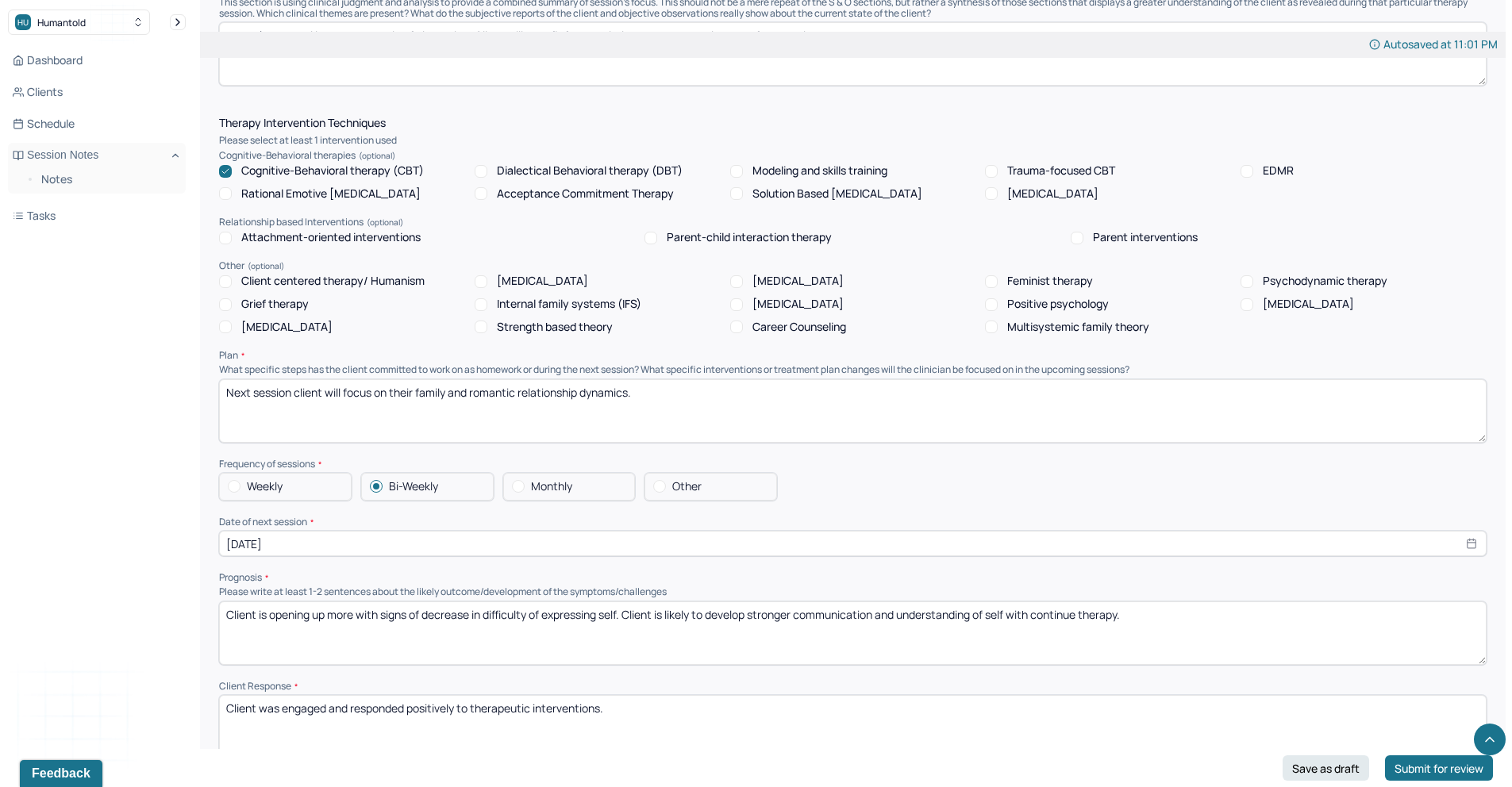 click on "[DATE]" at bounding box center (852, 543) 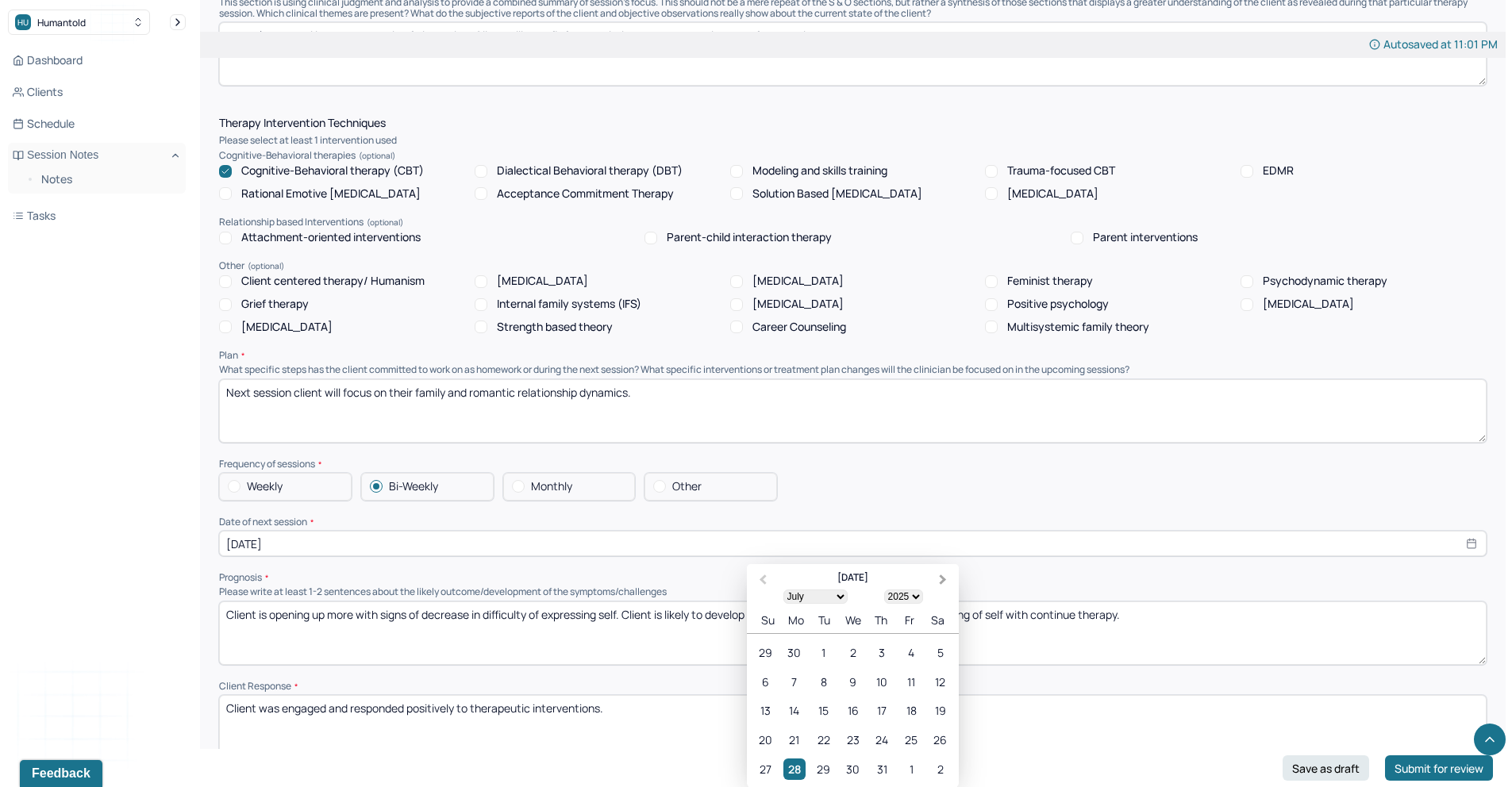 click on "Next Month" at bounding box center [943, 580] 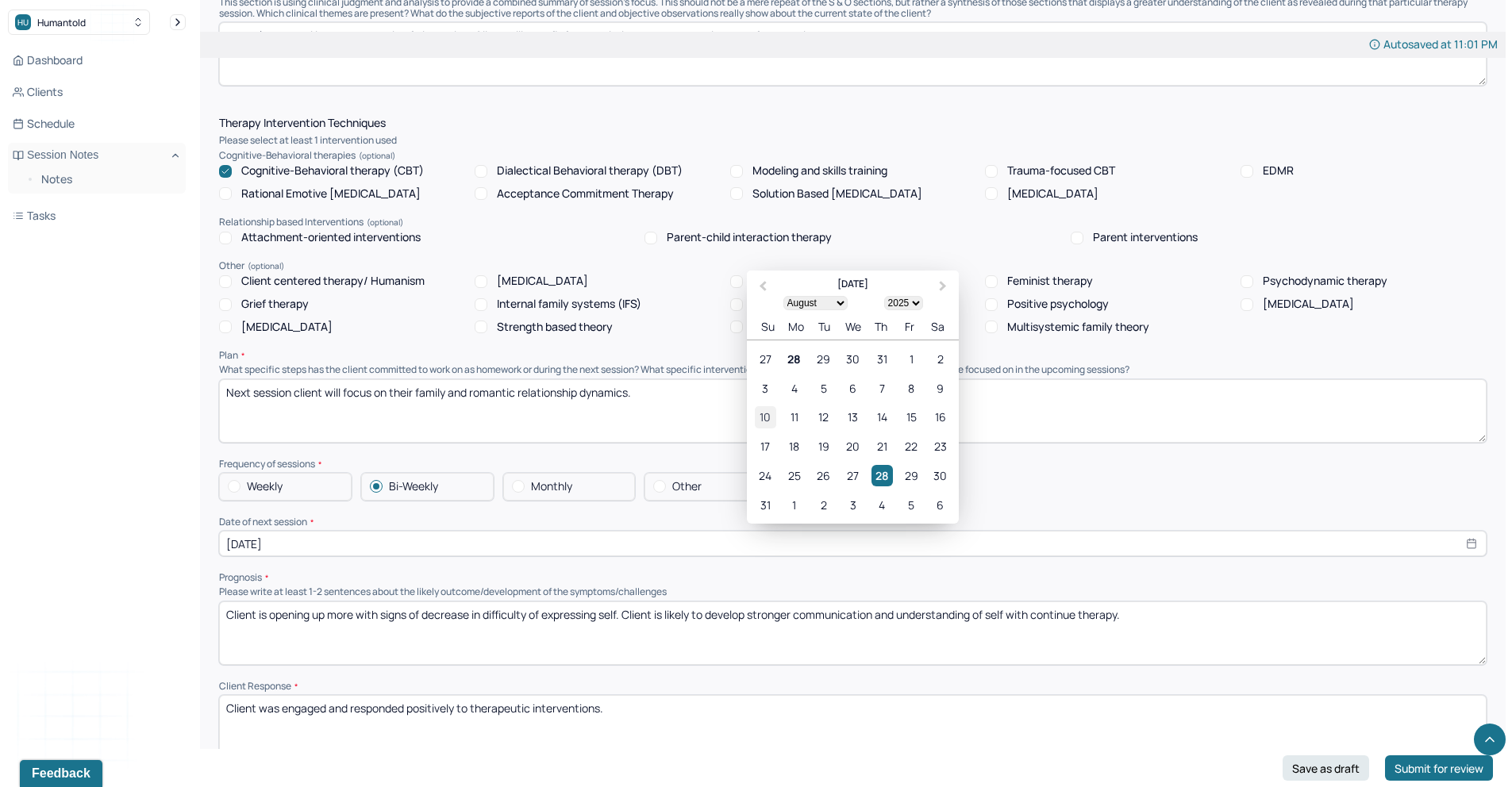 click on "10" at bounding box center [765, 417] 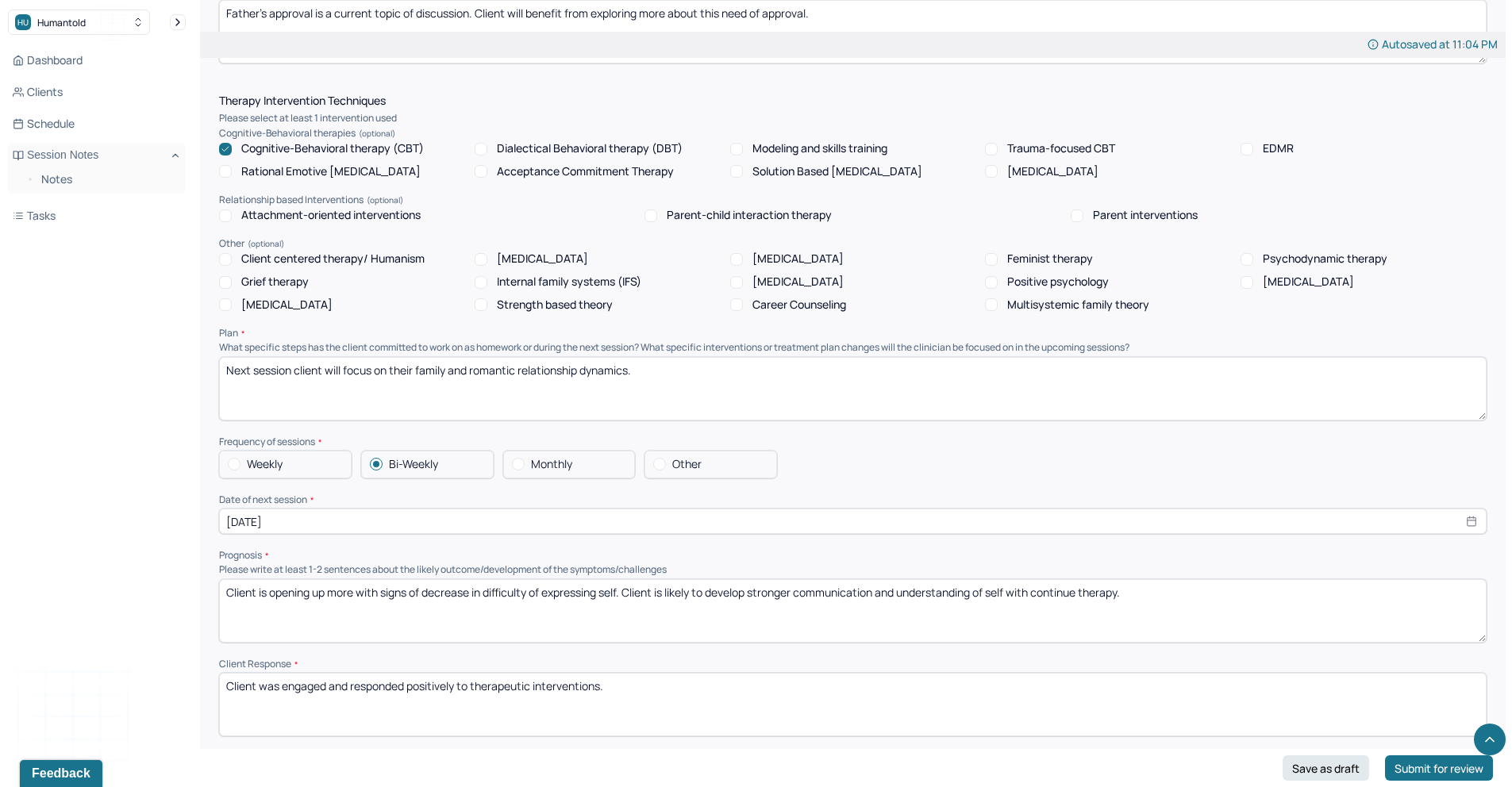 scroll, scrollTop: 1257, scrollLeft: 0, axis: vertical 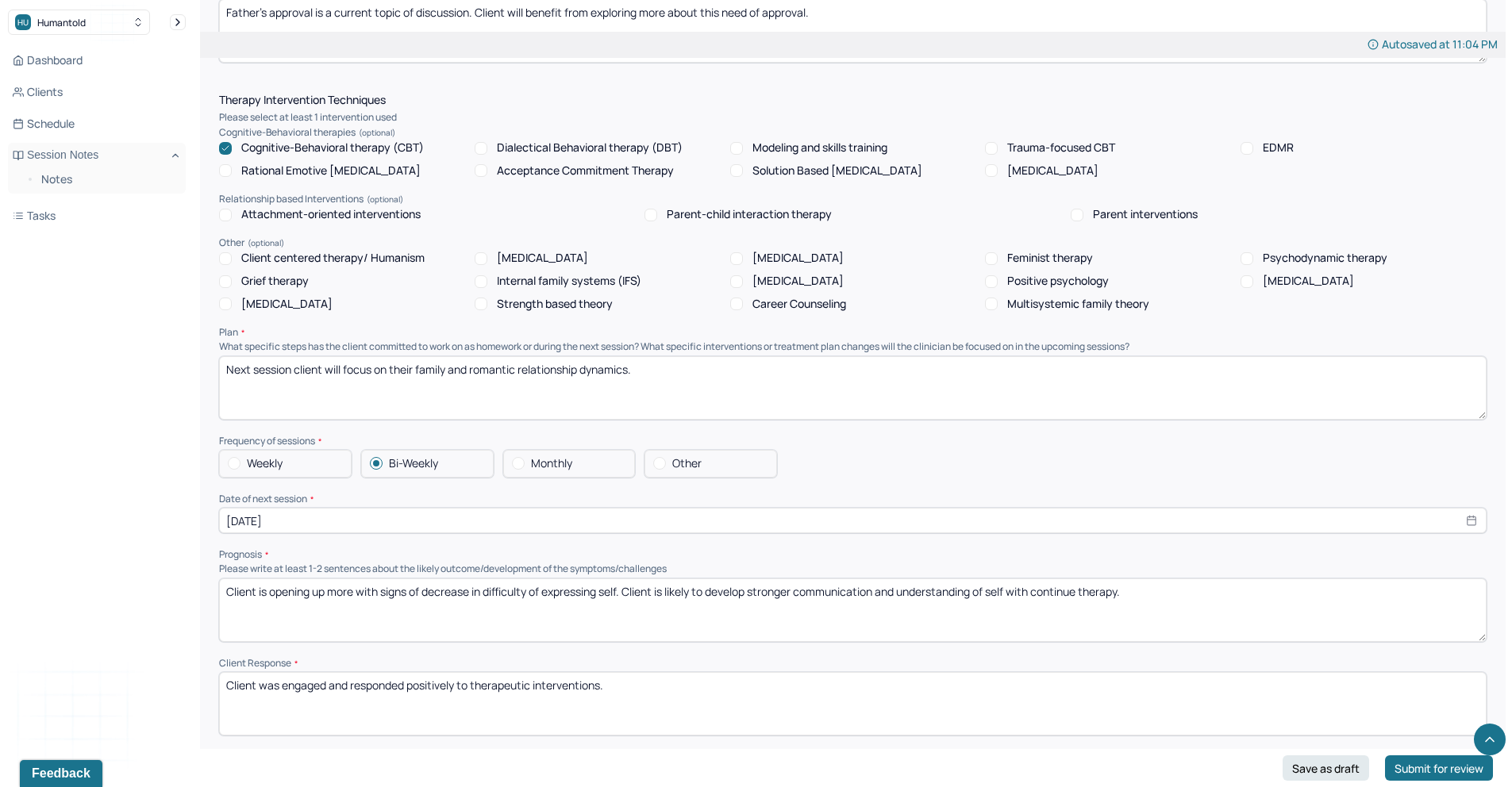 click on "Client is opening up more with signs of decrease in difficulty of expressing self. Client is likely to develop stronger communication and understanding of self with continue therapy." at bounding box center [852, 610] 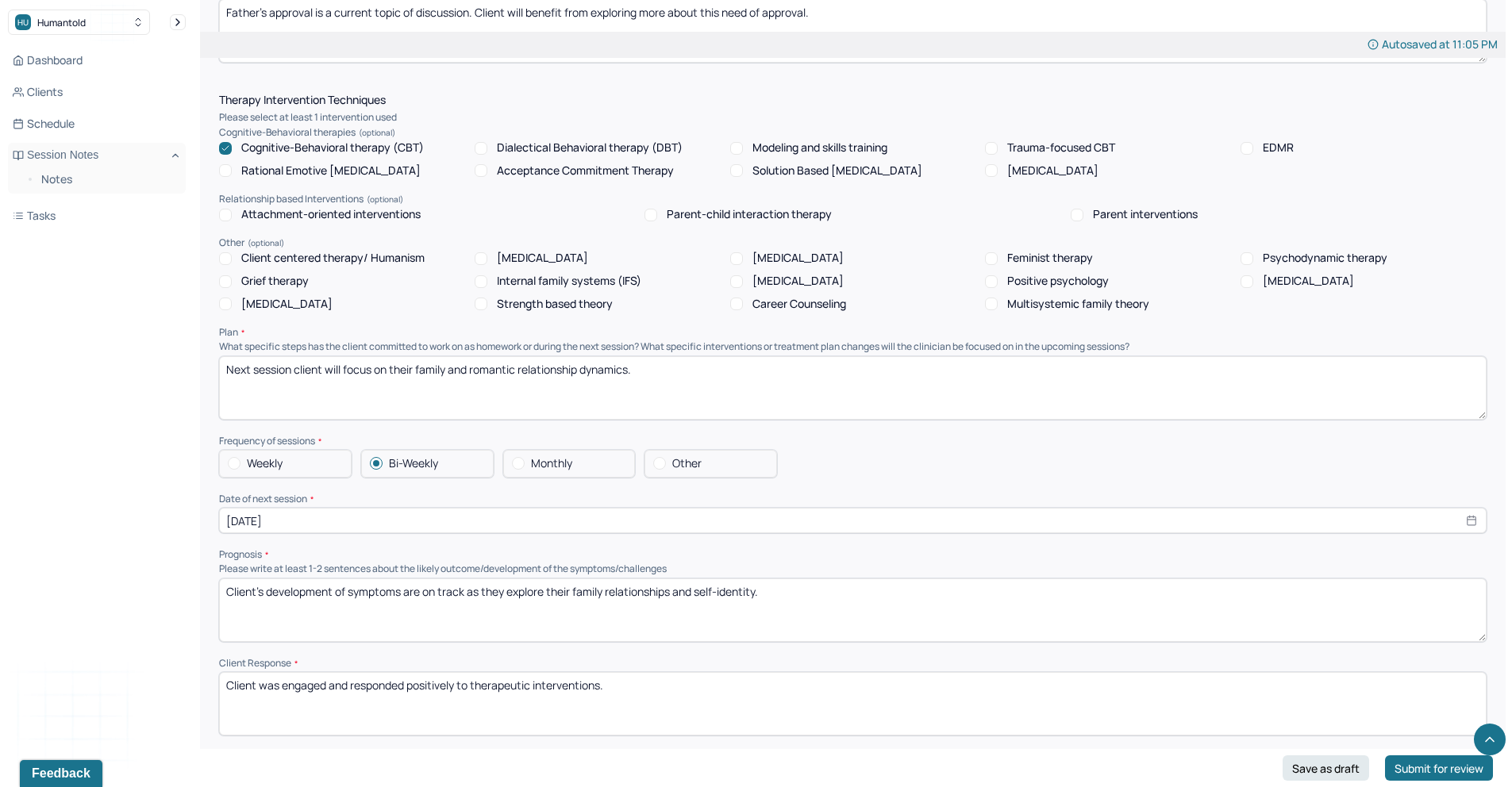 type on "Client's development of symptoms are on track as they explore their family relationships and self-identity." 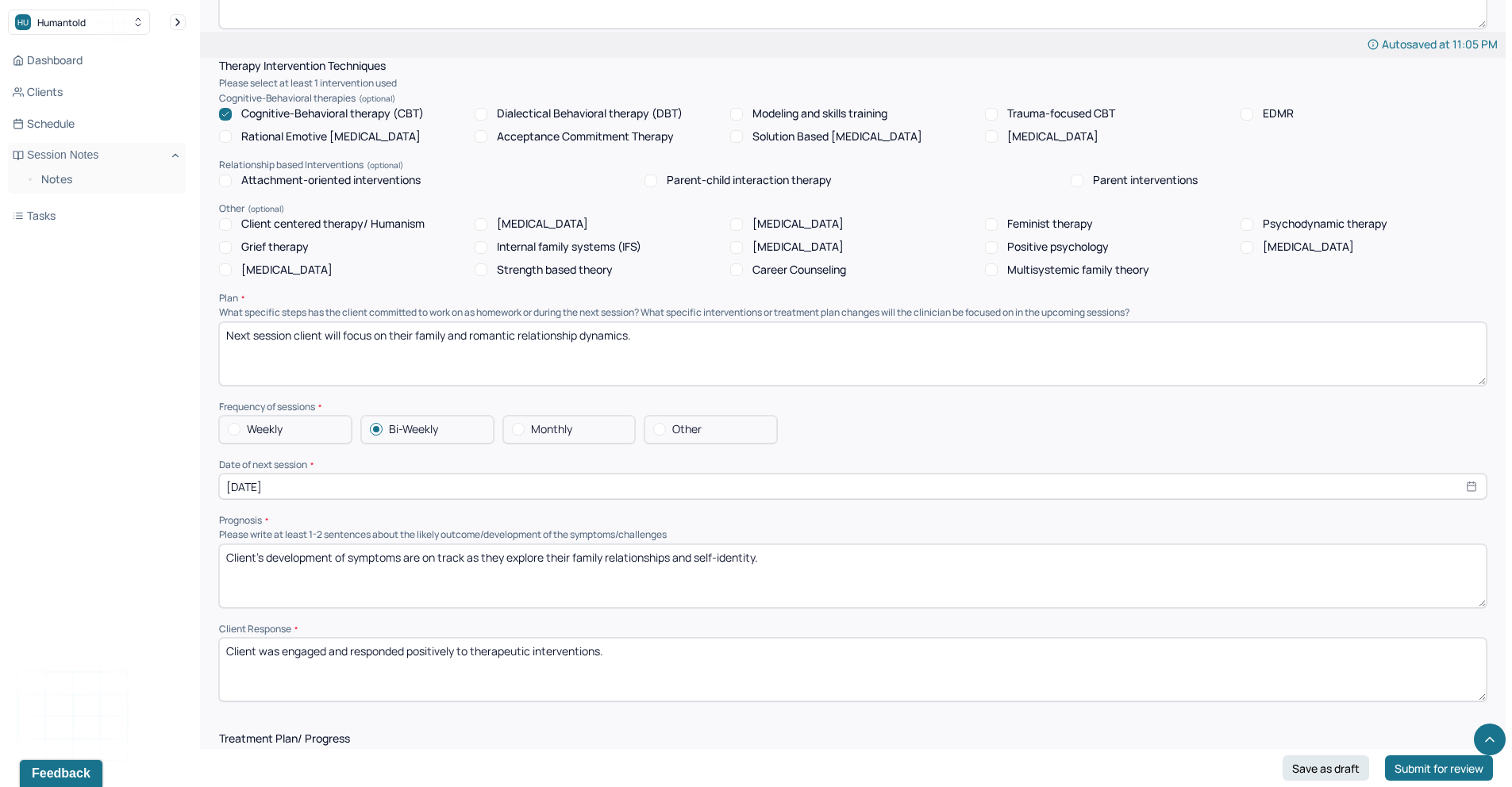 scroll, scrollTop: 1420, scrollLeft: 0, axis: vertical 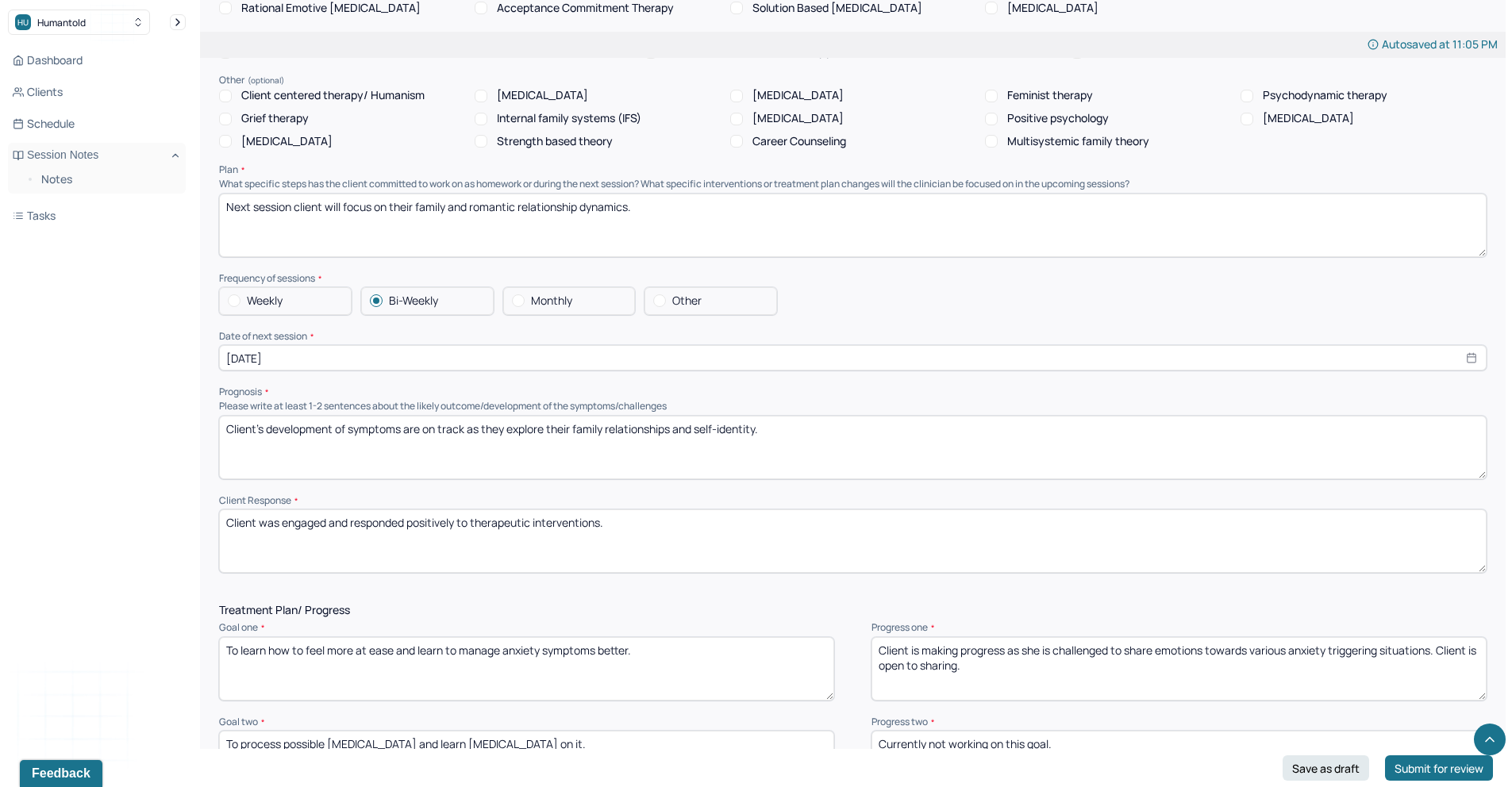 click on "Client was engaged and responded positively to therapeutic interventions." at bounding box center (852, 541) 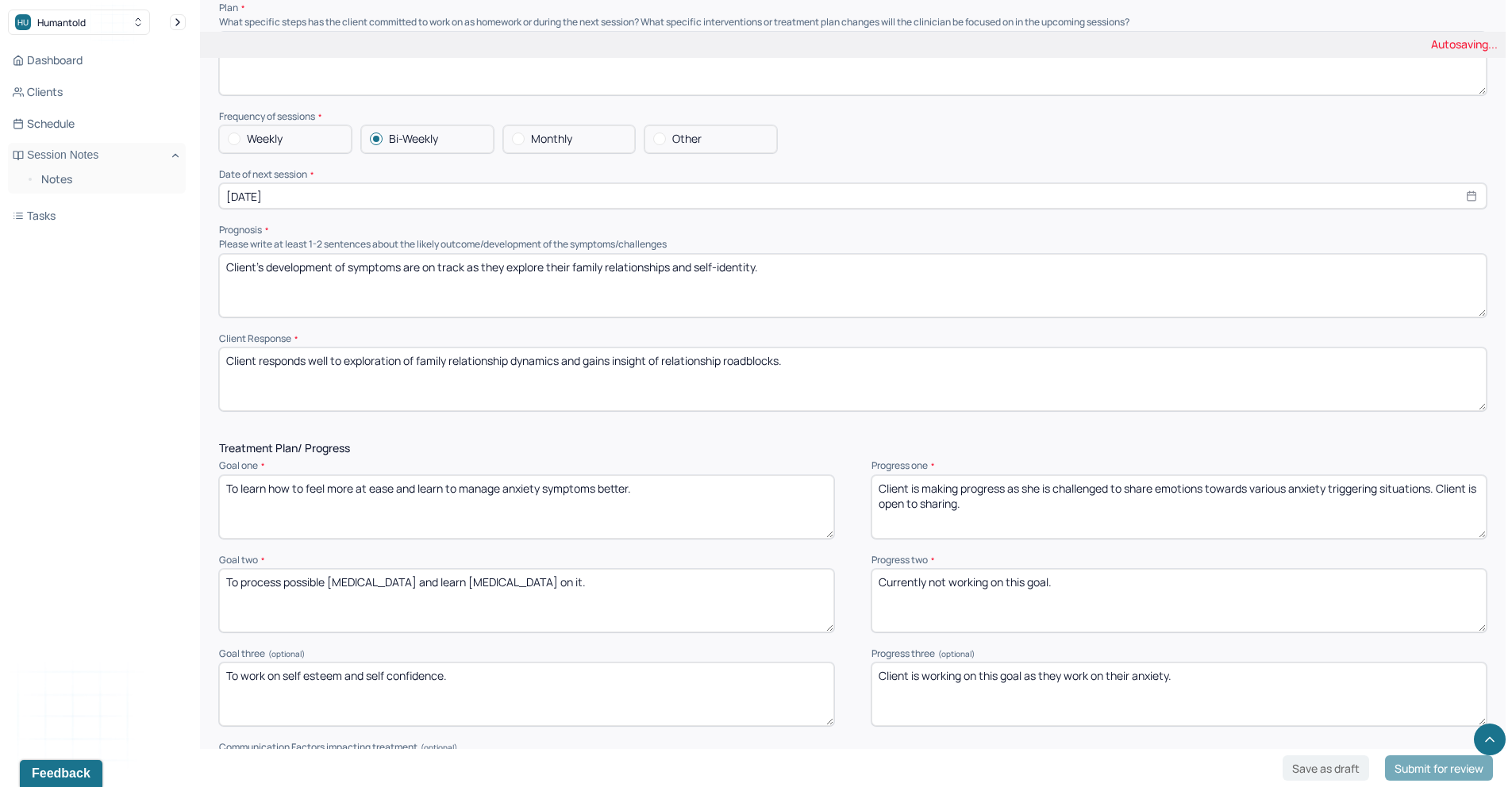 scroll, scrollTop: 1607, scrollLeft: 0, axis: vertical 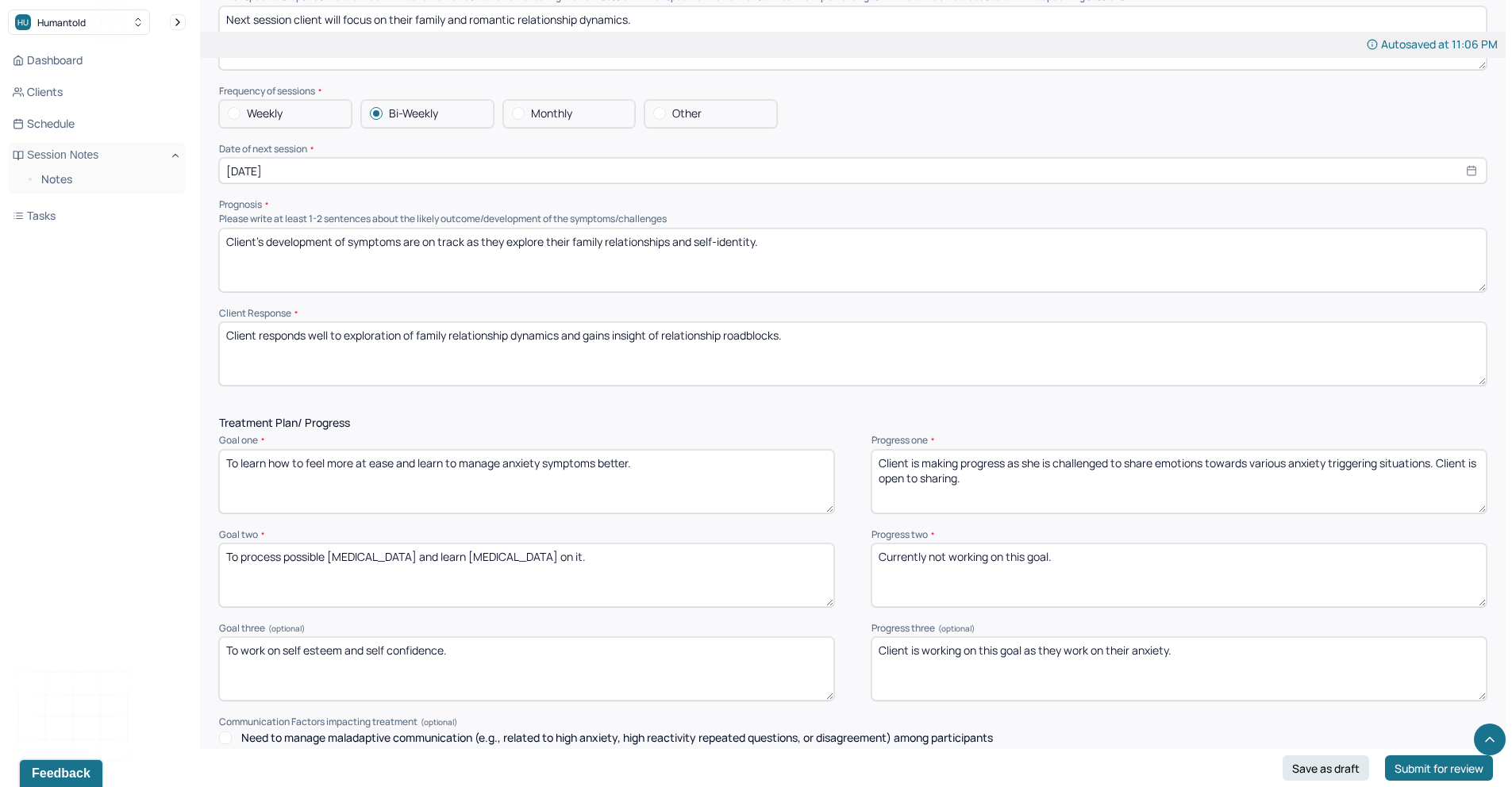 type on "Client responds well to exploration of family relationship dynamics and gains insight of relationship roadblocks." 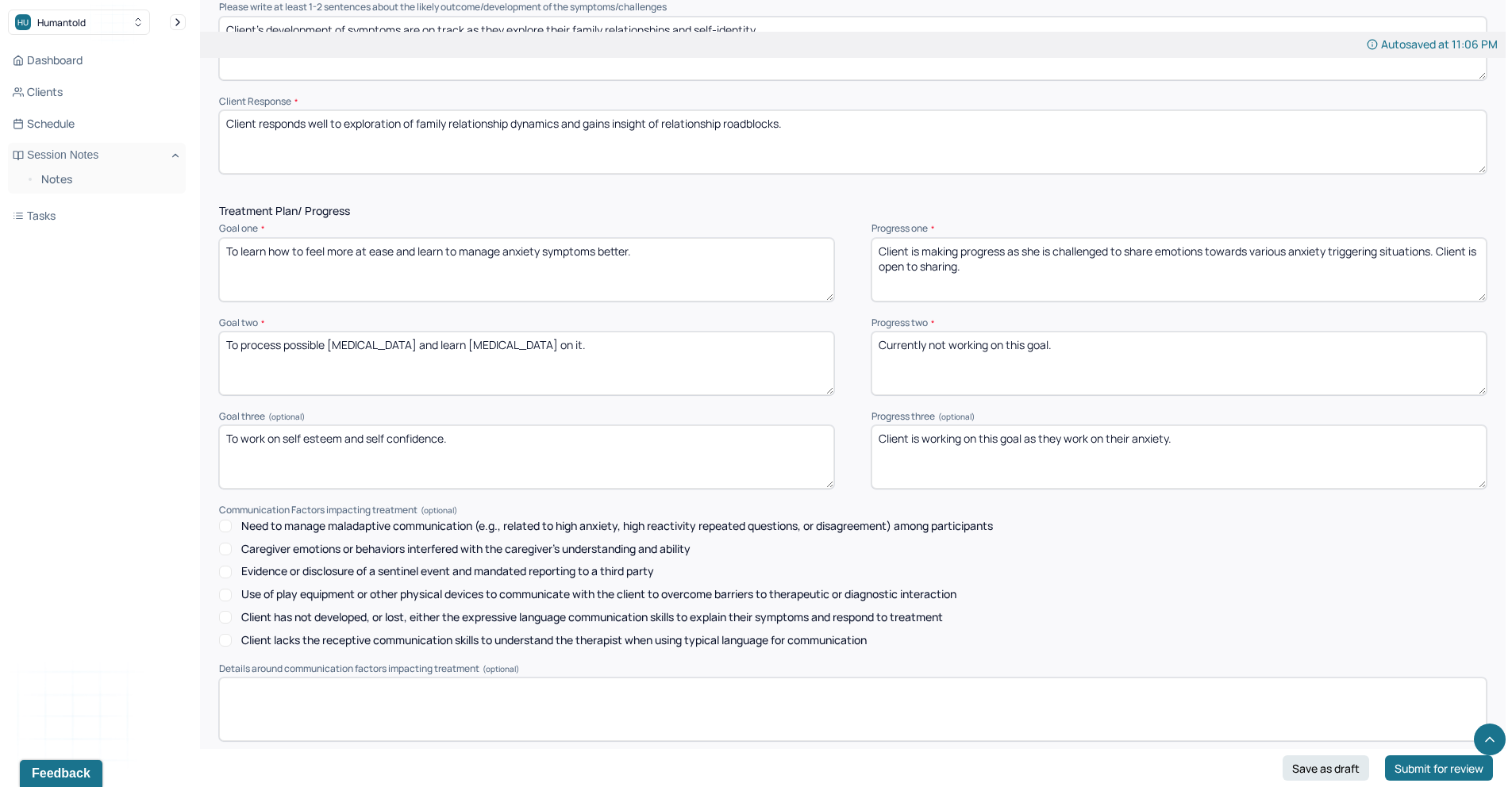 scroll, scrollTop: 1931, scrollLeft: 0, axis: vertical 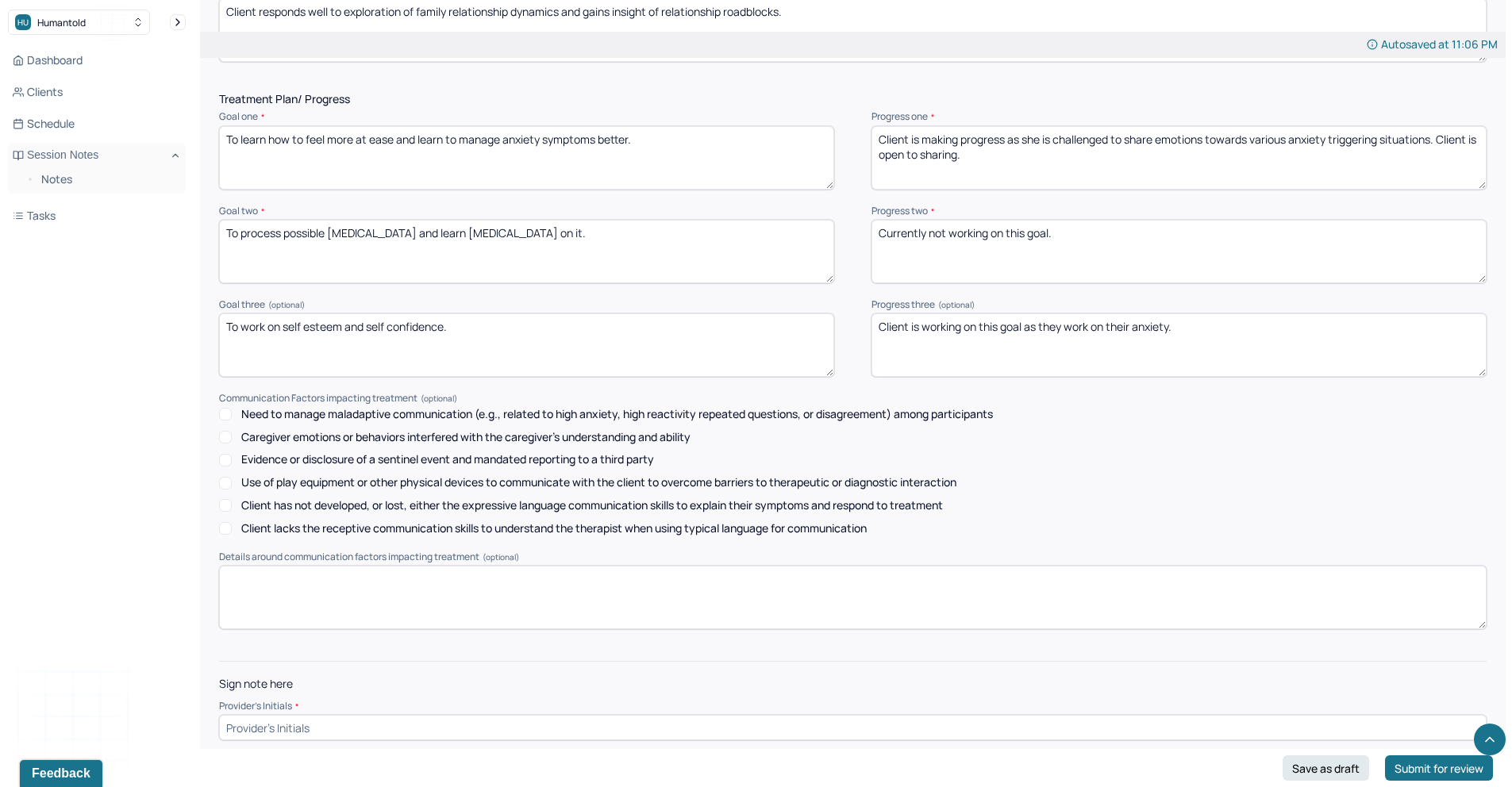 click at bounding box center [852, 727] 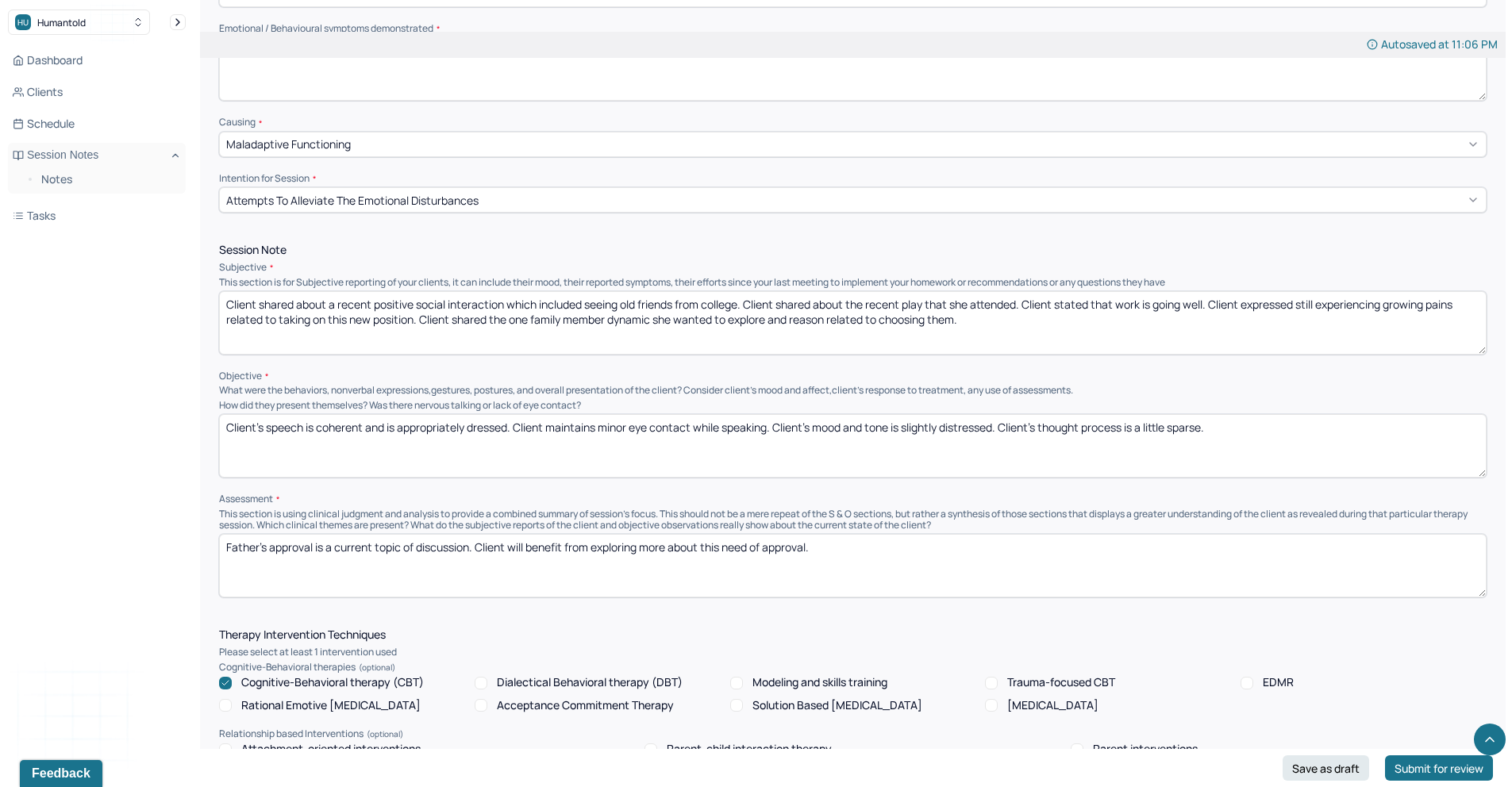 scroll, scrollTop: 720, scrollLeft: 0, axis: vertical 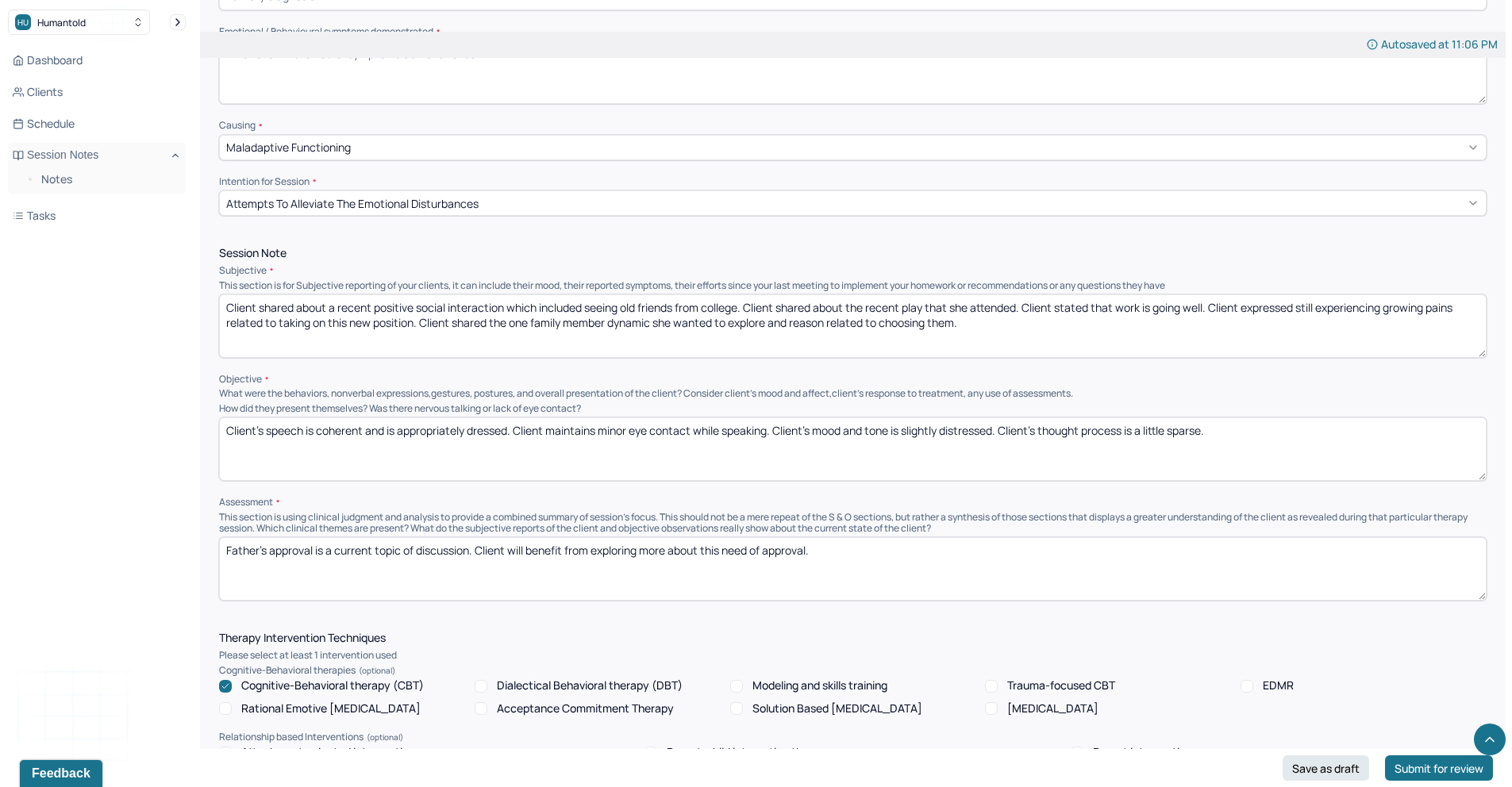 type on "KT" 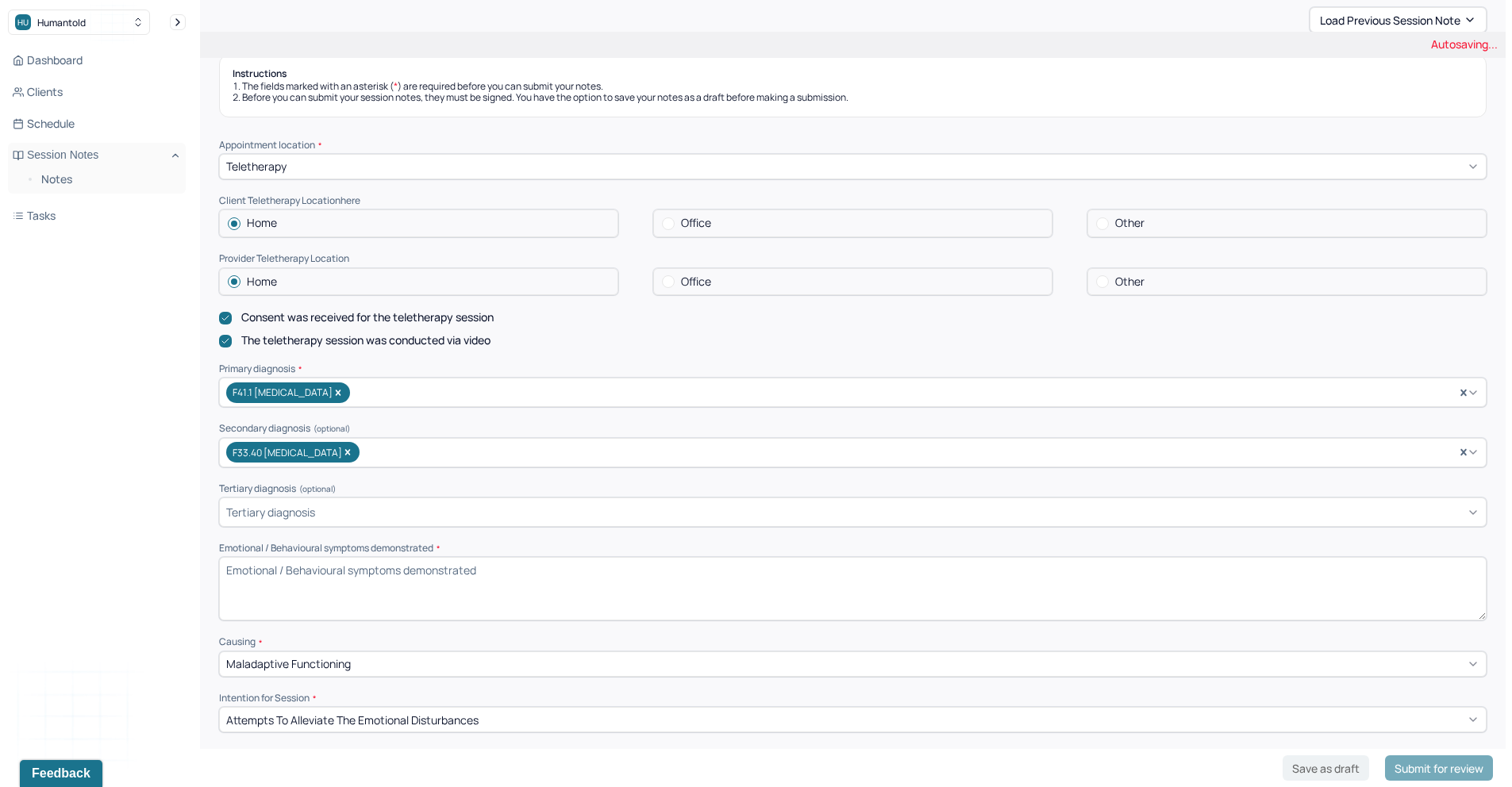 scroll, scrollTop: 507, scrollLeft: 0, axis: vertical 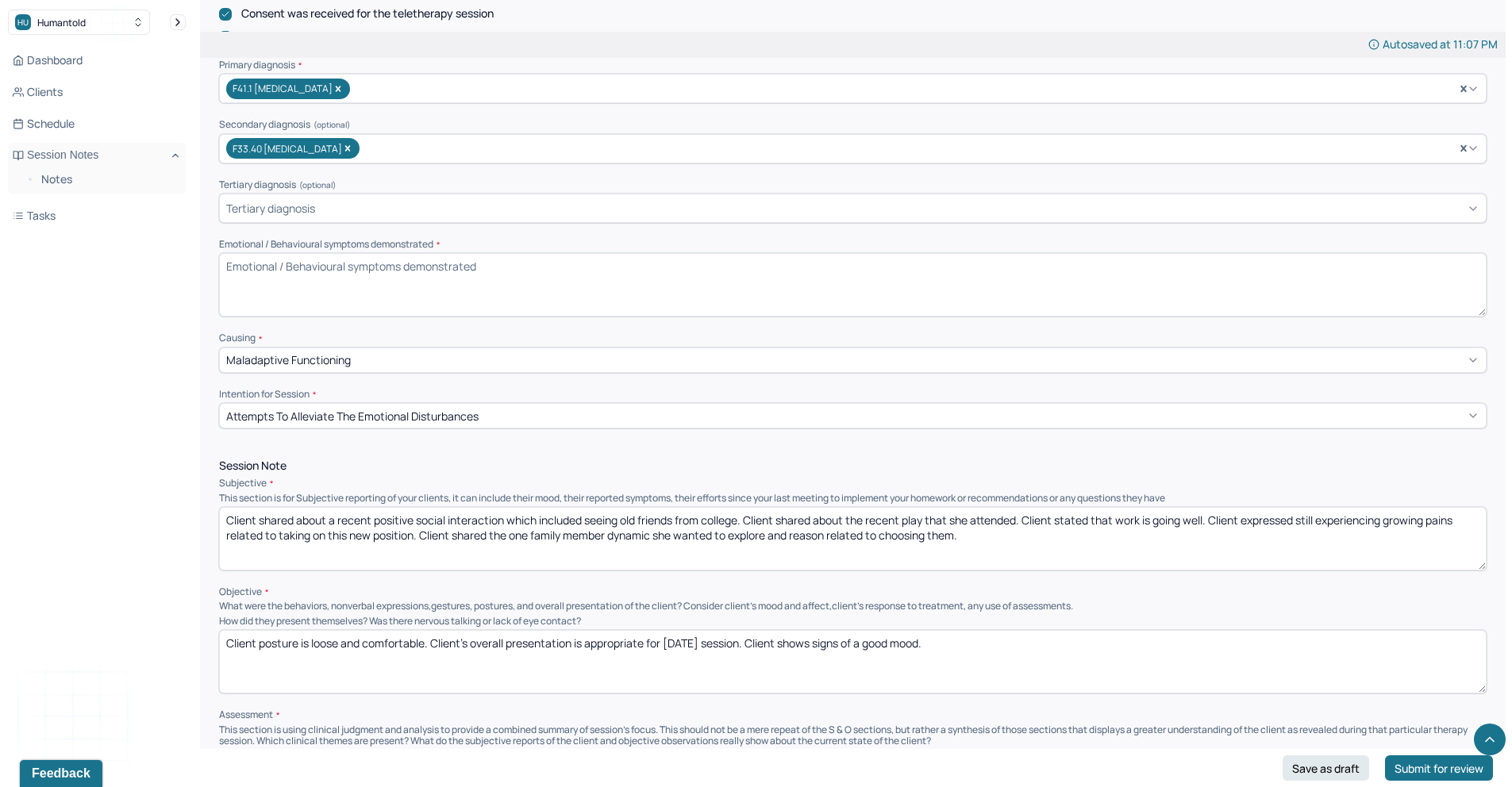 type on "Client posture is loose and comfortable. Client's overall presentation is appropriate for [DATE] session. Client shows signs of a good mood." 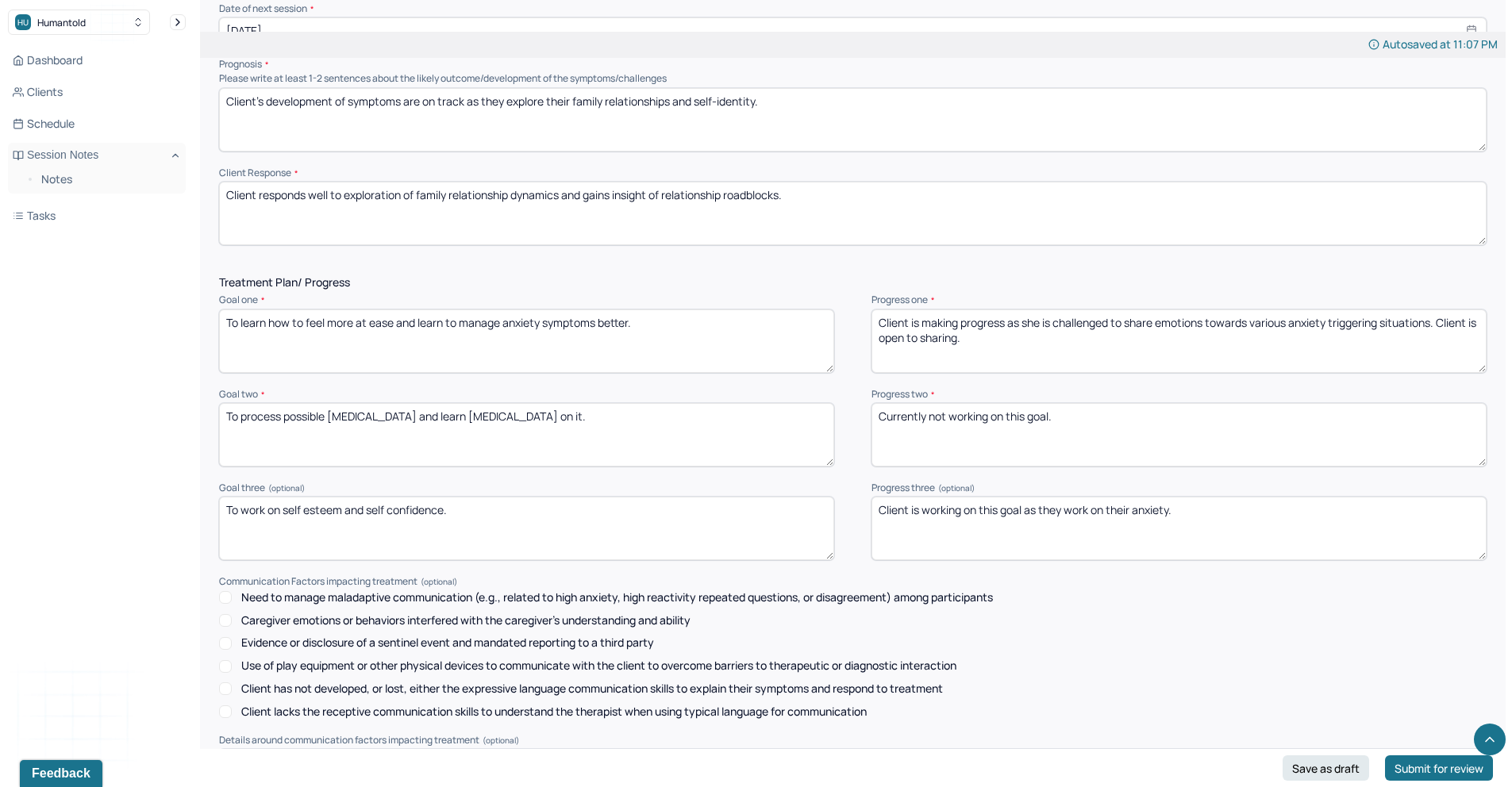 scroll, scrollTop: 1931, scrollLeft: 0, axis: vertical 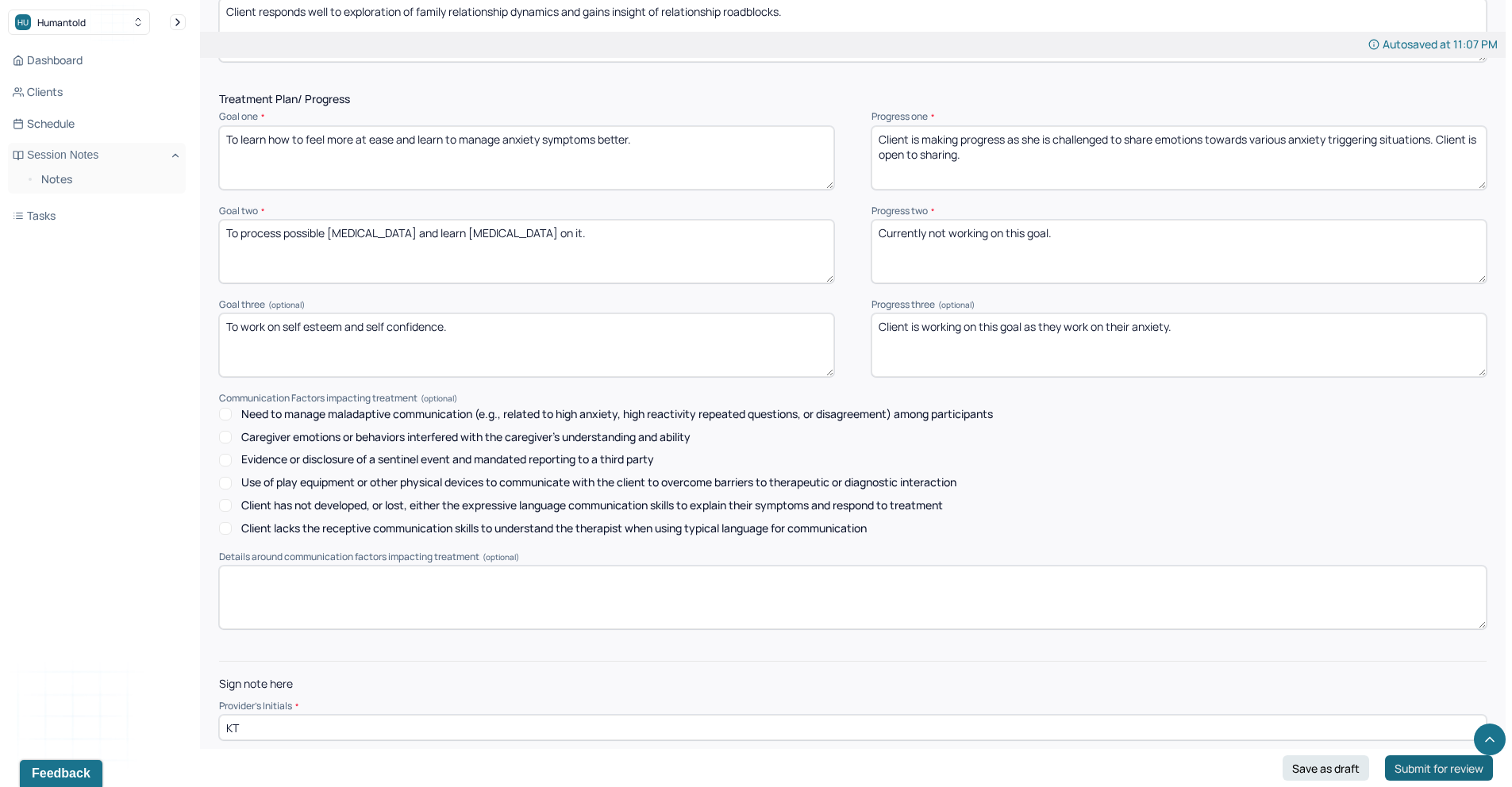 type on "Client's tone is normal and maintains eye contact throughout [DATE] session." 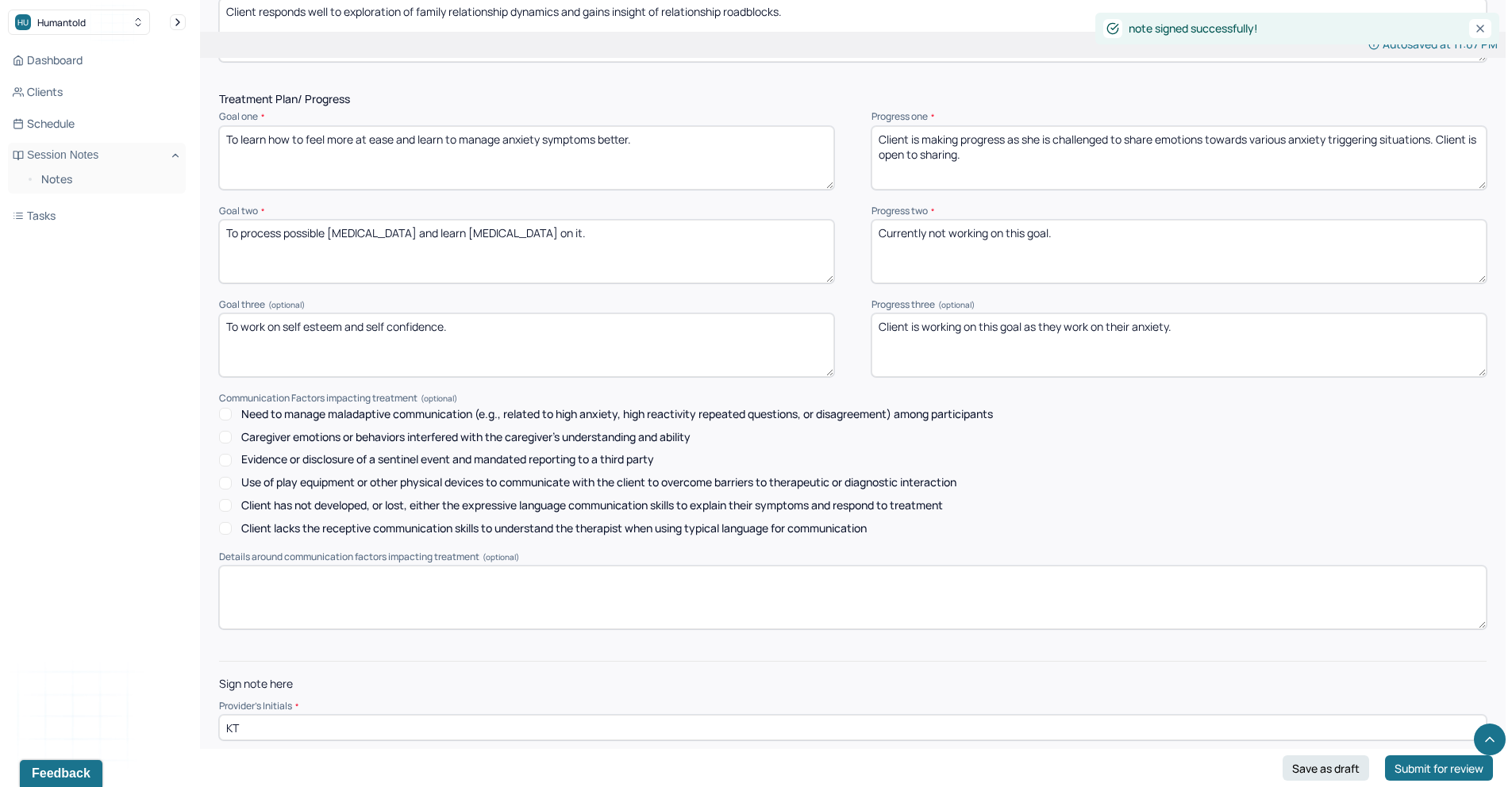 scroll, scrollTop: 0, scrollLeft: 0, axis: both 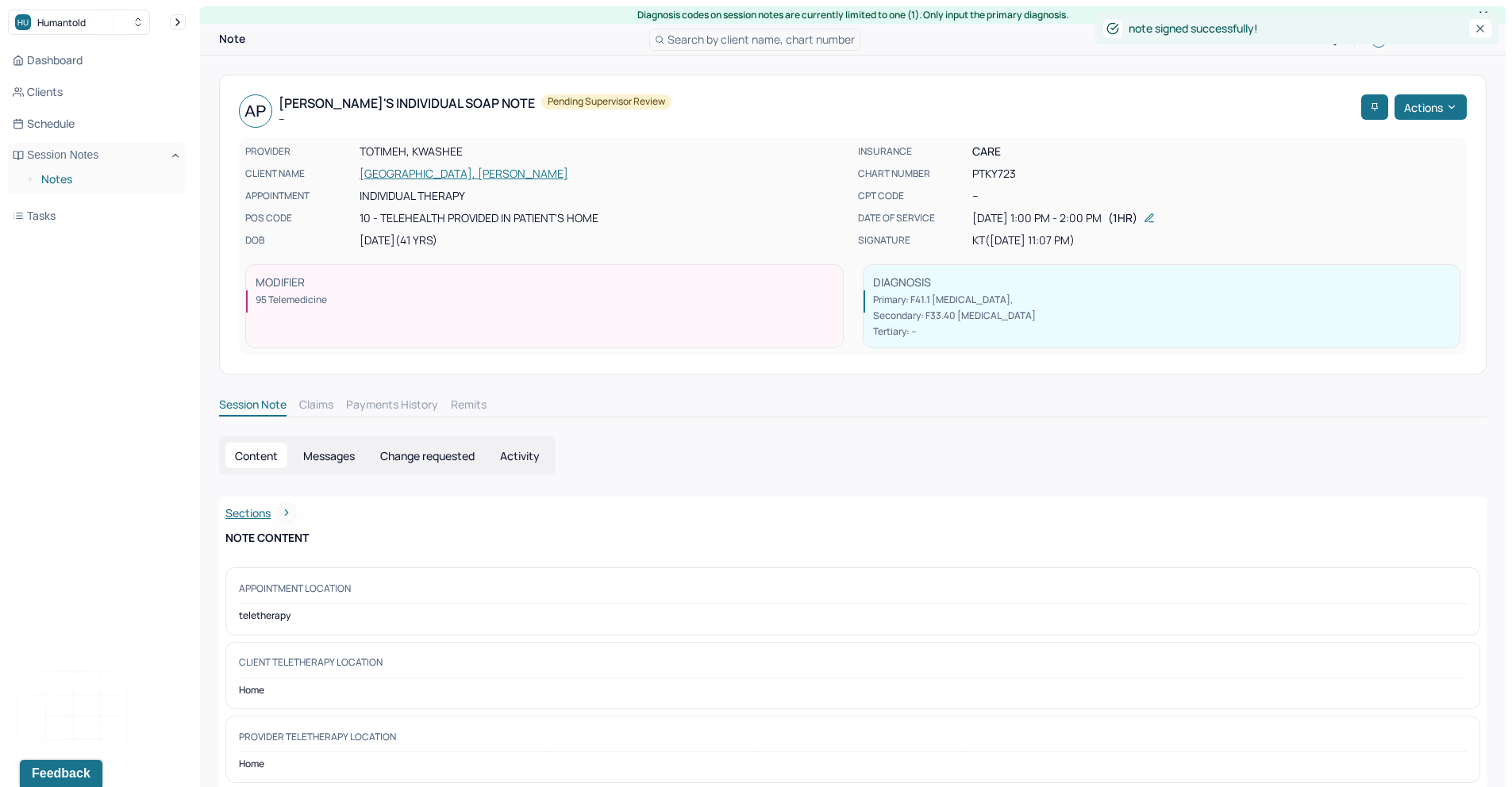click on "Notes" at bounding box center (107, 179) 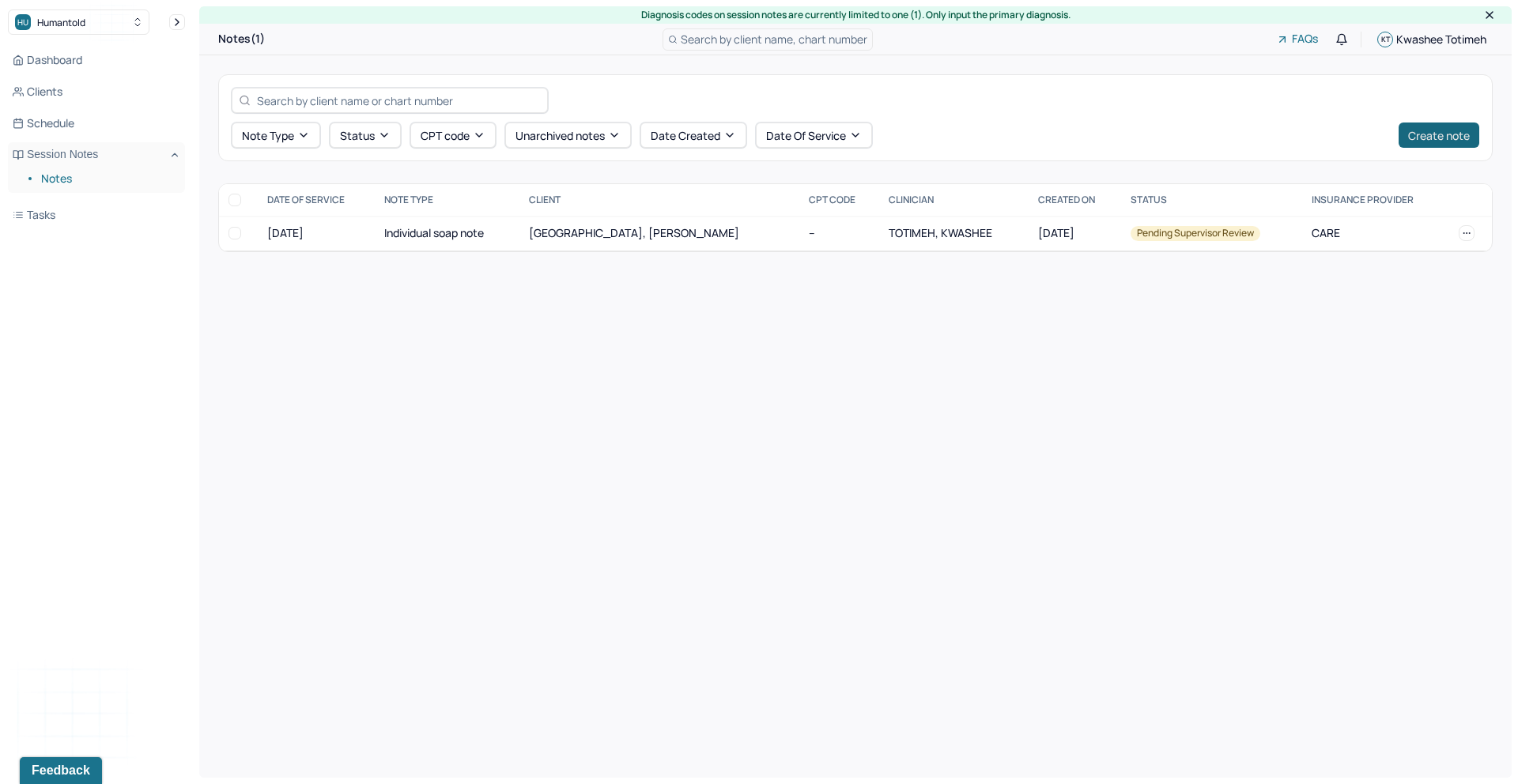 click on "Create note" at bounding box center (1439, 135) 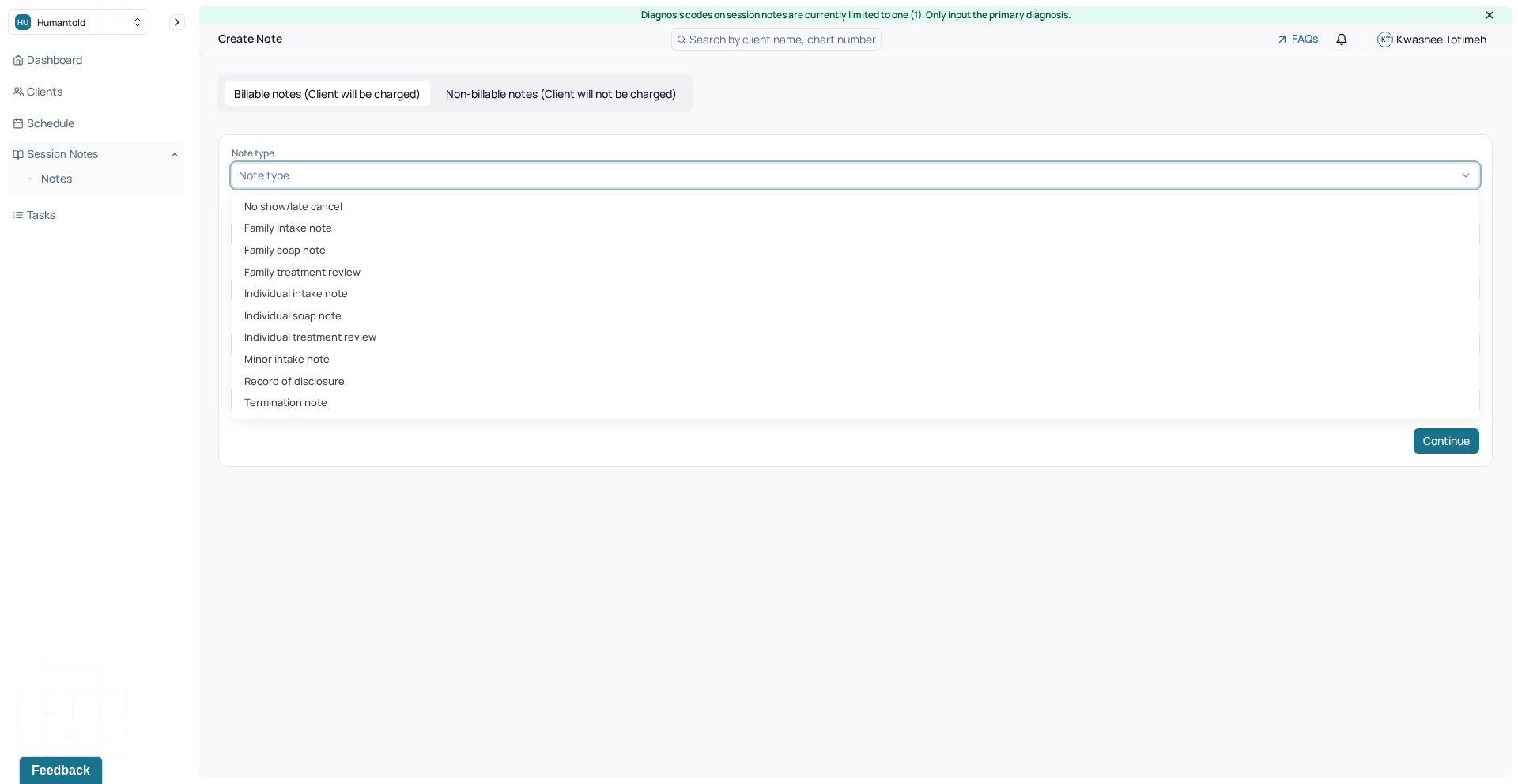 click at bounding box center [882, 175] 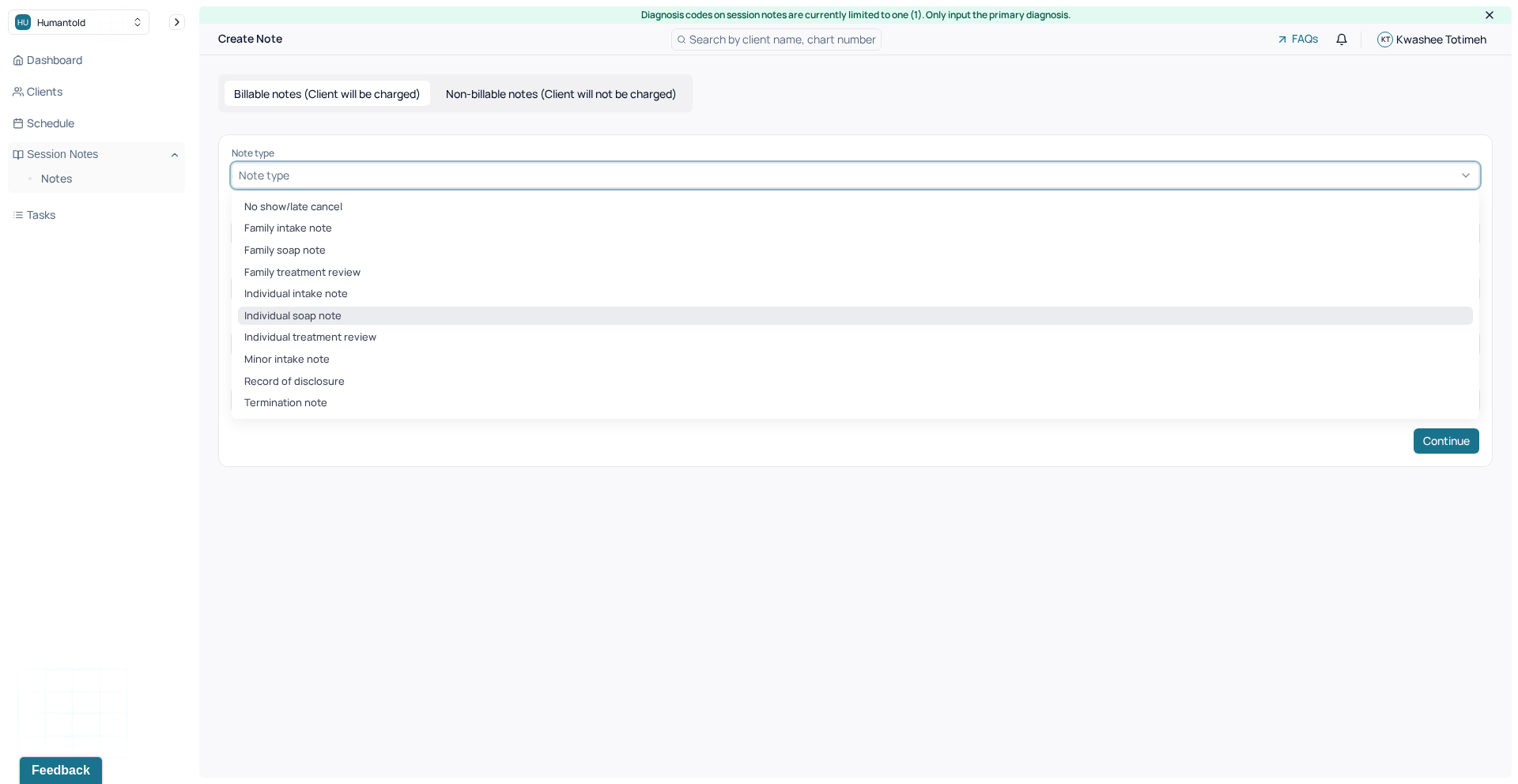 click on "Individual soap note" at bounding box center [855, 316] 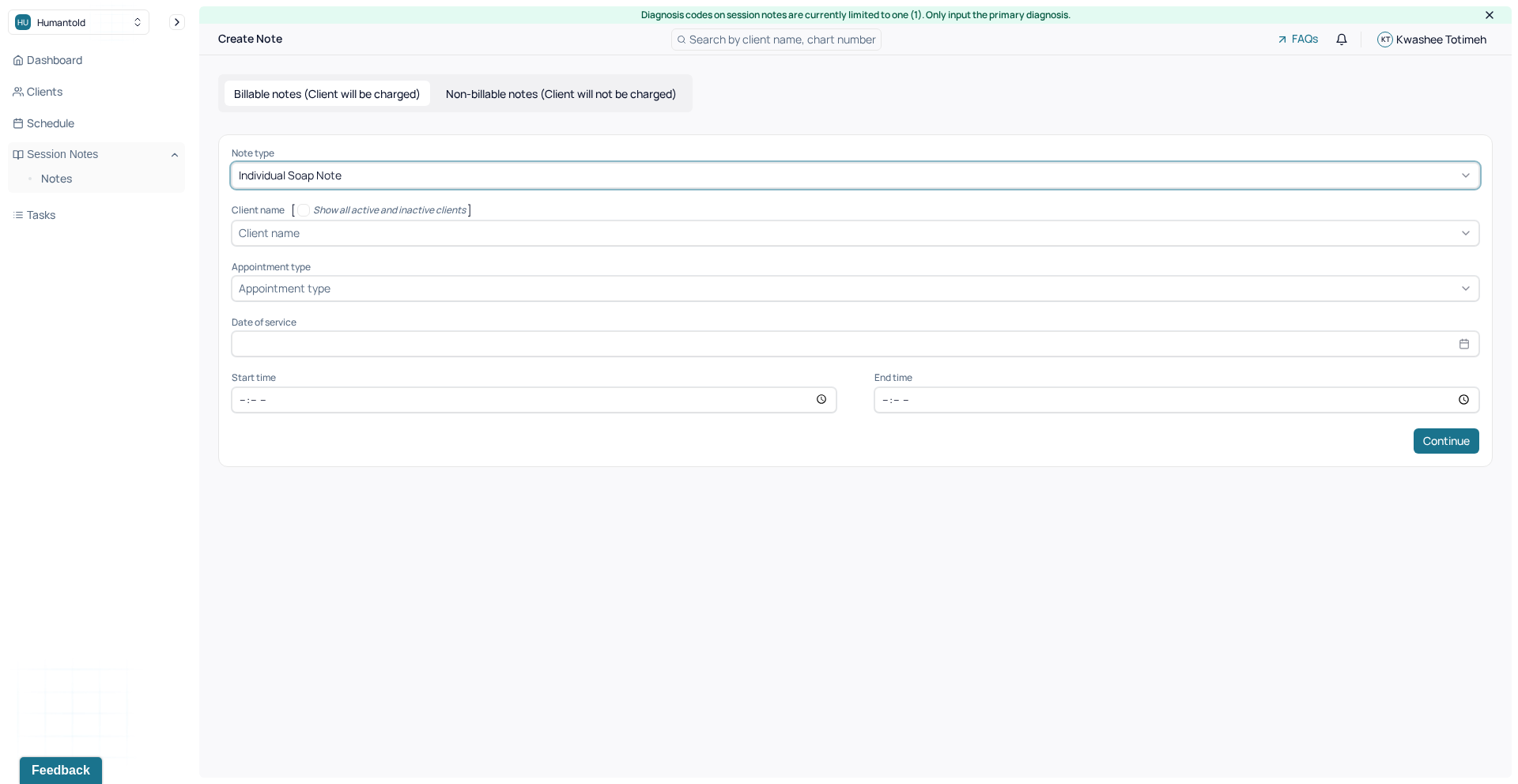 click at bounding box center [887, 232] 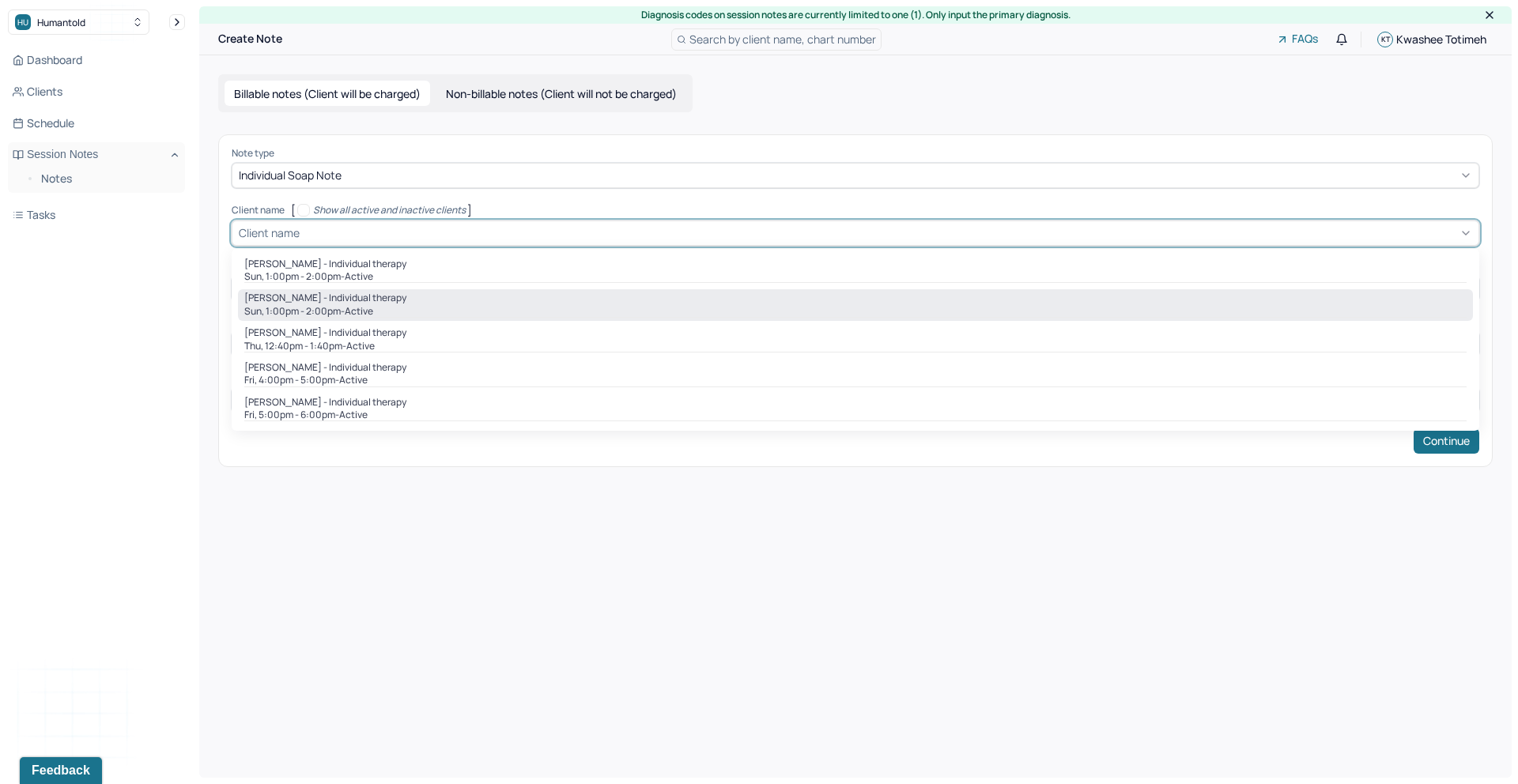 click on "[PERSON_NAME] - Individual therapy" at bounding box center (325, 298) 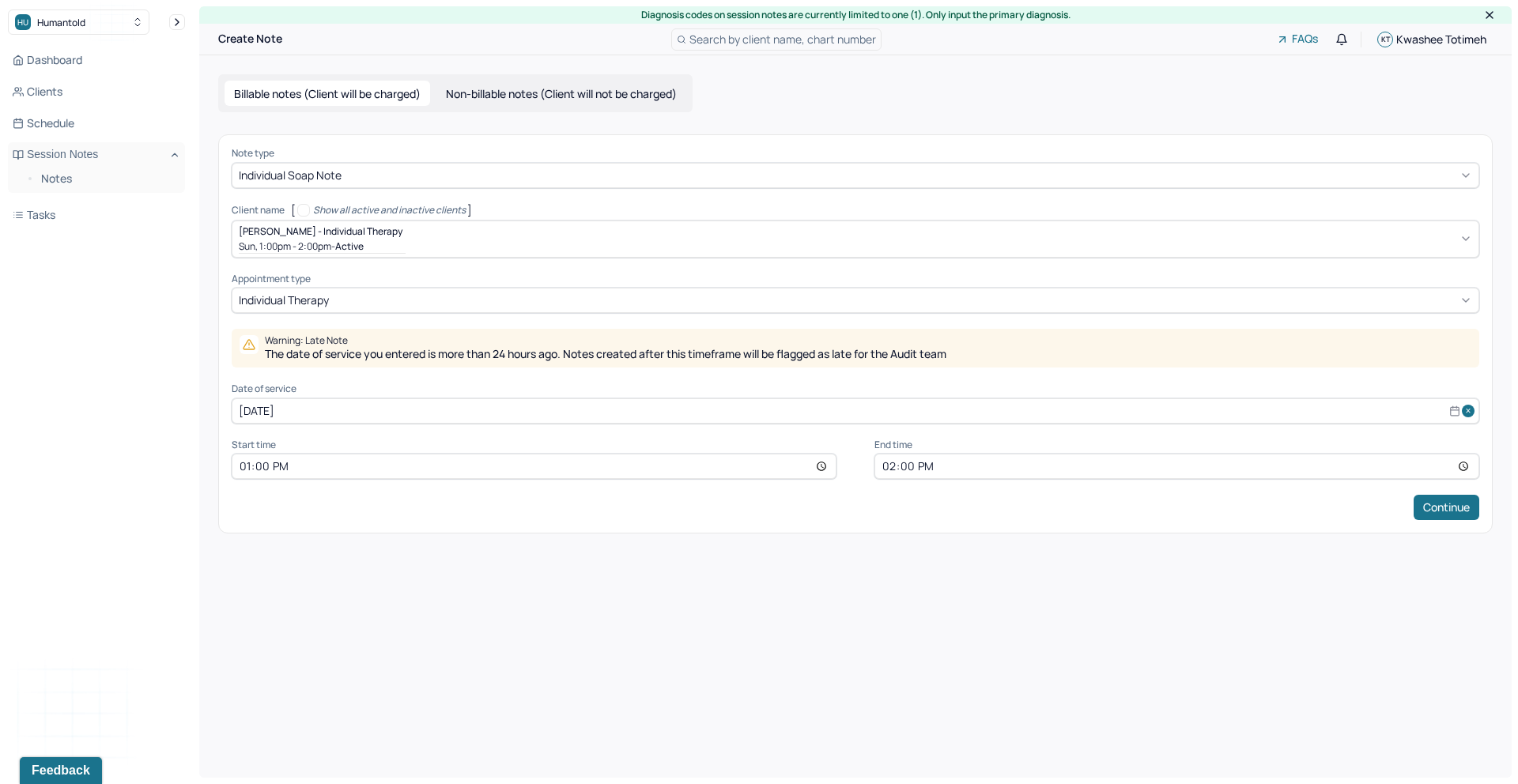 click on "13:00" at bounding box center [534, 466] 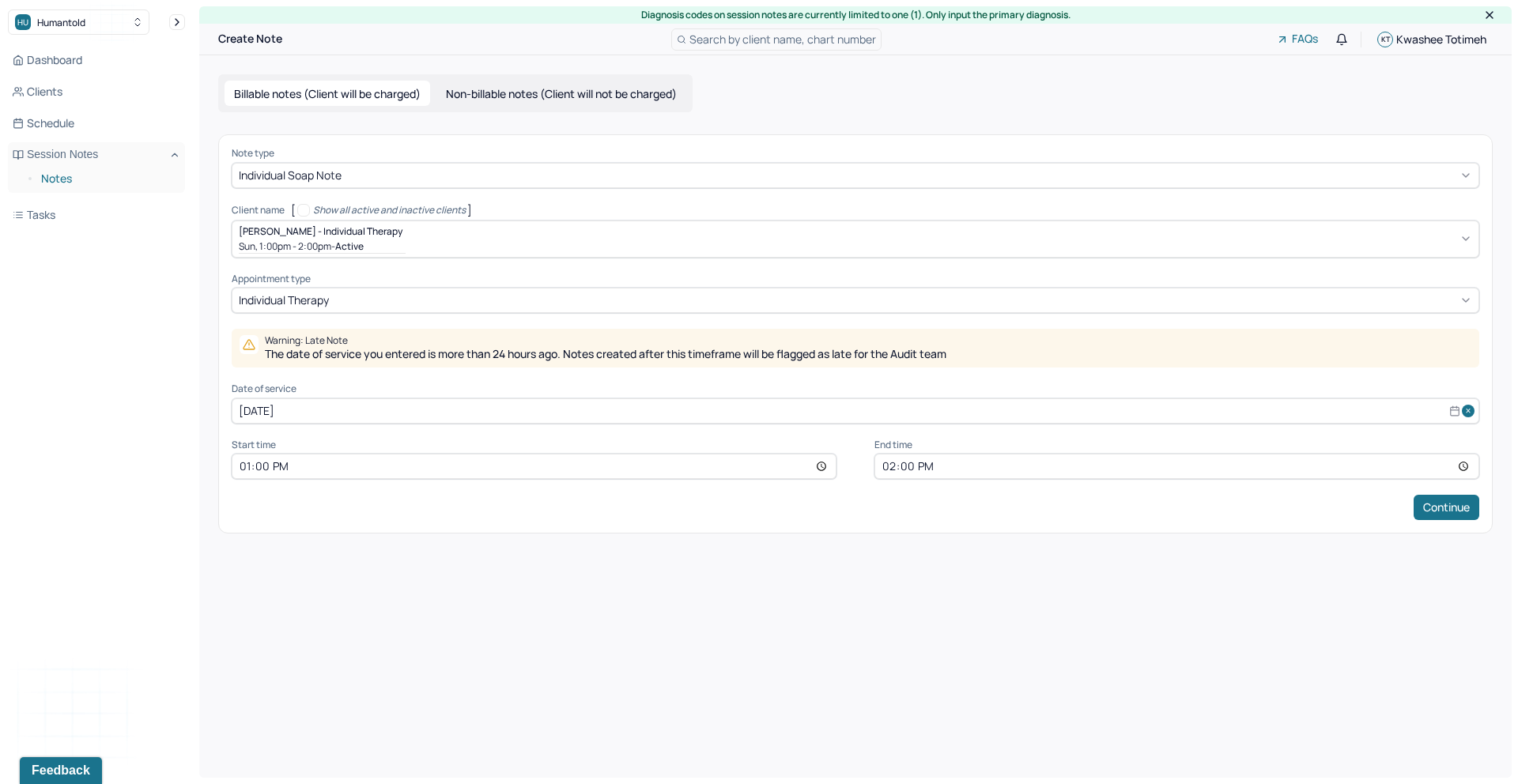 click on "Notes" at bounding box center (107, 179) 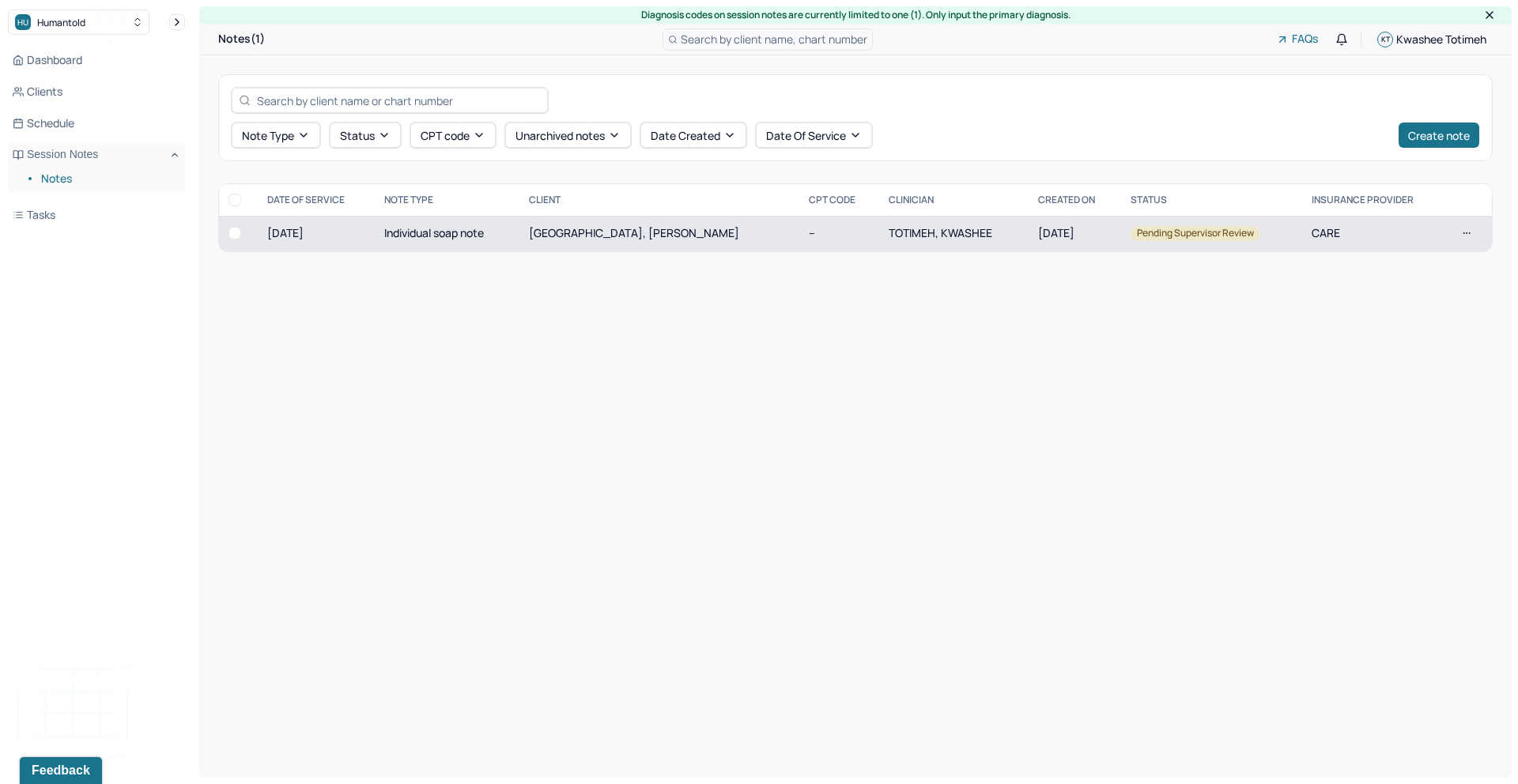 click on "[GEOGRAPHIC_DATA], [PERSON_NAME]" at bounding box center [659, 233] 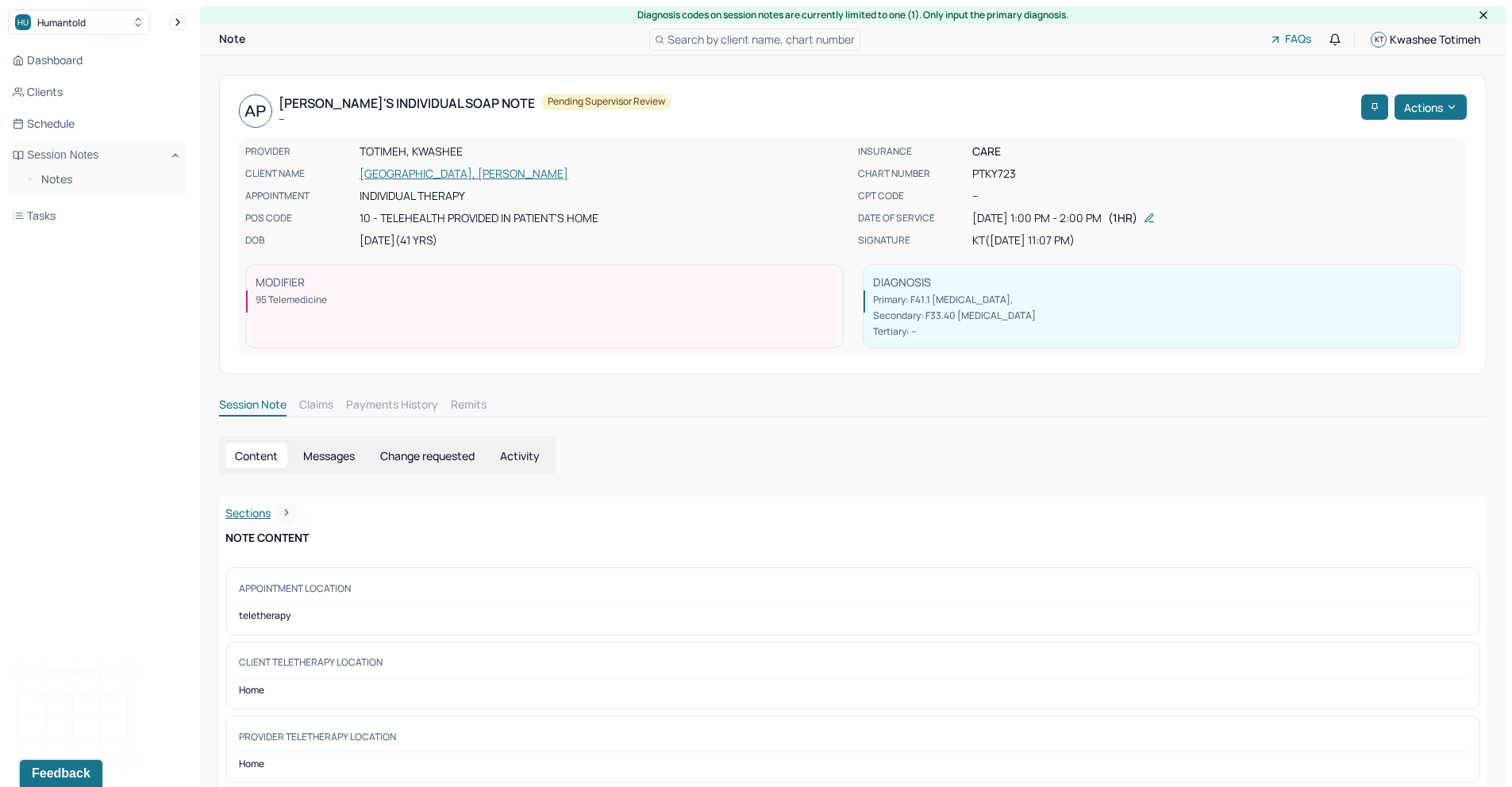 click on "[DATE]  (41 Yrs)" at bounding box center (604, 240) 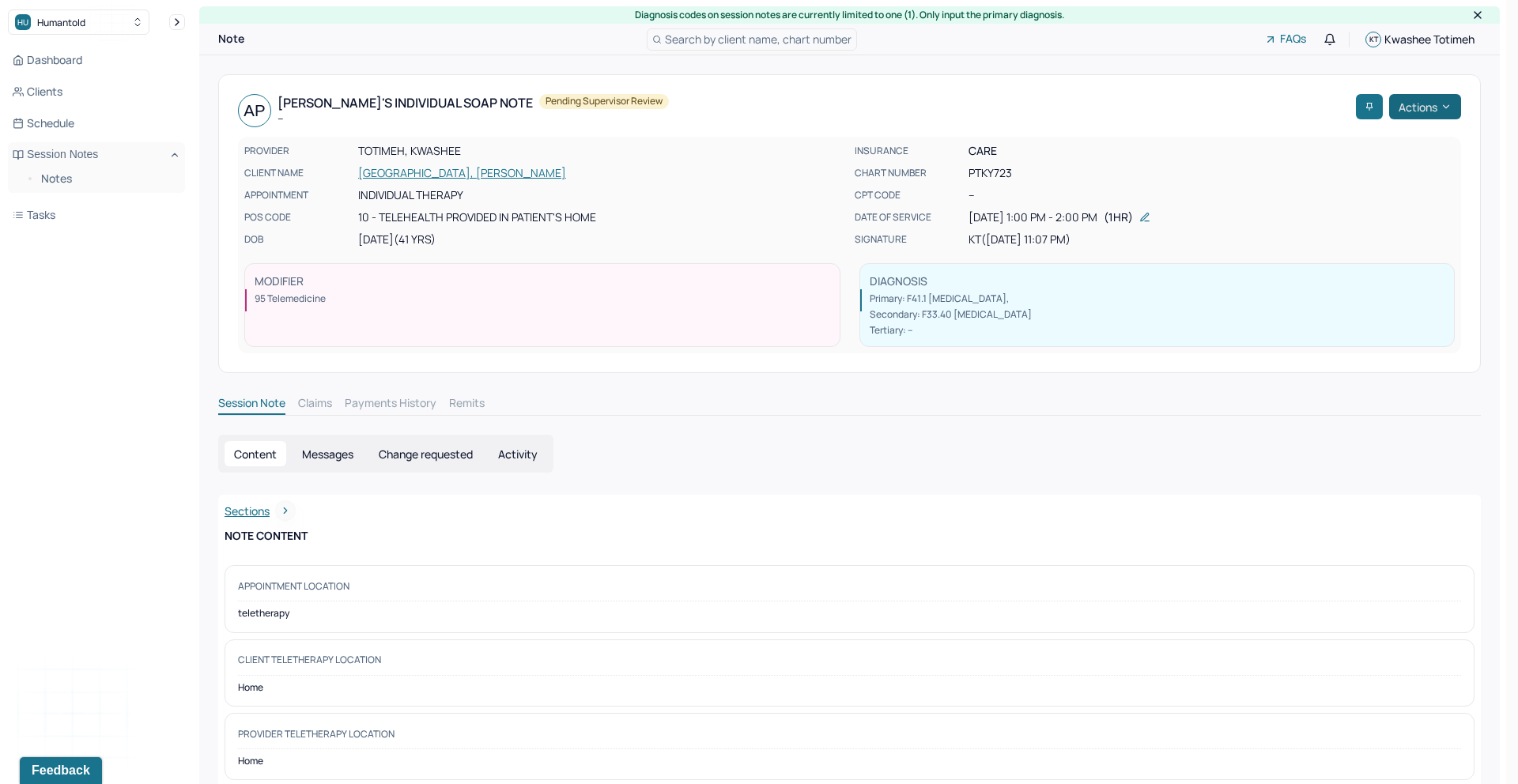 click 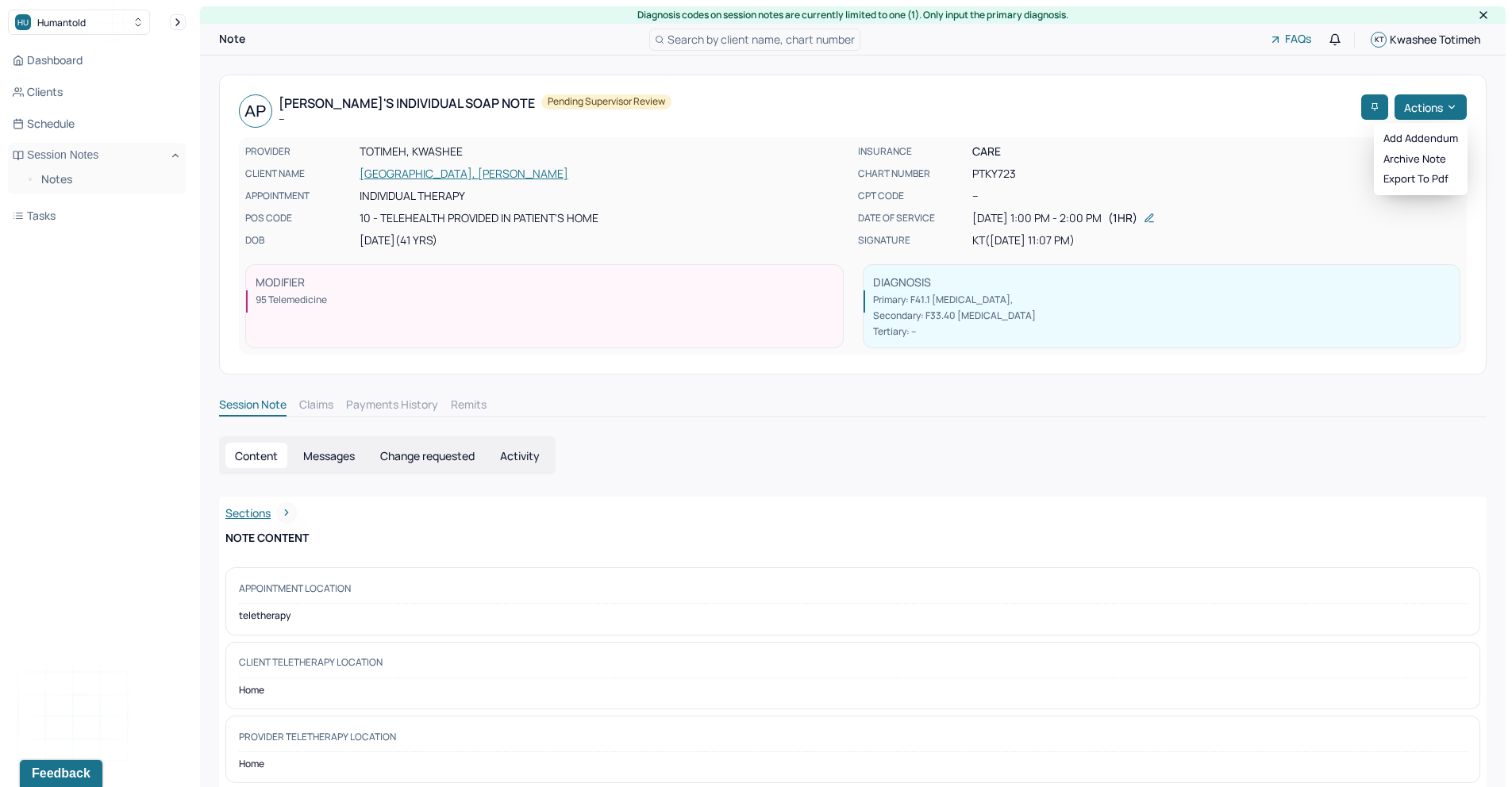 drag, startPoint x: 1141, startPoint y: 225, endPoint x: 1149, endPoint y: 221, distance: 8.944272 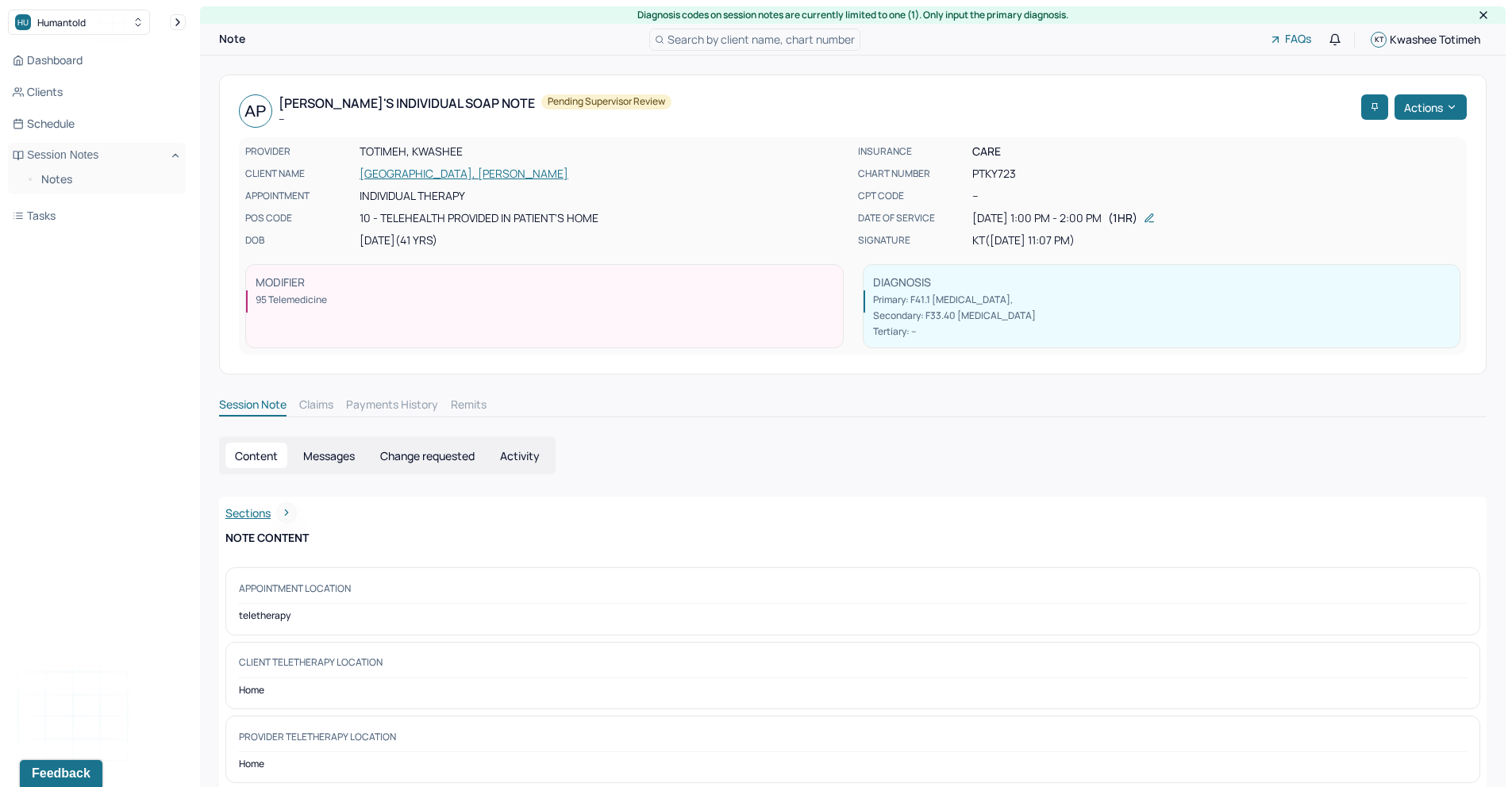 click on "[DATE]   1:00 PM   -   2:00 PM ( 1hr )" at bounding box center [1217, 218] 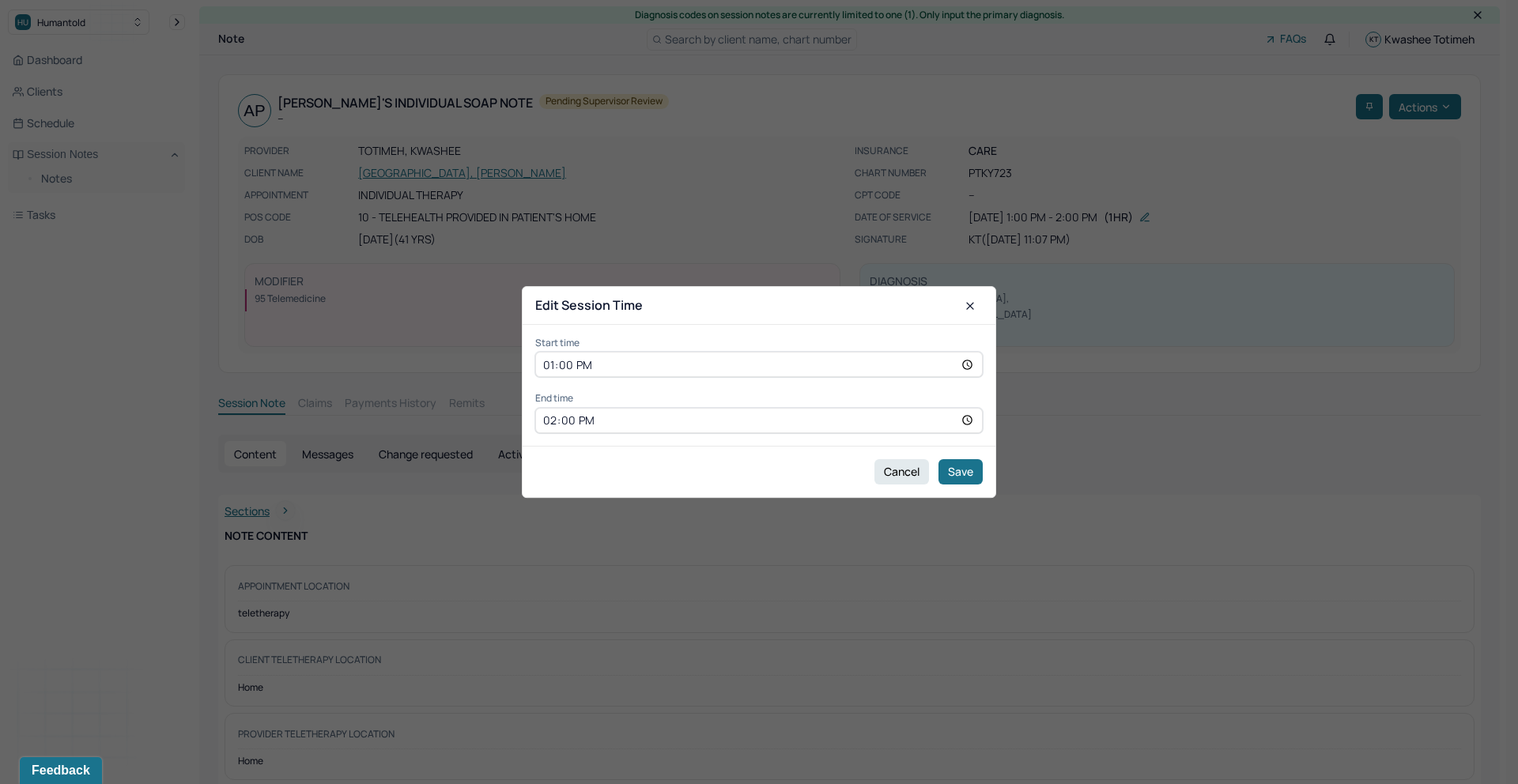 click on "13:00" at bounding box center (759, 365) 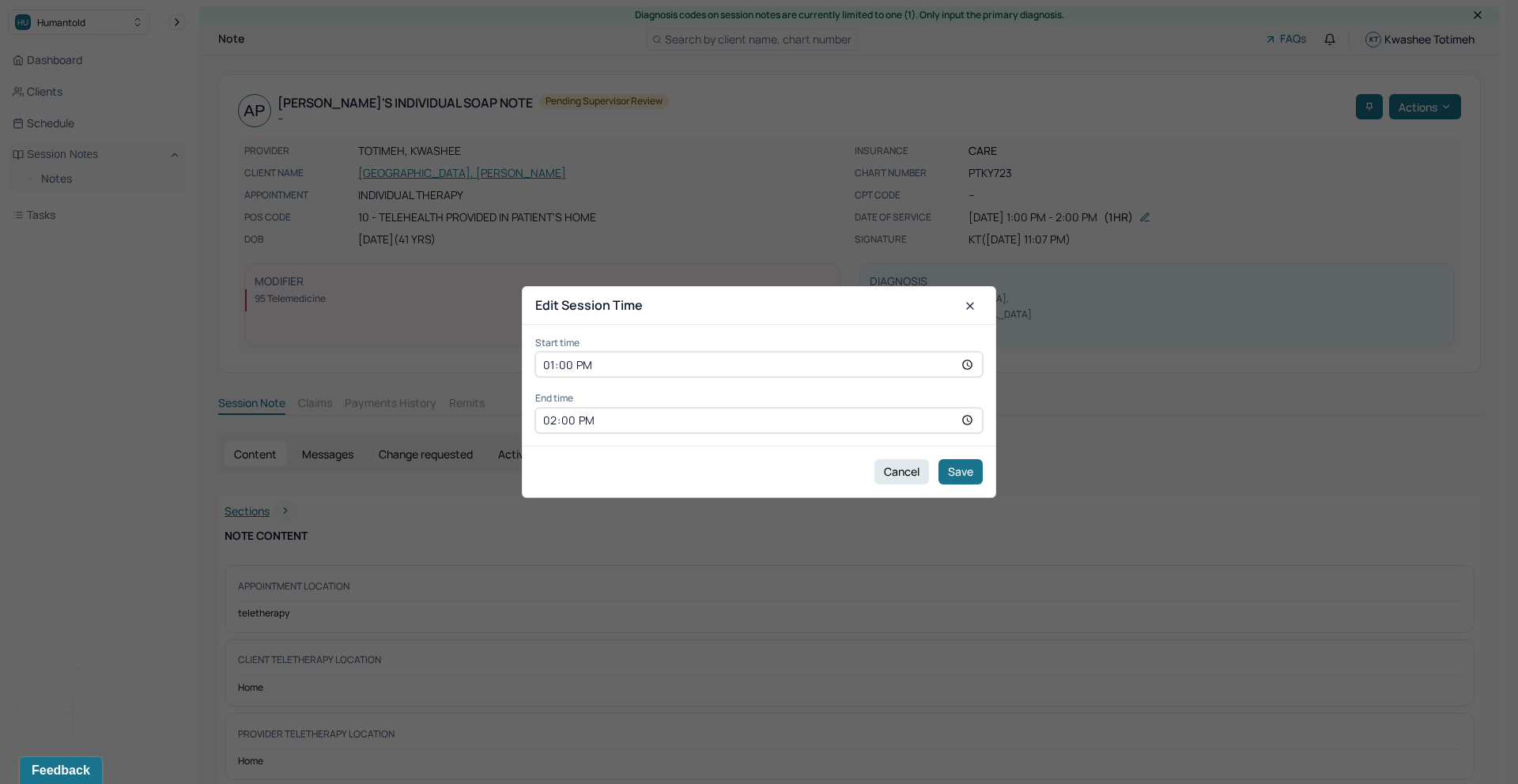 type on "14:00" 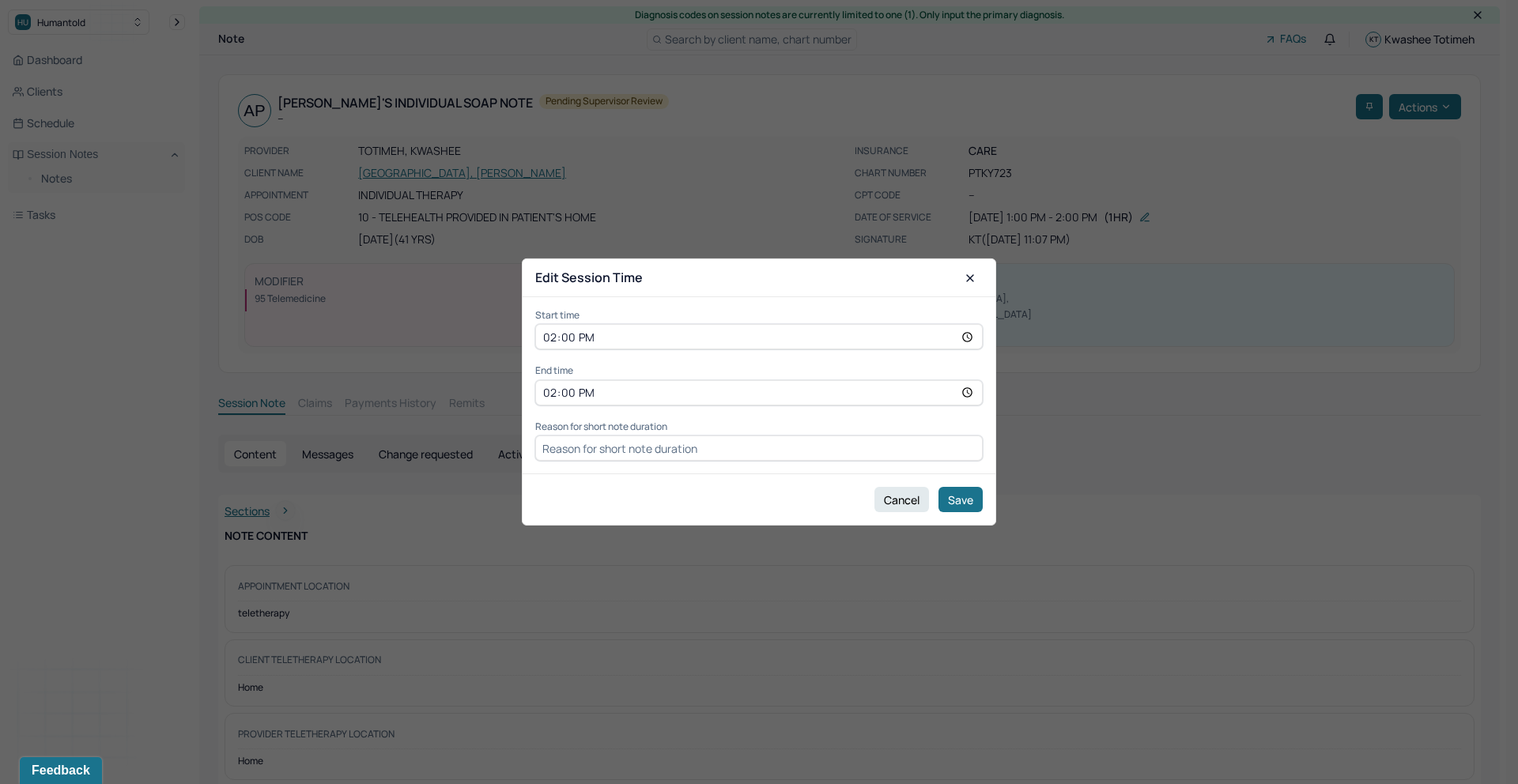 click on "14:00" at bounding box center [759, 393] 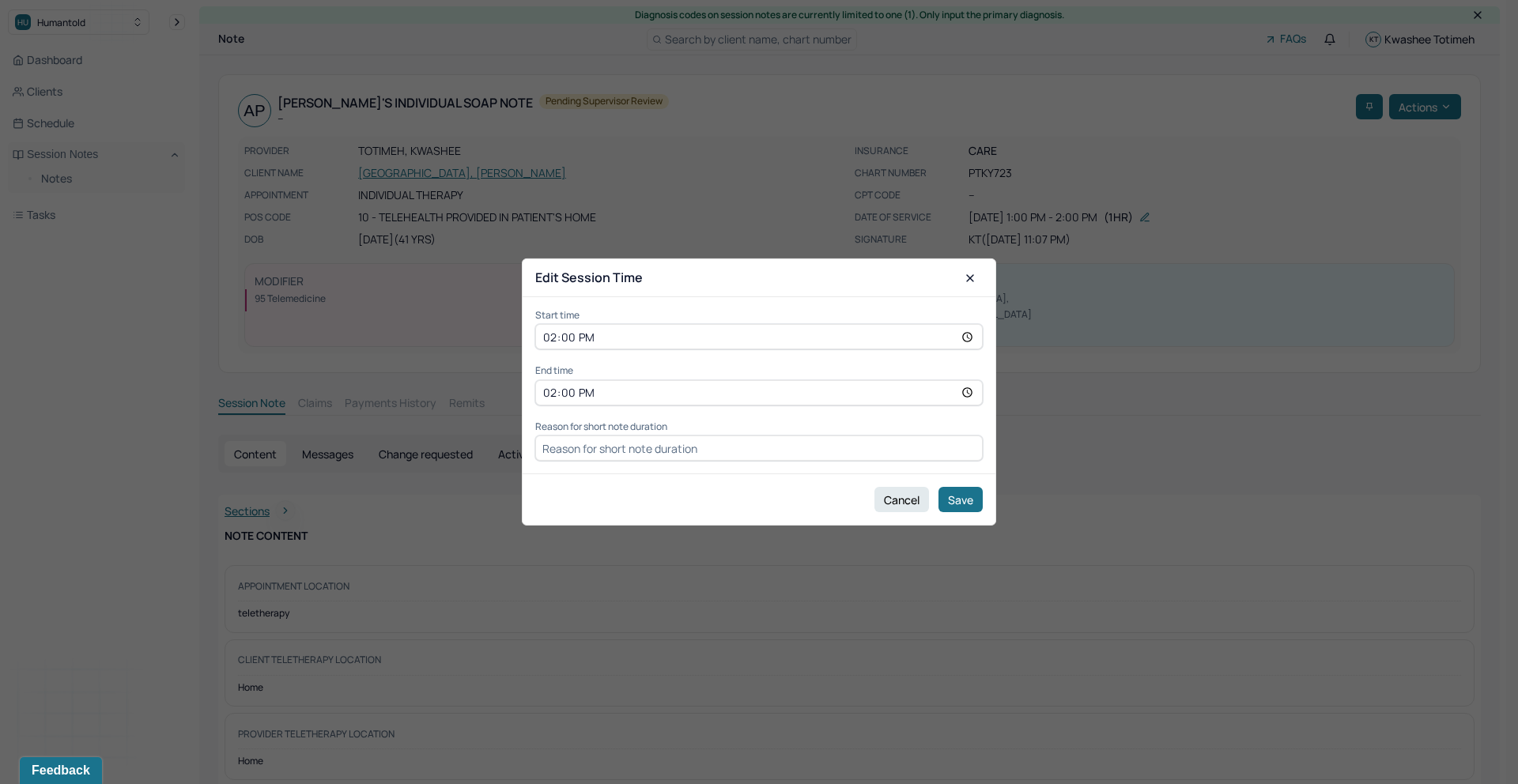 type on "15:00" 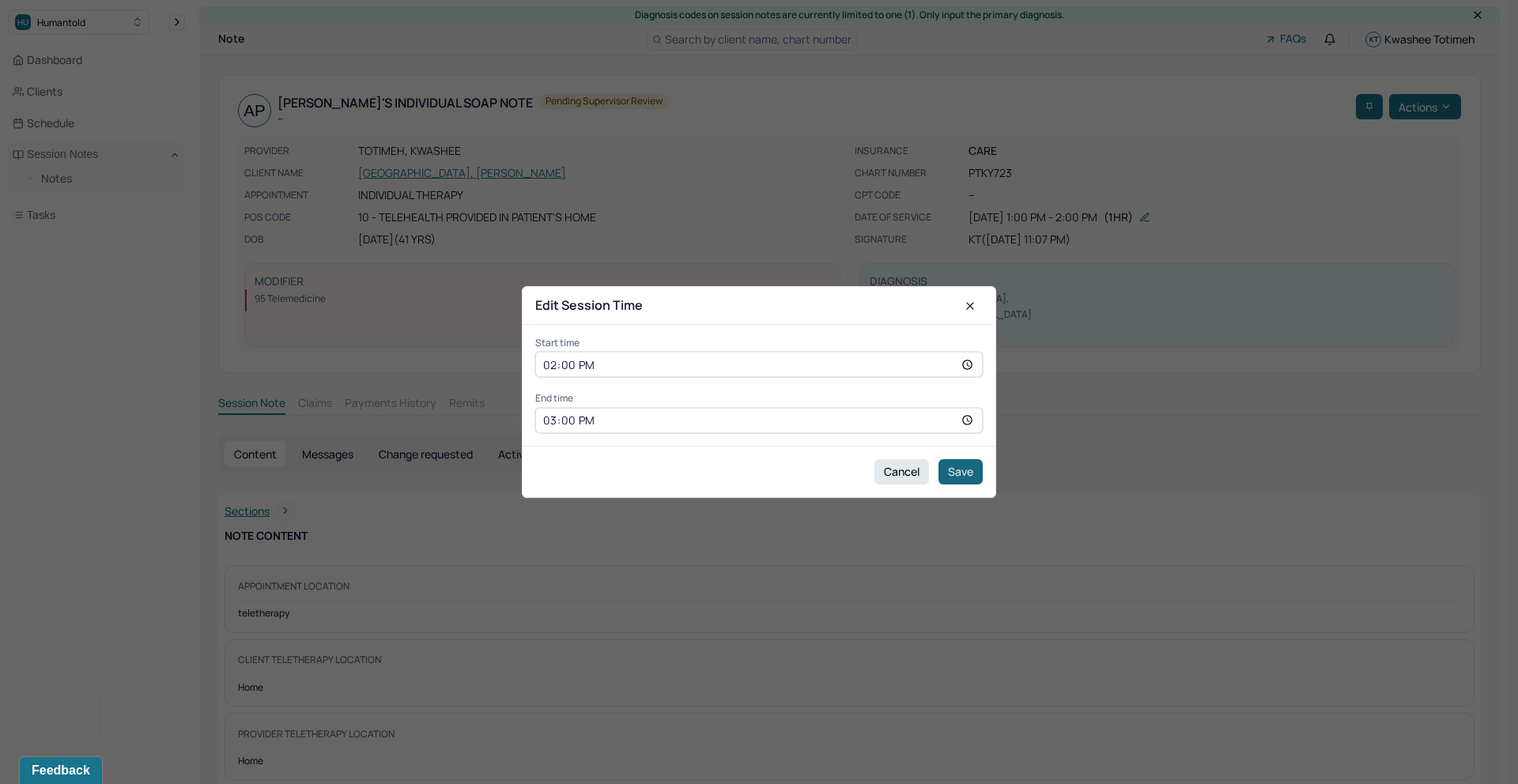 click on "Save" at bounding box center [961, 472] 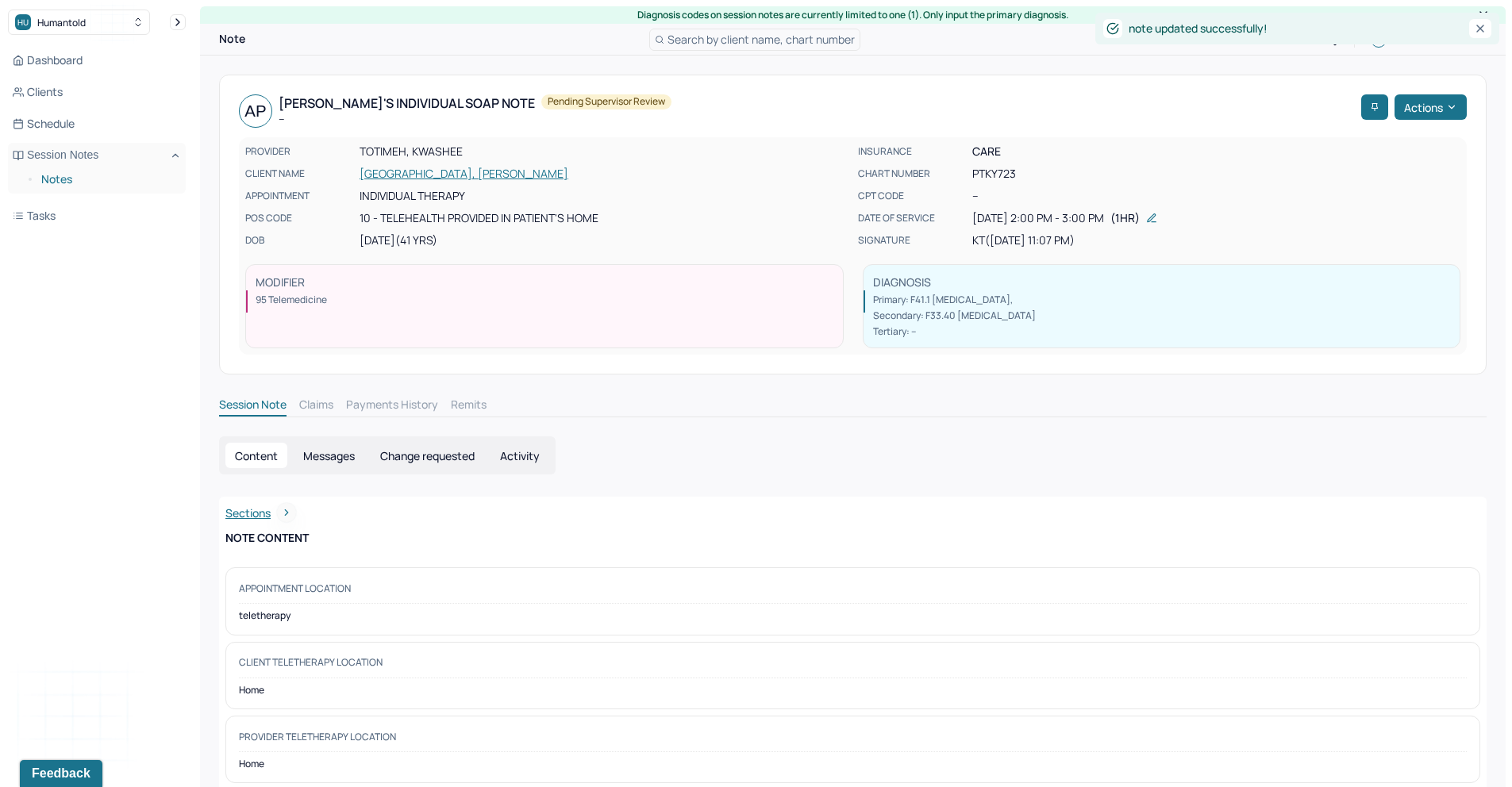 click on "Notes" at bounding box center [107, 179] 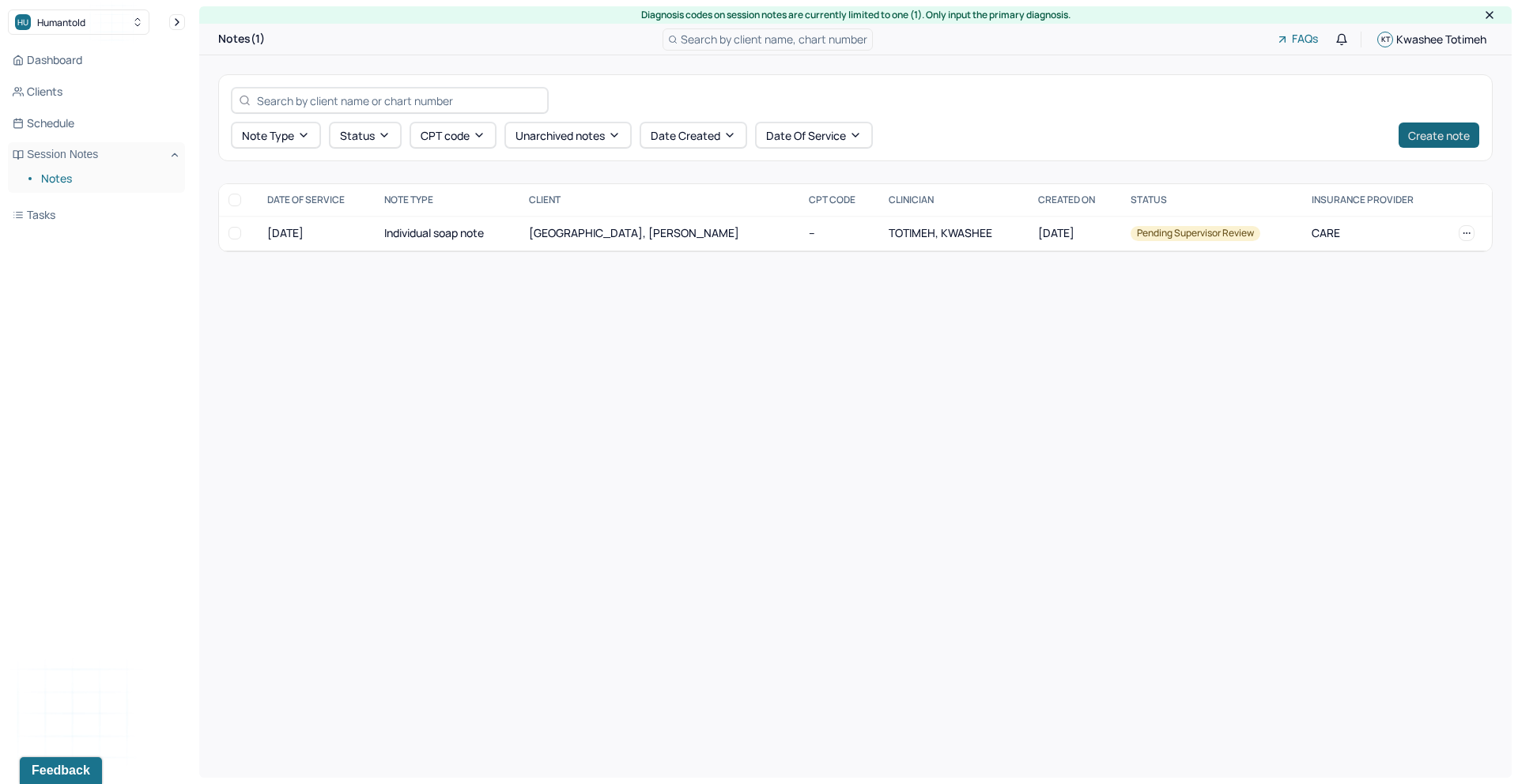 click on "Create note" at bounding box center (1439, 135) 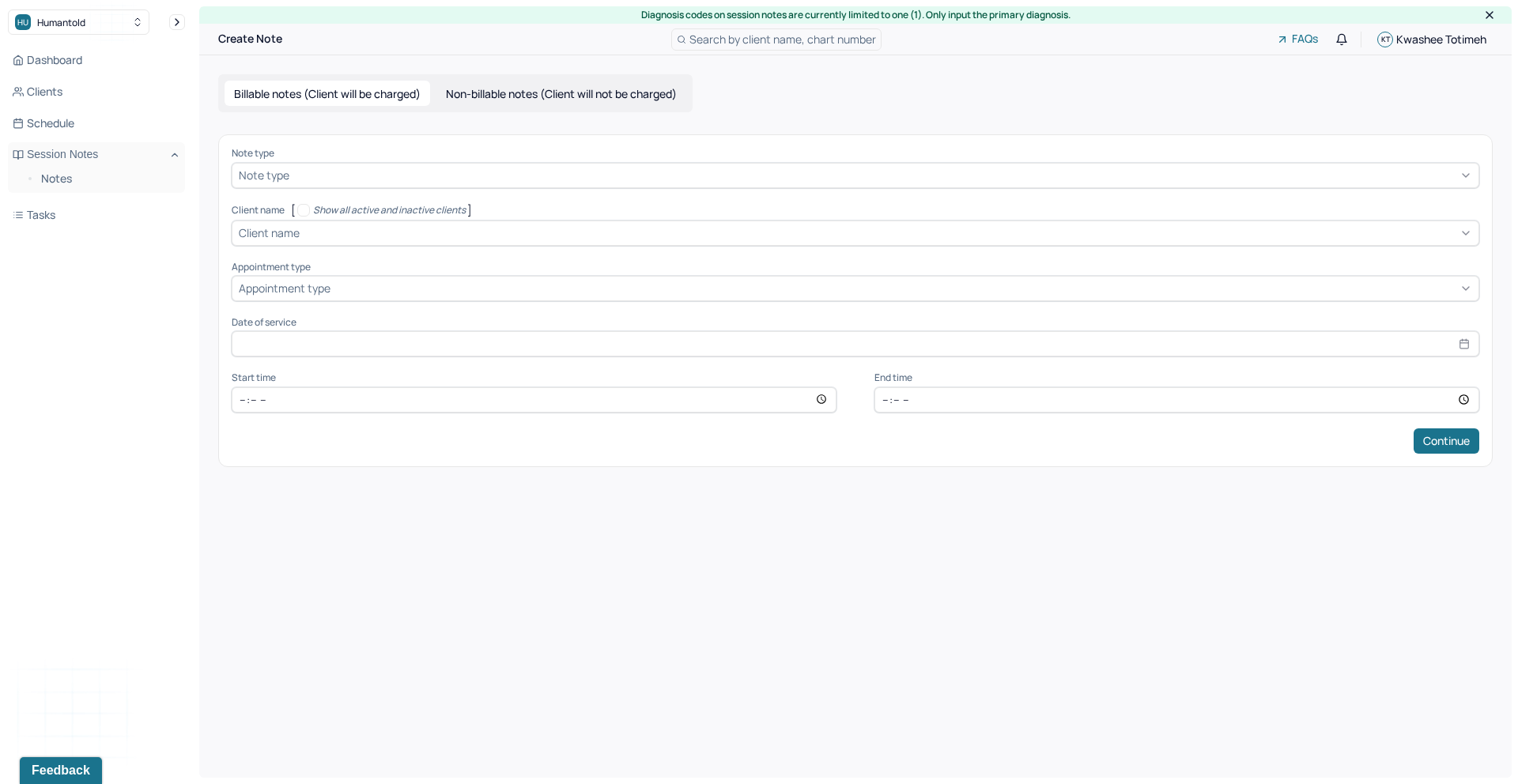 click on "Note type" at bounding box center (855, 175) 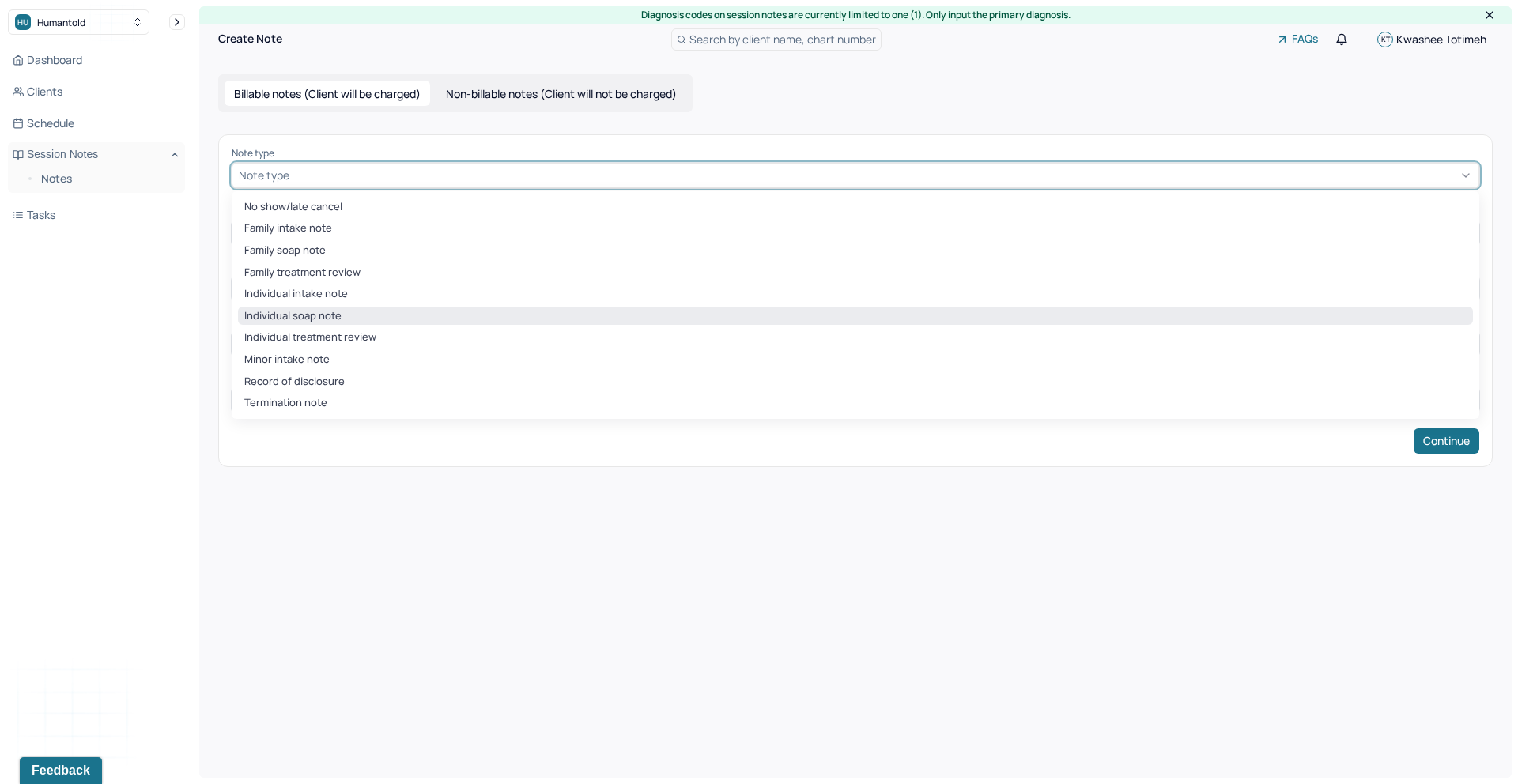 click on "Individual soap note" at bounding box center [855, 316] 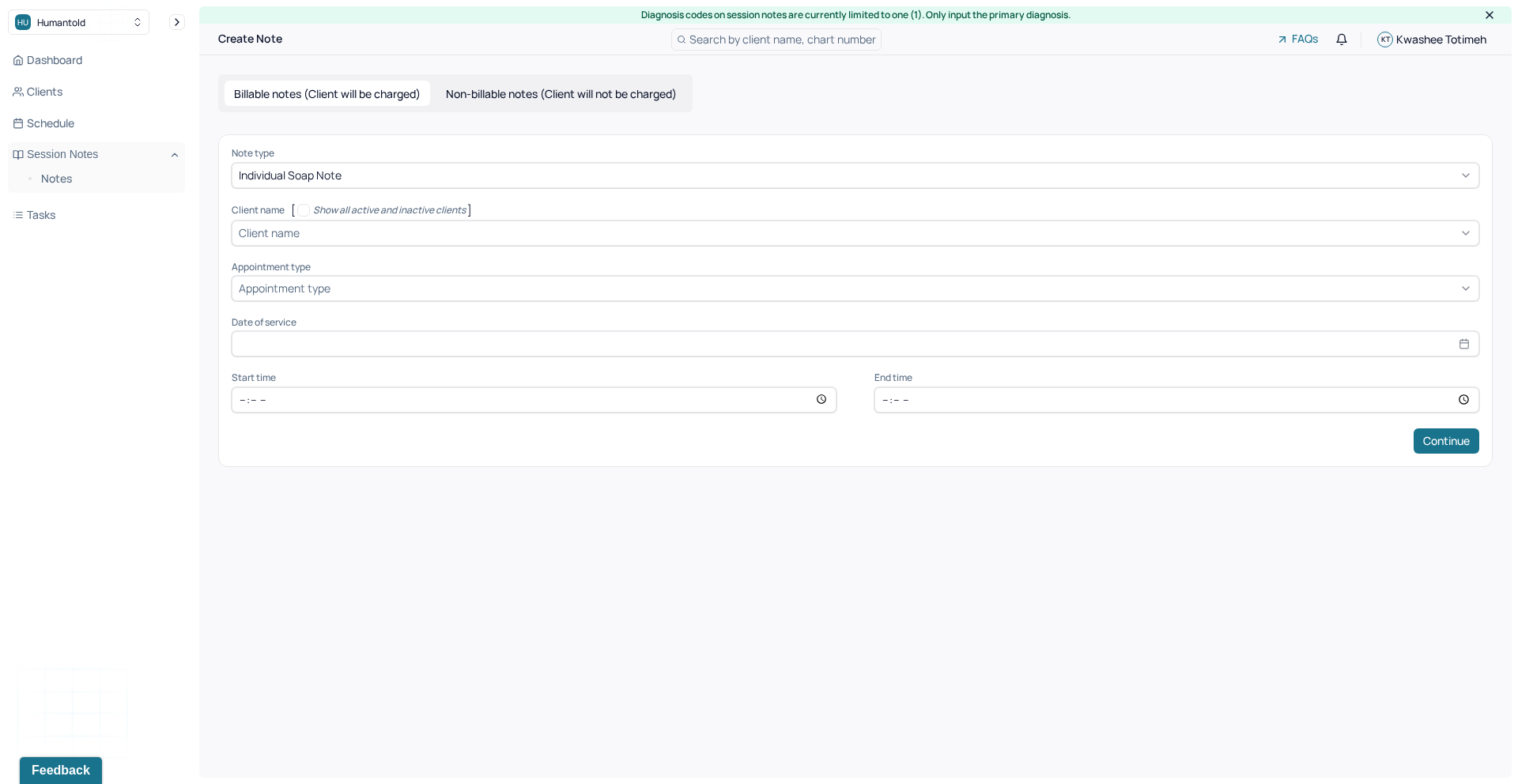 click on "Note type Individual soap note Client name [ Show all active and inactive clients ] Client name Supervisee name Appointment type Appointment type Date of service Start time End time Continue" at bounding box center (855, 300) 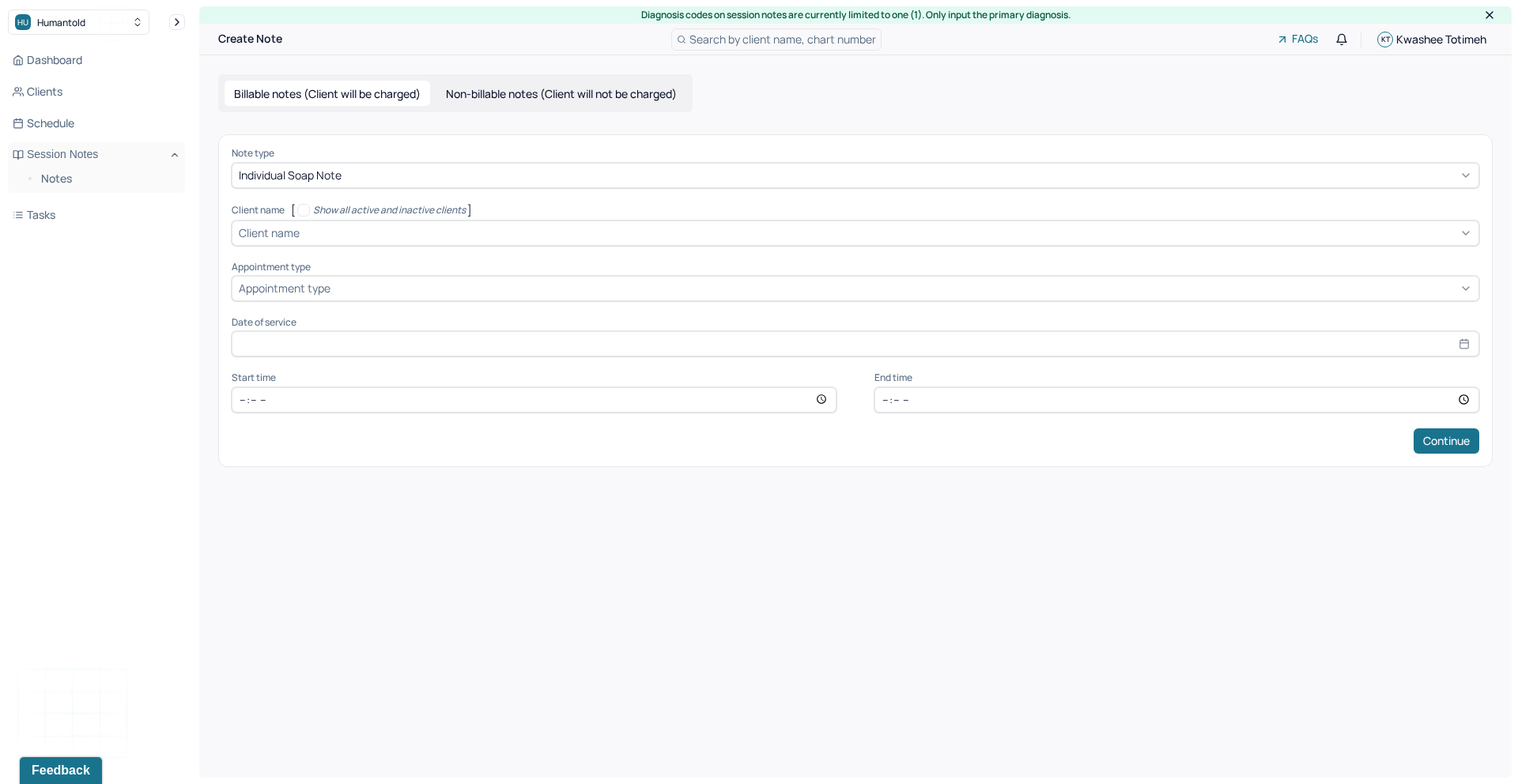 click at bounding box center (887, 232) 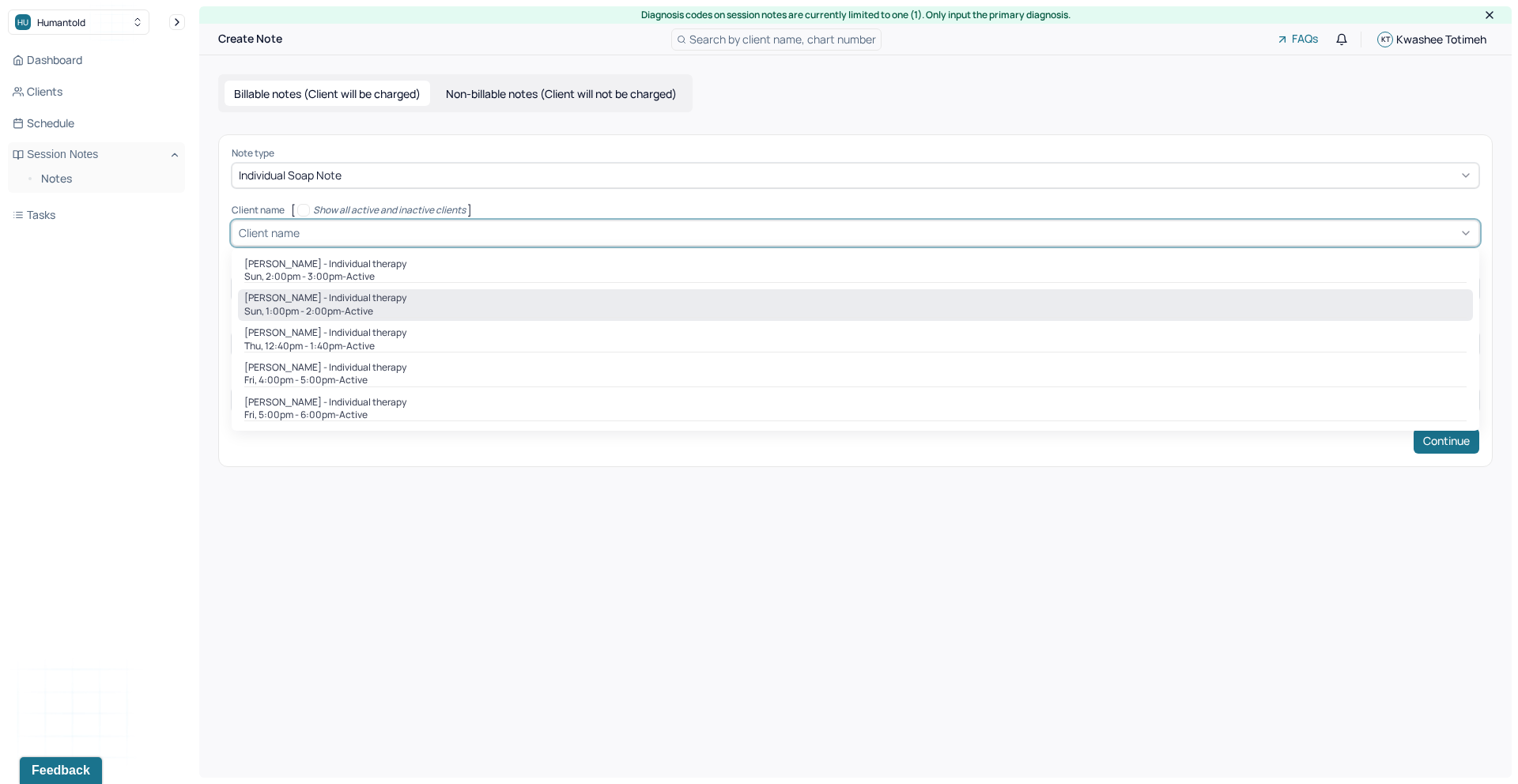 click on "Sun, 1:00pm - 2:00pm  -  active" at bounding box center [855, 311] 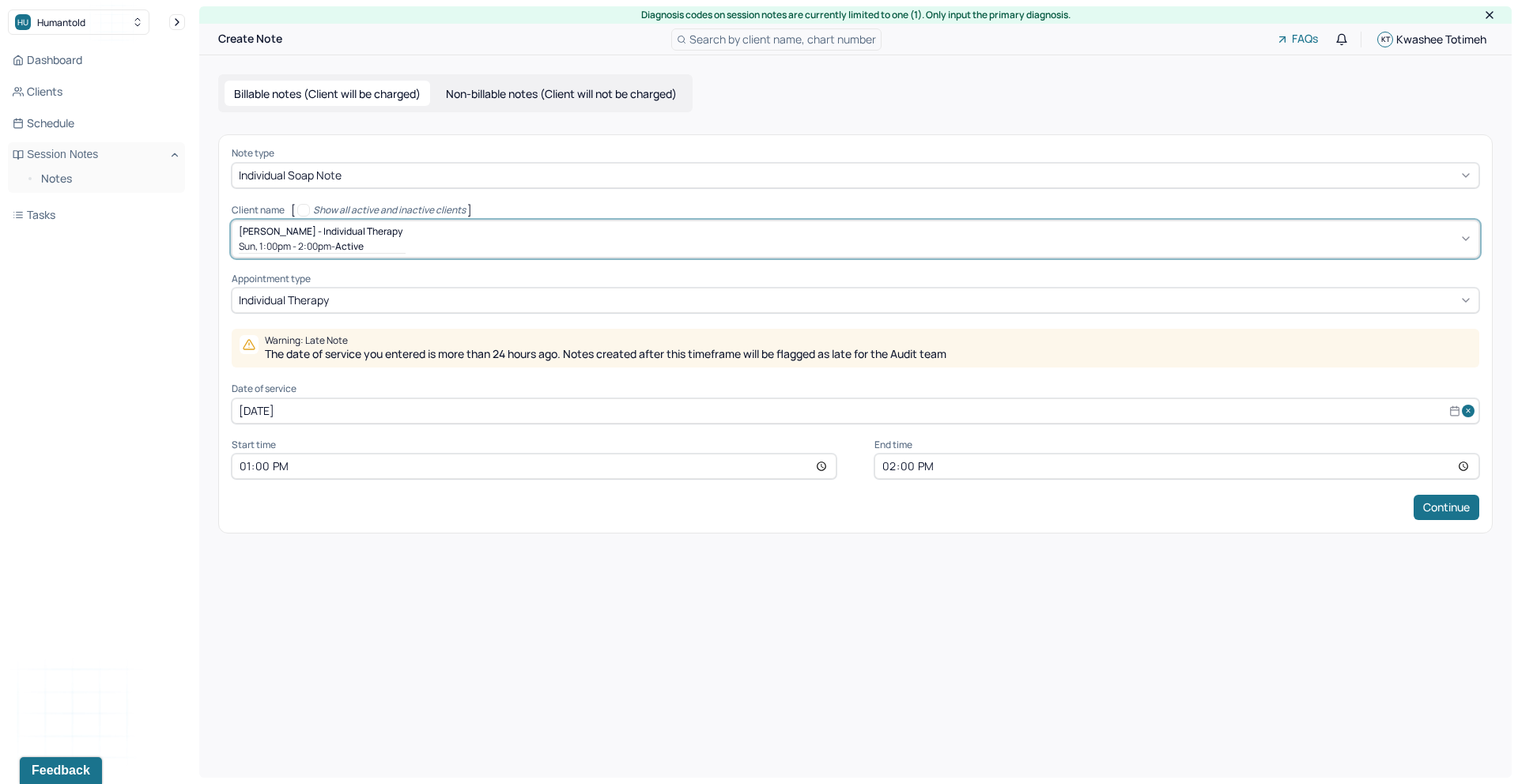 click on "[DATE]" at bounding box center (855, 411) 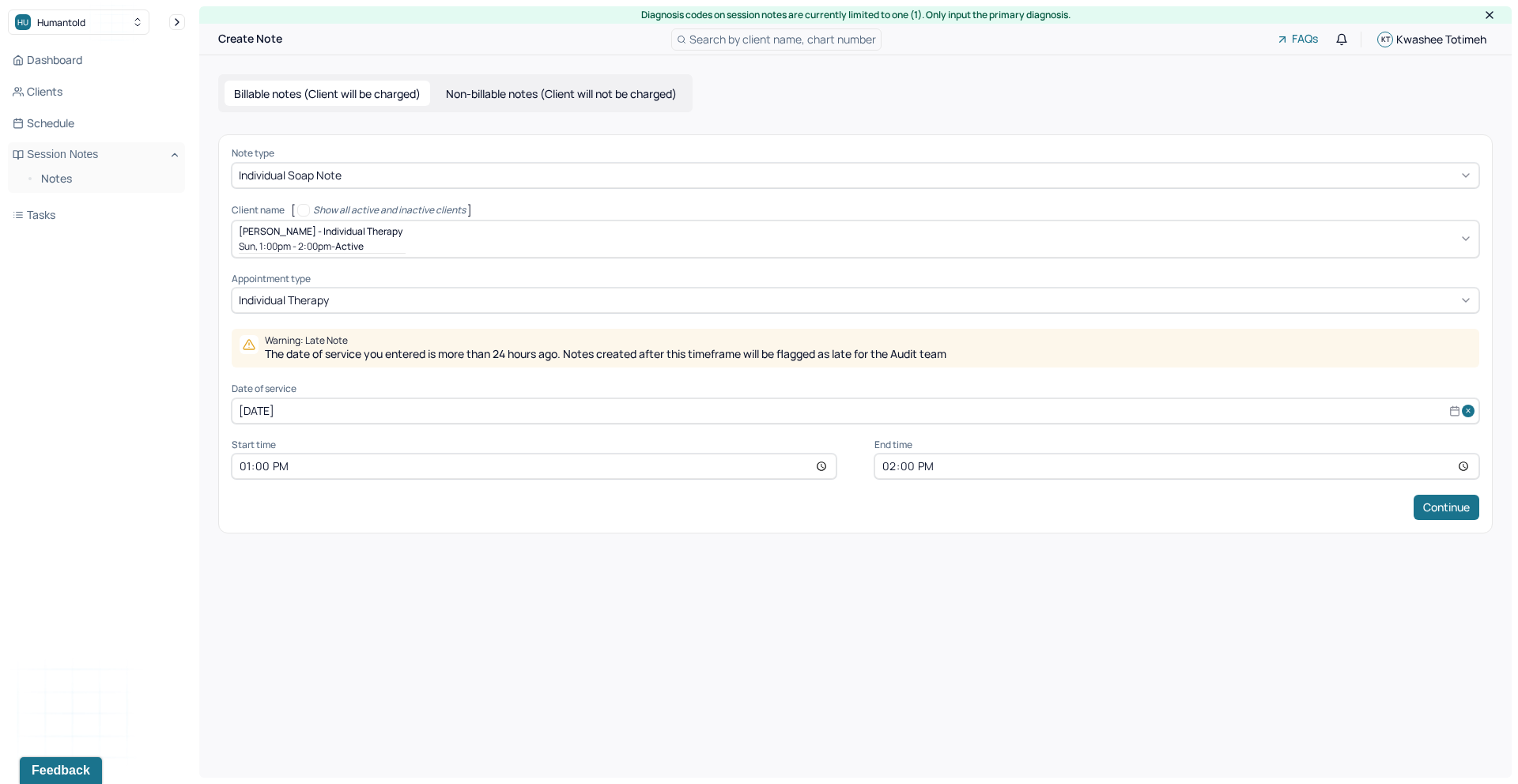 click on "Diagnosis codes on session notes are currently limited to one (1). Only input the primary diagnosis. Create Note Search by client name, chart number  FAQs [PERSON_NAME] Billable notes (Client will be charged) Non-billable notes (Client will not be charged) Note type Individual soap note Client name [ Show all active and inactive clients ] [PERSON_NAME] - Individual therapy Sun, 1:00pm - 2:00pm  -  active Supervisee name [PERSON_NAME] Appointment type individual therapy Warning: Late Note The date of service you entered is more than 24 hours ago. Notes created after this timeframe will be flagged as late for the Audit team Date of service [DATE] Start time 13:00 End time 14:00 Continue" at bounding box center (855, 392) 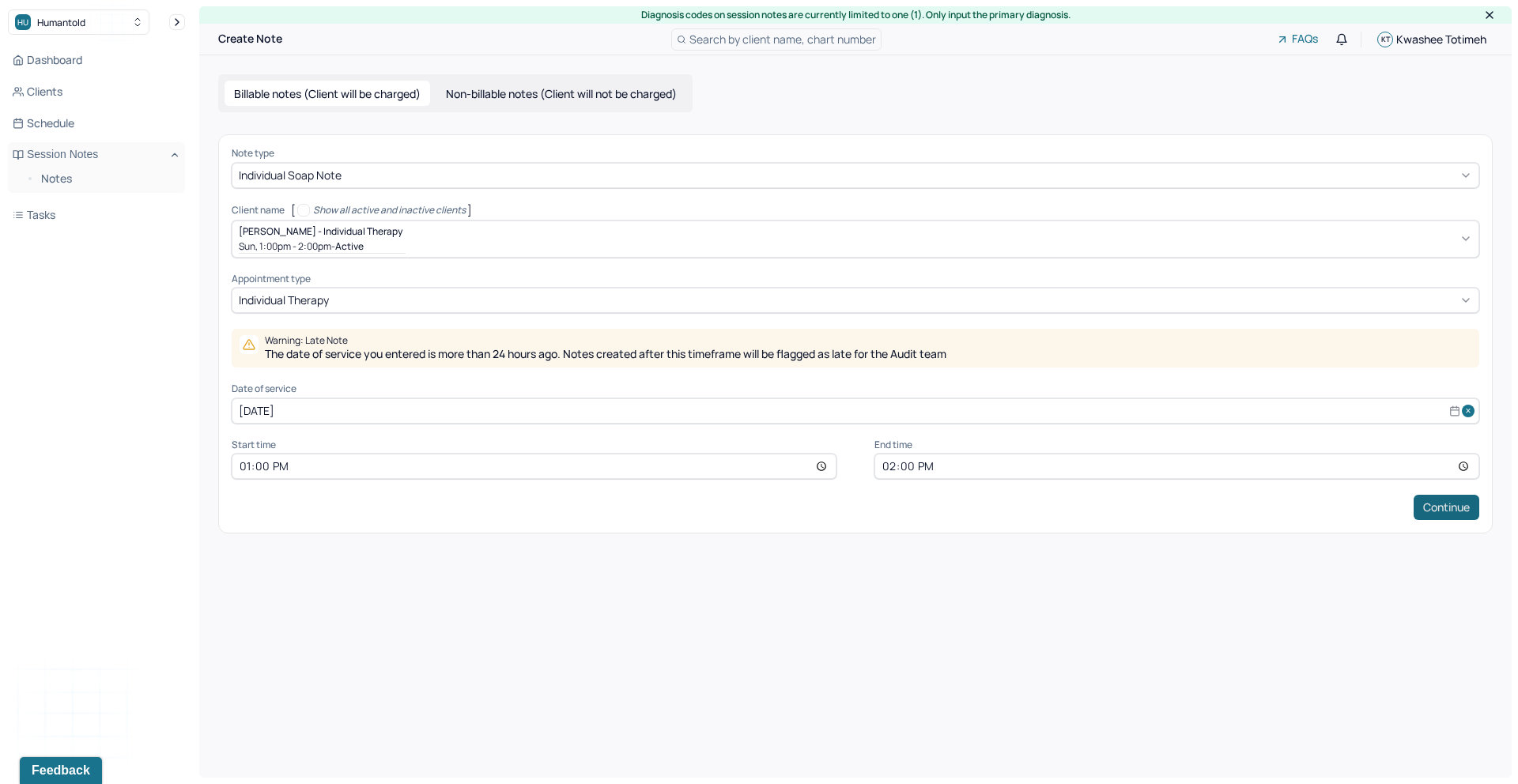 click on "Continue" at bounding box center (1446, 507) 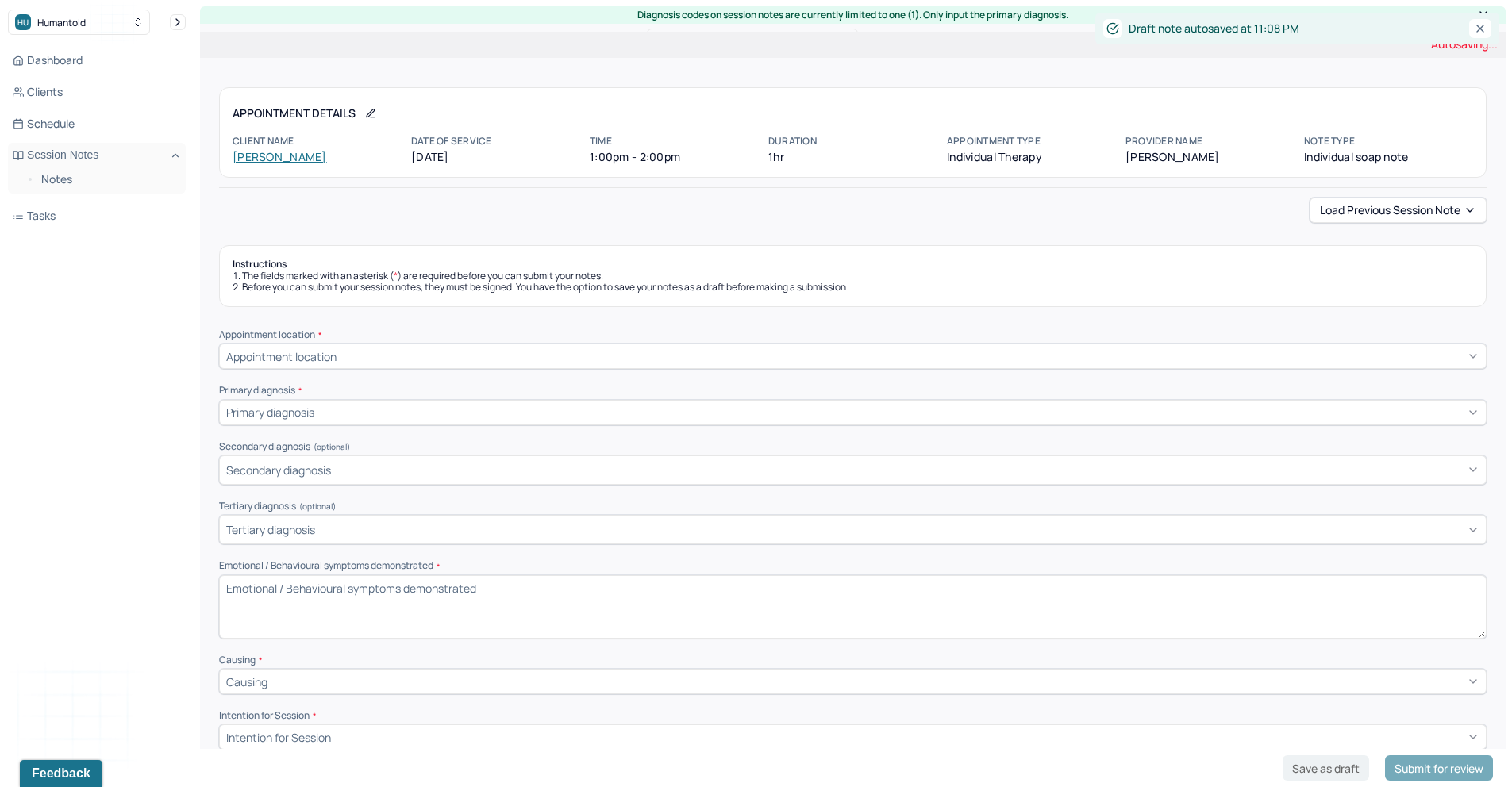 click on "Load previous session note Instructions The fields marked with an asterisk ( * ) are required before you can submit your notes. Before you can submit your session notes, they must be signed. You have the option to save your notes as a draft before making a submission. Appointment location * Appointment location Primary diagnosis * Primary diagnosis Secondary diagnosis (optional) Secondary diagnosis Tertiary diagnosis (optional) Tertiary diagnosis Emotional / Behavioural symptoms demonstrated * Causing * Causing Intention for Session * Intention for Session Session Note Subjective This section is for Subjective reporting of your clients, it can include their mood, their reported symptoms, their efforts since your last meeting to implement your homework or recommendations or any questions they have Objective What were the behaviors, nonverbal expressions,gestures, postures, and overall presentation of the client? Consider client's mood and affect,client's response to treatment, any use of assessments. EDMR Plan" at bounding box center (852, 1342) 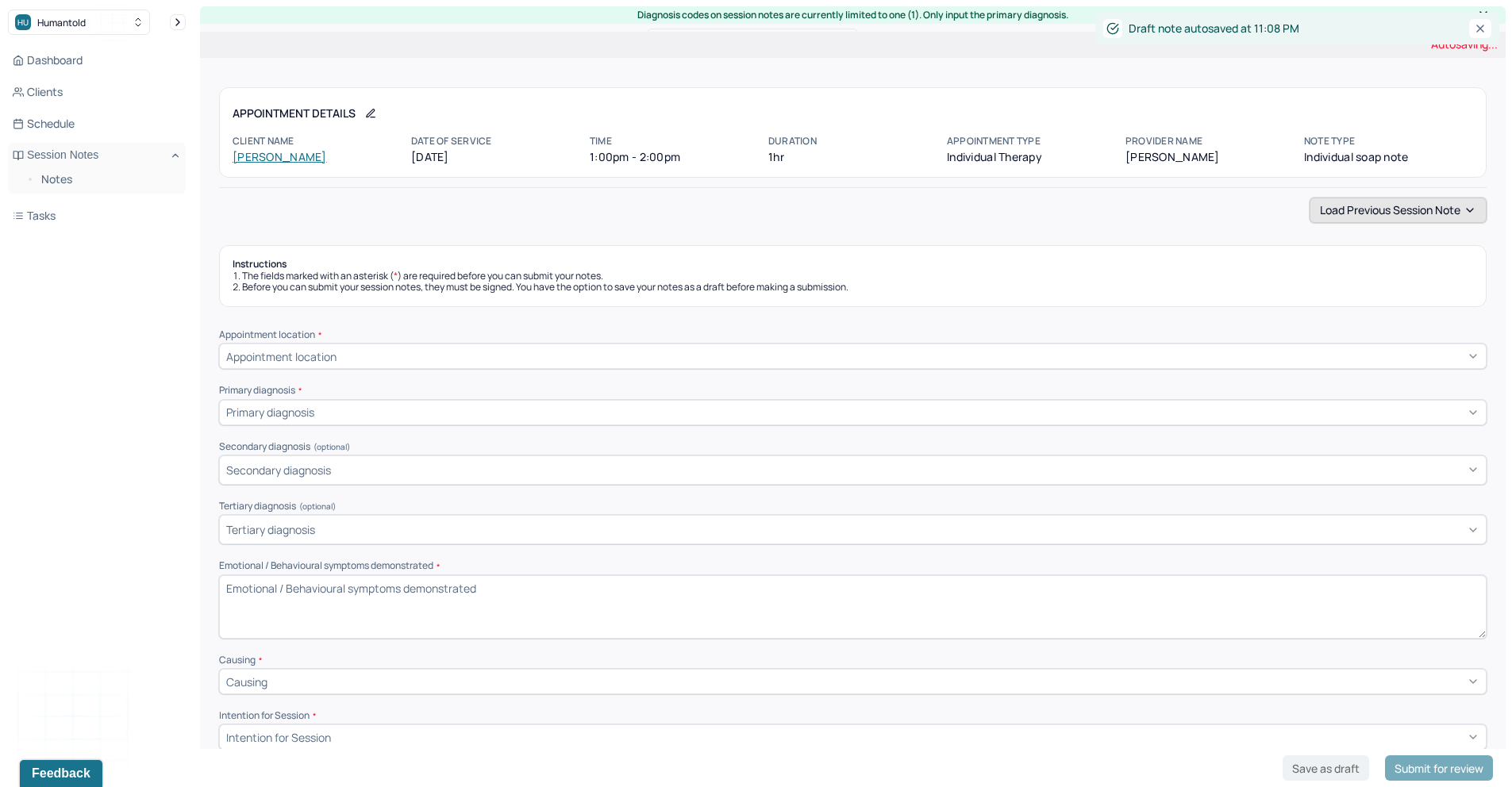 click on "Load previous session note" at bounding box center (1398, 210) 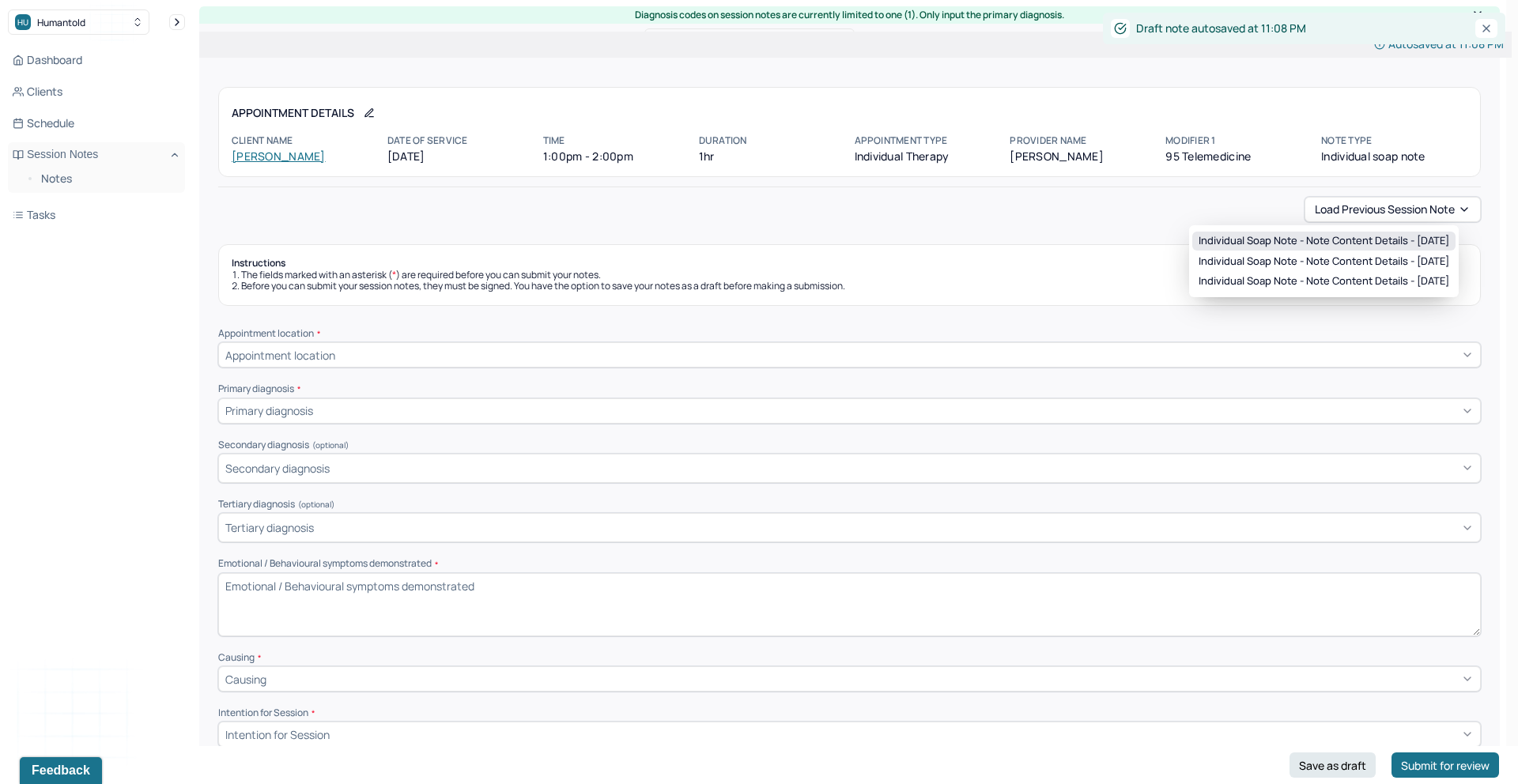 click on "Individual soap note   - Note content Details -   [DATE]" at bounding box center (1324, 241) 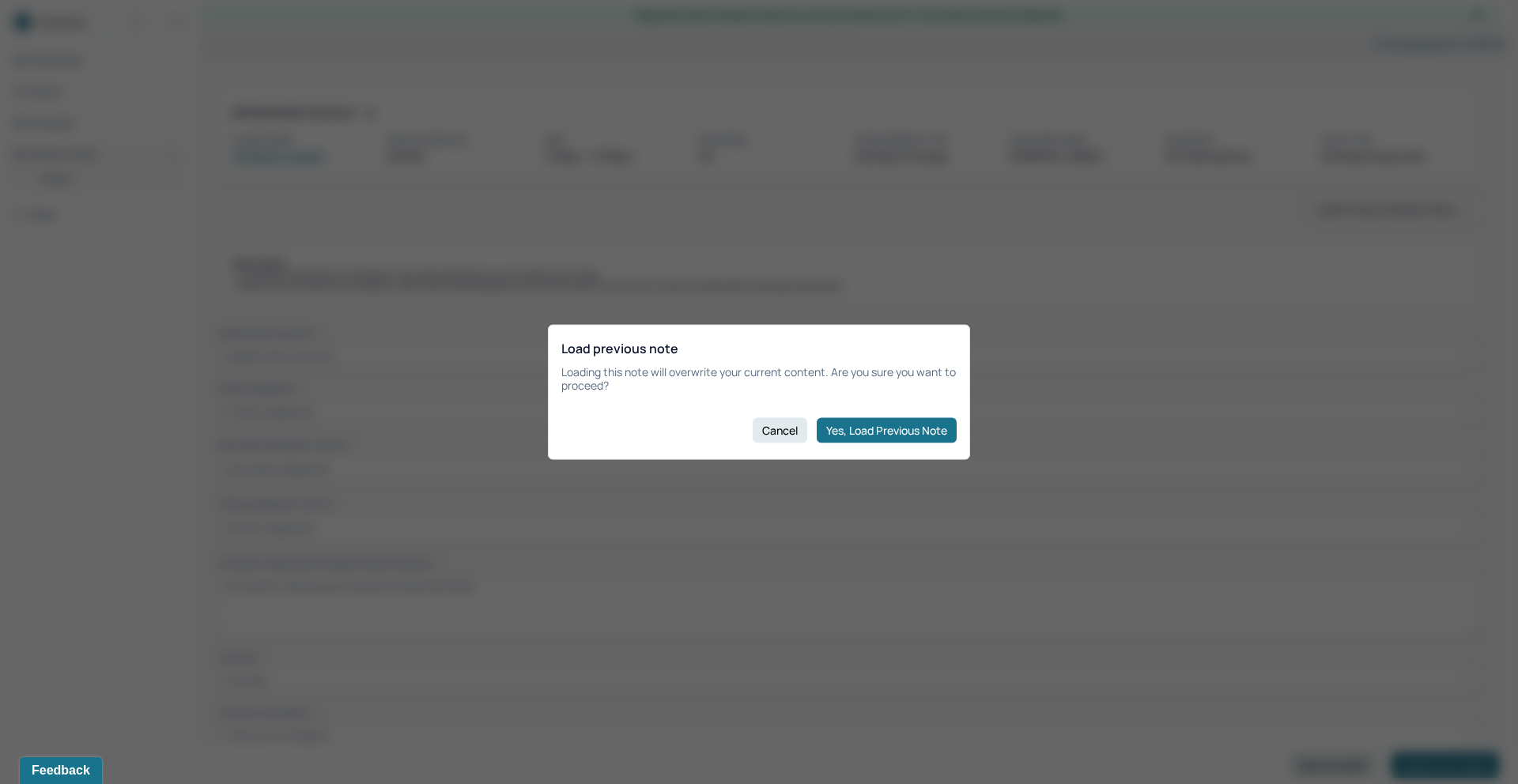 click on "Yes, Load Previous Note" at bounding box center (886, 430) 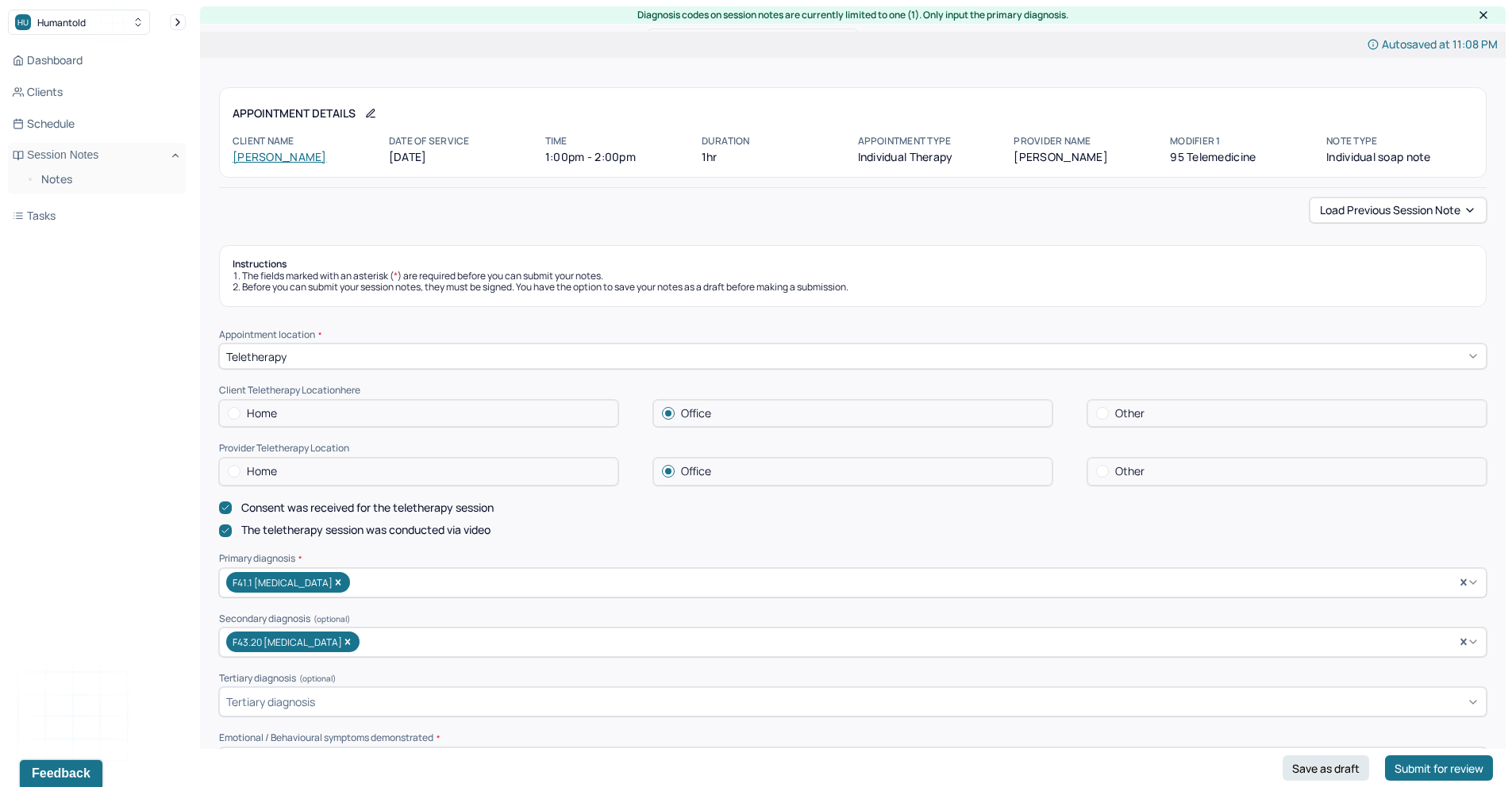 click on "Consent was received for the teletherapy session" at bounding box center (852, 508) 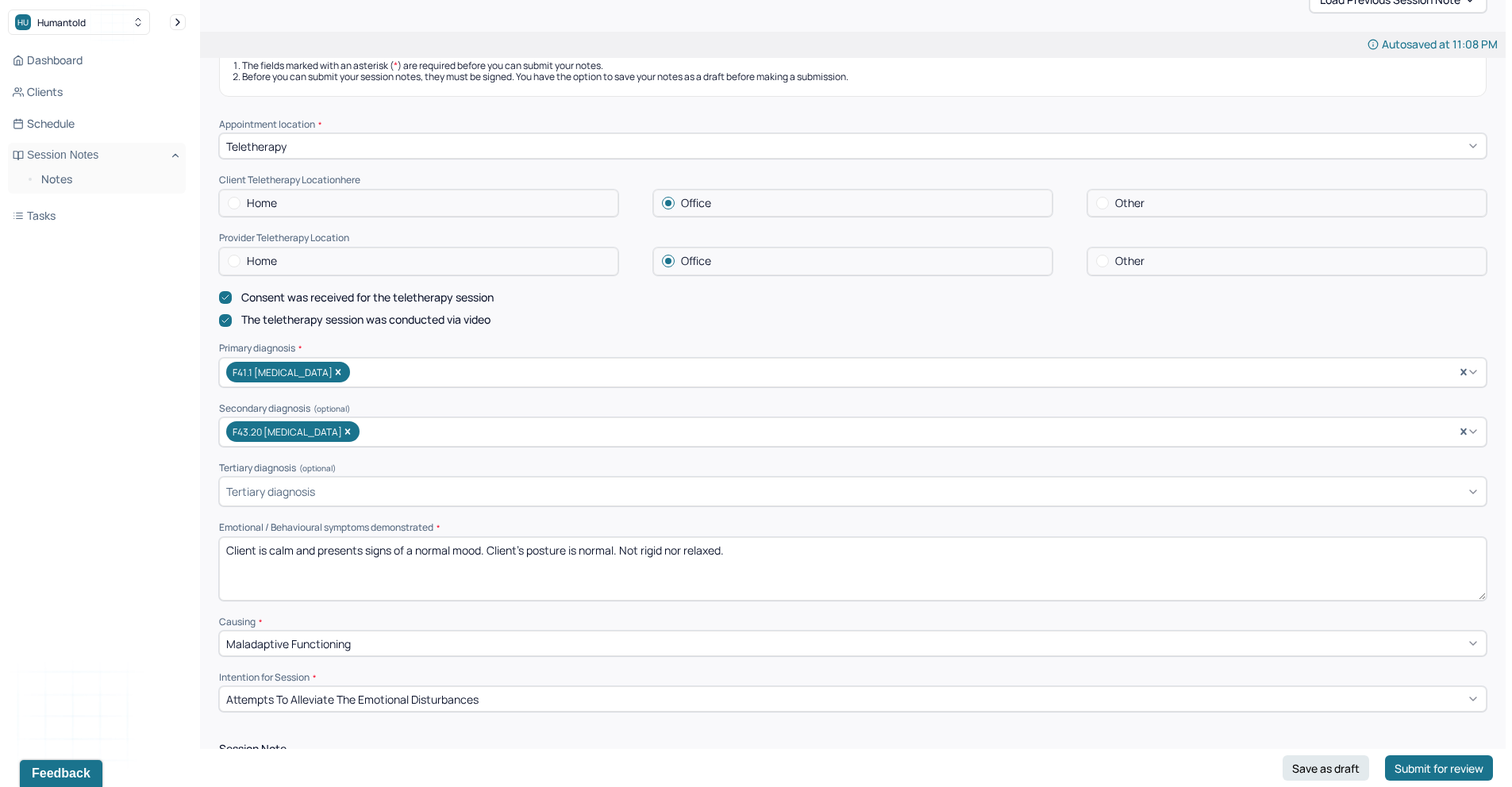 scroll, scrollTop: 509, scrollLeft: 0, axis: vertical 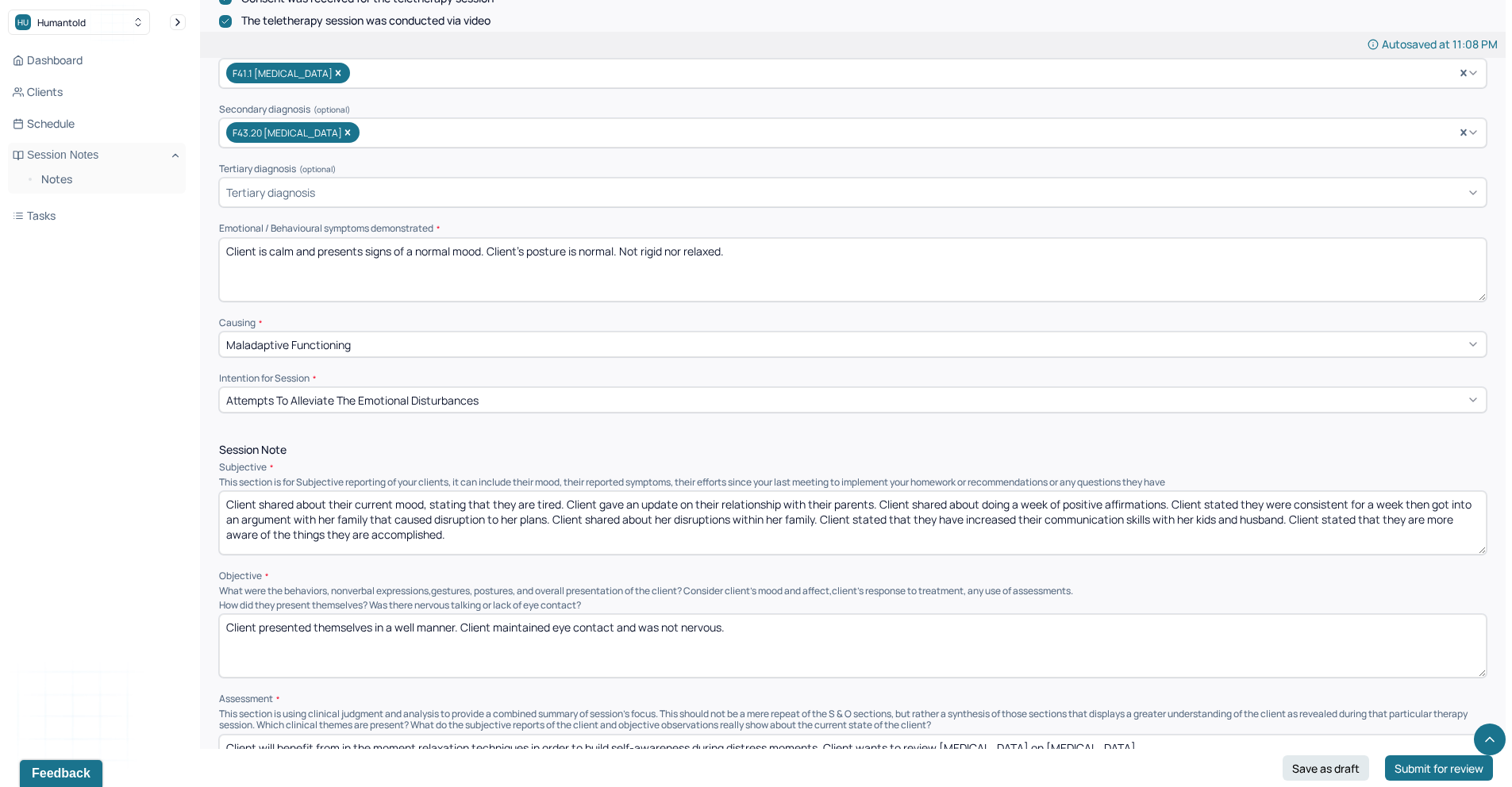 click on "Client shared about their current mood, stating that they are tired. Client gave an update on their relationship with their parents. Client shared about doing a week of positive affirmations. Client stated they were consistent for a week then got into an argument with her family that caused disruption to her plans. Client shared about her disruptions within her family. Client stated that they have increased their communication skills with her kids and husband. Client stated that they are more aware of the things they are accomplished." at bounding box center [852, 523] 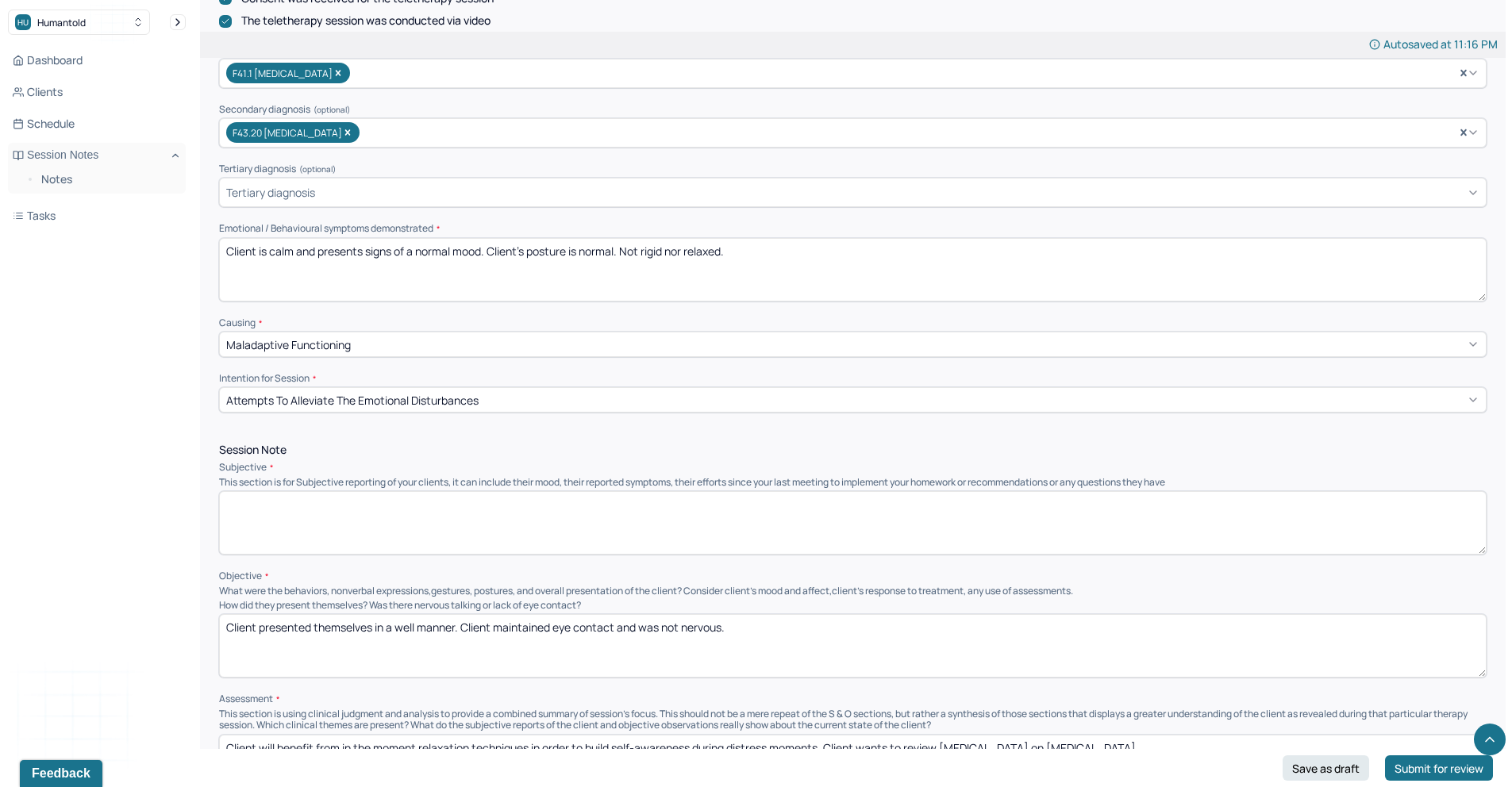 paste on "- Client shared some of the recent stressors the last few weeks. Client stated that it was a little bit of a rollercoaster due to adjusting to a new routine.
- Client shared about recent work situations and expressed emotions related.
- Client reviewed their therapy journey. Client expressed their happiness with their journey." 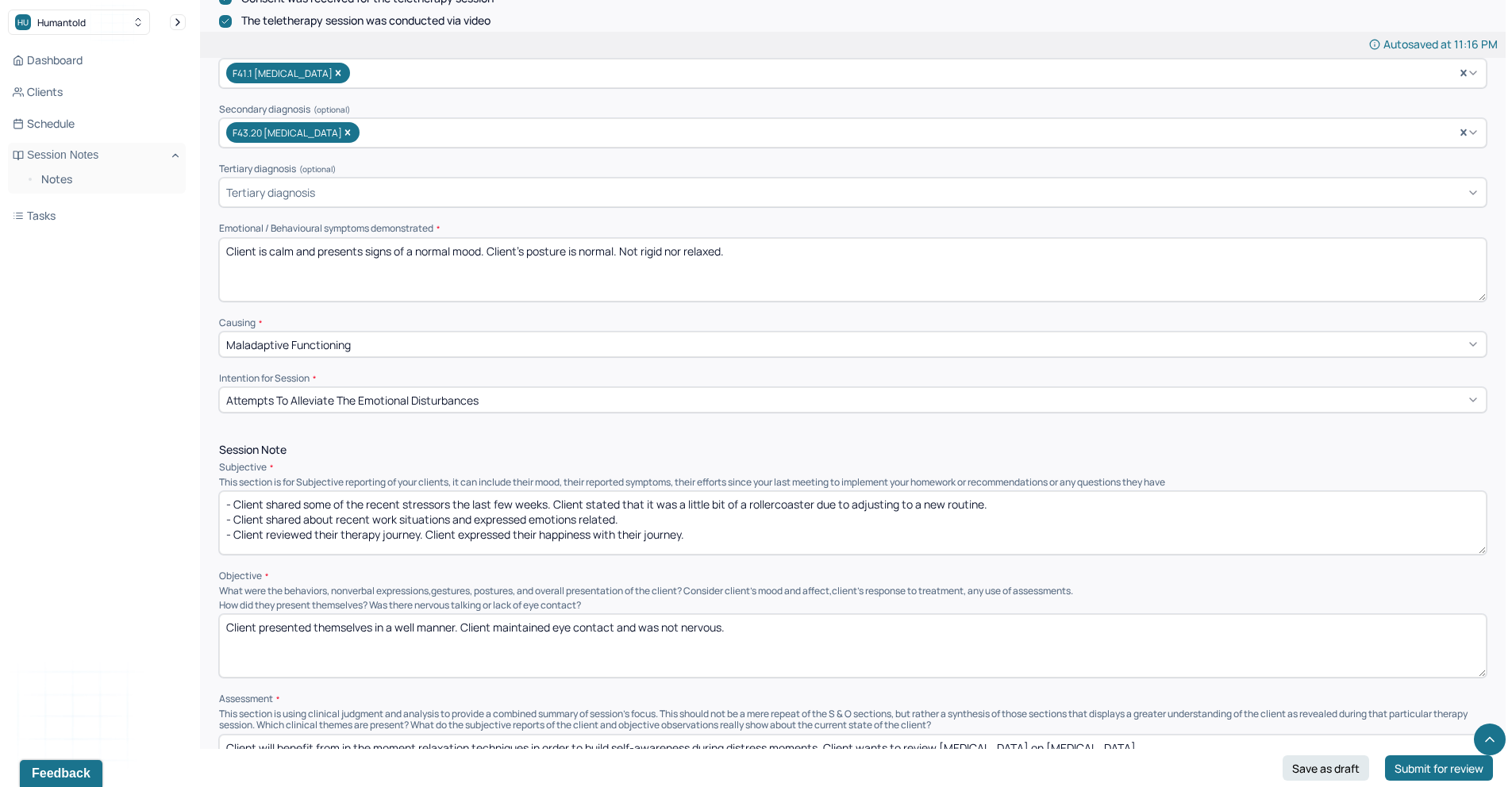 click on "- Client shared some of the recent stressors the last few weeks. Client stated that it was a little bit of a rollercoaster due to adjusting to a new routine.
- Client shared about recent work situations and expressed emotions related.
- Client reviewed their therapy journey. Client expressed their happiness with their journey." at bounding box center (852, 523) 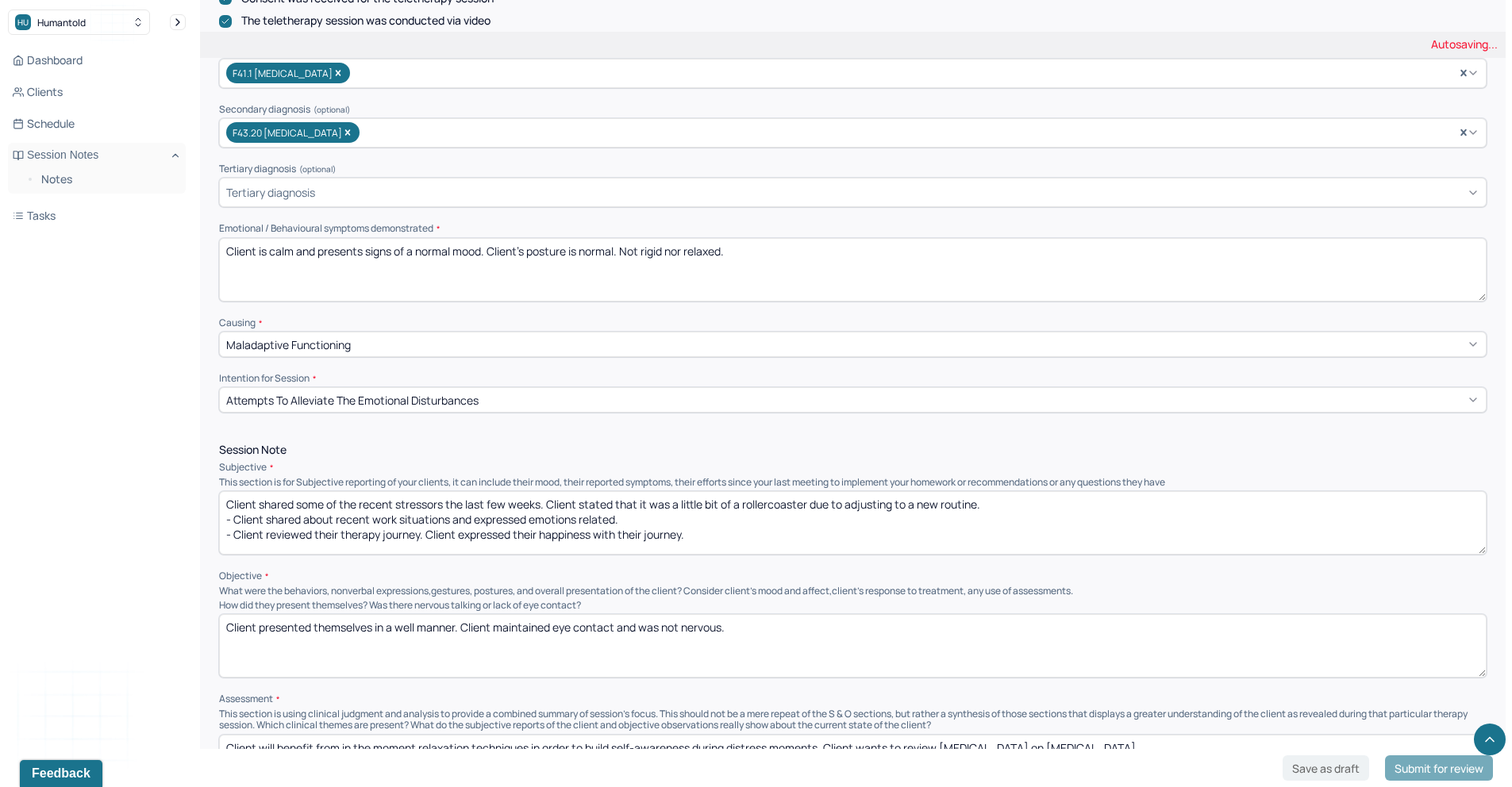 click on "- Client shared some of the recent stressors the last few weeks. Client stated that it was a little bit of a rollercoaster due to adjusting to a new routine.
- Client shared about recent work situations and expressed emotions related.
- Client reviewed their therapy journey. Client expressed their happiness with their journey." at bounding box center [852, 523] 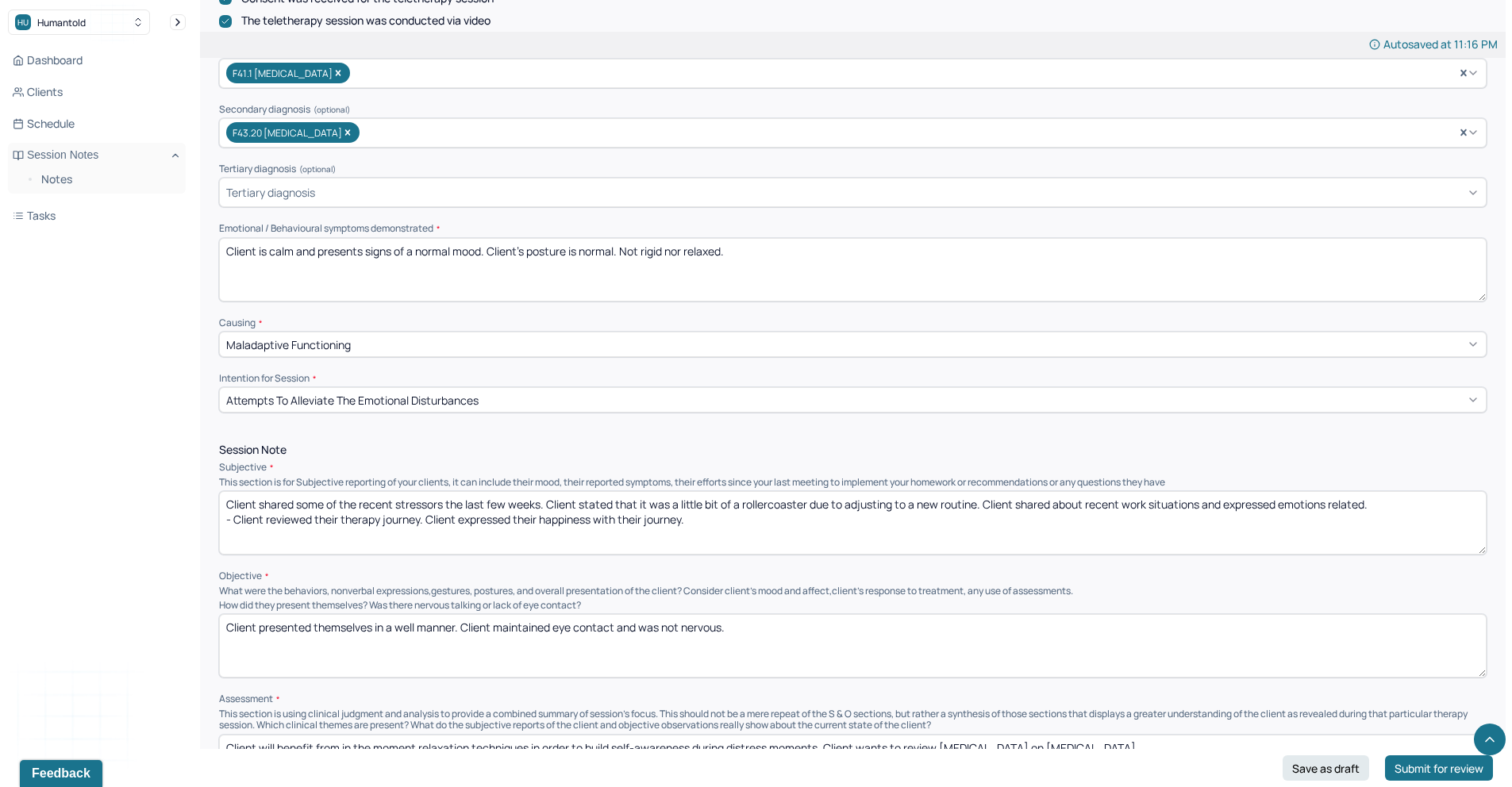 click on "Client shared some of the recent stressors the last few weeks. Client stated that it was a little bit of a rollercoaster due to adjusting to a new routine. Client shared about recent work situations and expressed emotions related.
- Client reviewed their therapy journey. Client expressed their happiness with their journey." at bounding box center [852, 523] 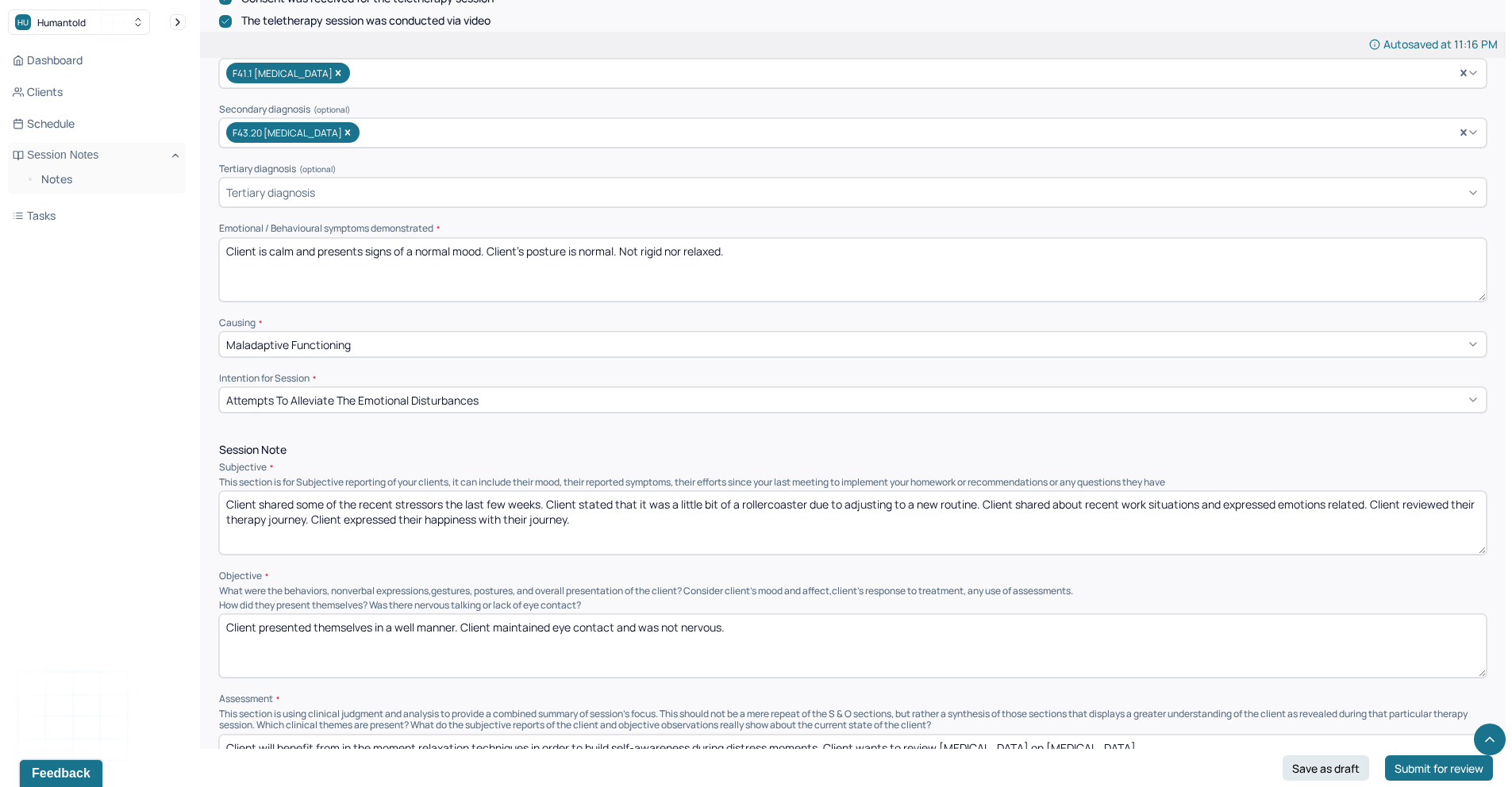 type on "Client shared some of the recent stressors the last few weeks. Client stated that it was a little bit of a rollercoaster due to adjusting to a new routine. Client shared about recent work situations and expressed emotions related. Client reviewed their therapy journey. Client expressed their happiness with their journey." 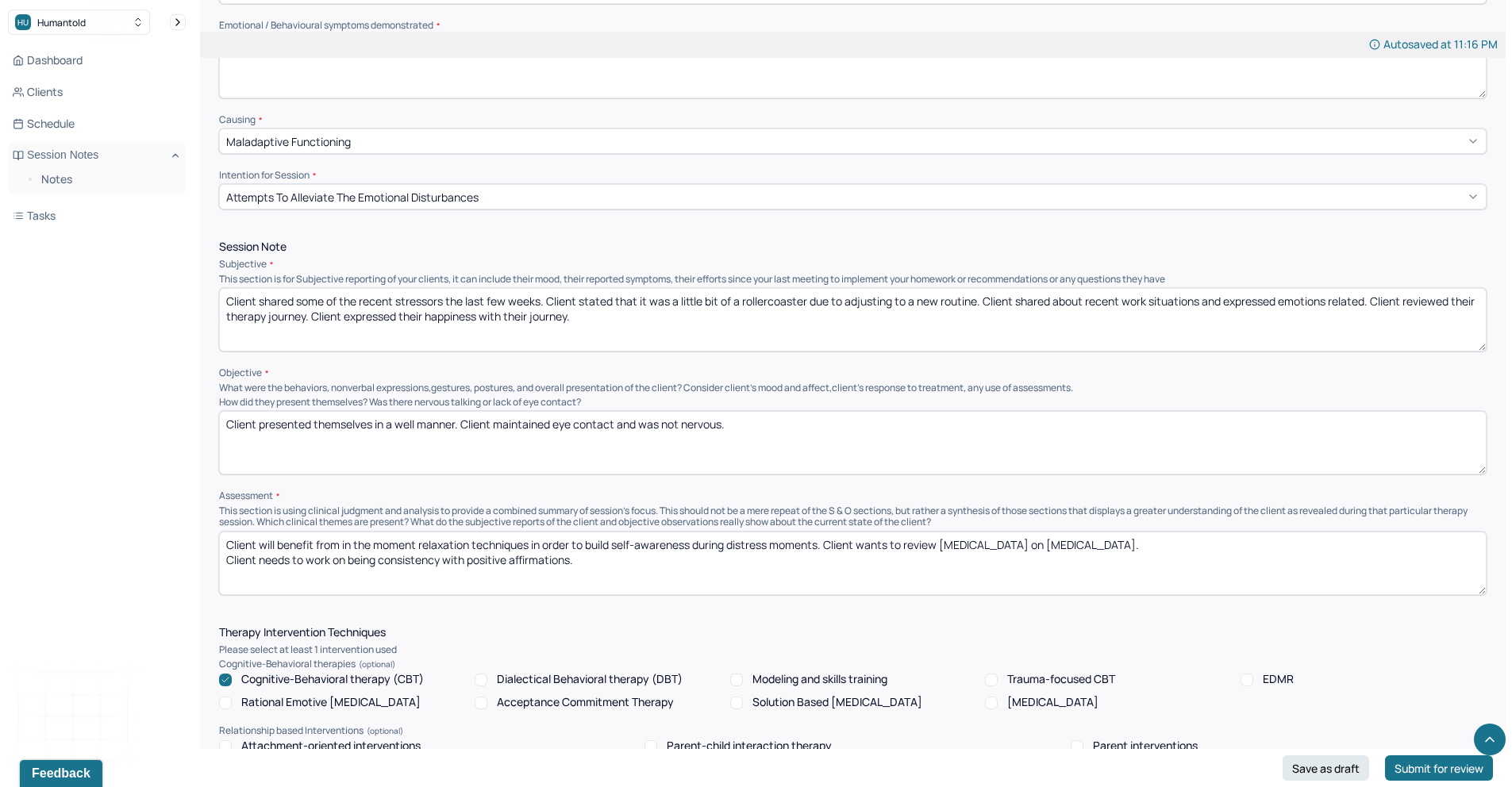 scroll, scrollTop: 722, scrollLeft: 0, axis: vertical 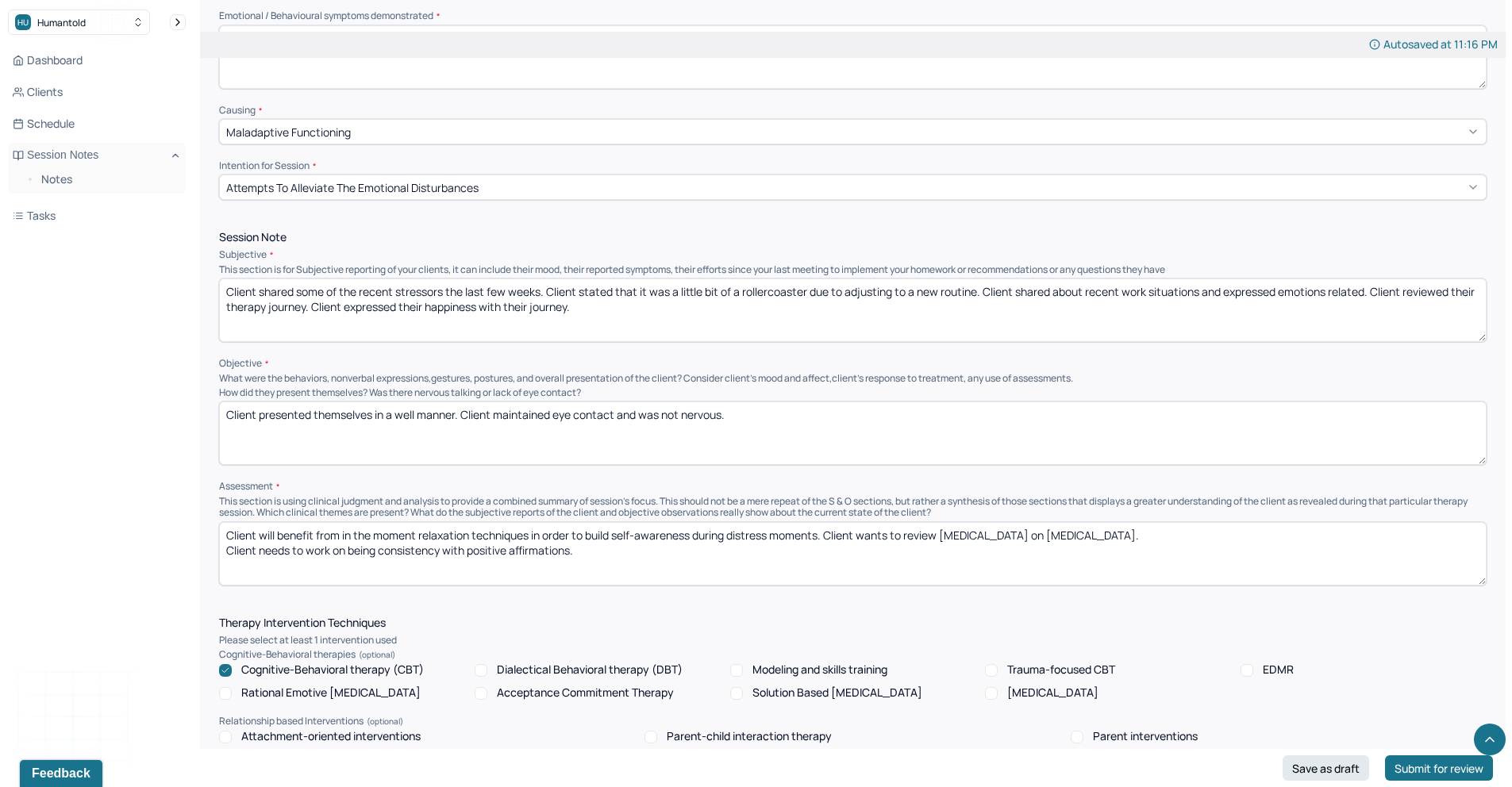 click on "Client will benefit from in the moment relaxation techniques in order to build self-awareness during distress moments. Client wants to review [MEDICAL_DATA] on [MEDICAL_DATA].
Client needs to work on being consistency with positive affirmations." at bounding box center (852, 554) 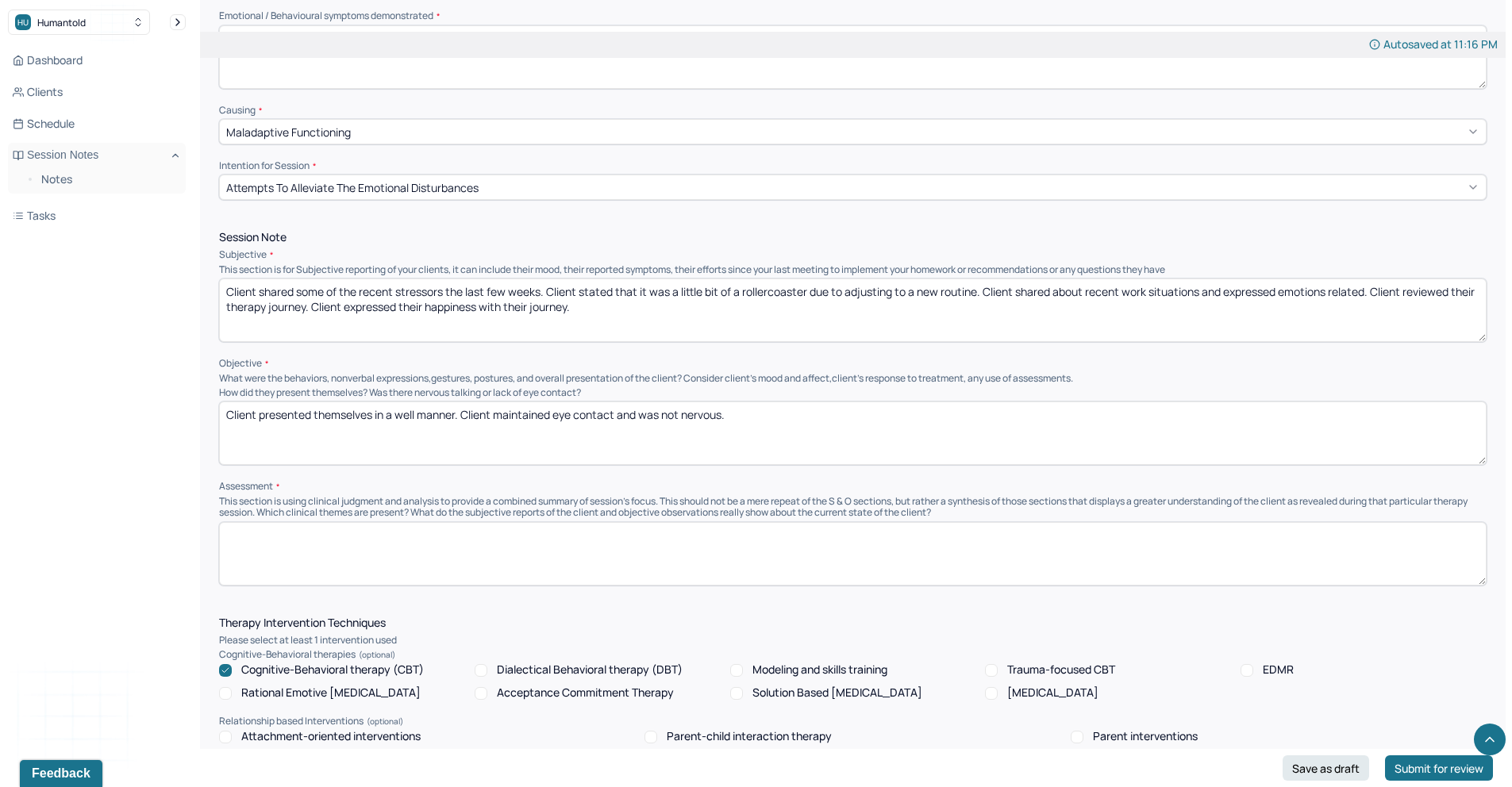 paste on "- Client was able to adjust when throw off course. Client is able to correctly label and manage her anxiety. Client does’t displace her anxiety onto others. Client is able to properly express her emotions. Client is currently in her stage of maintainceance." 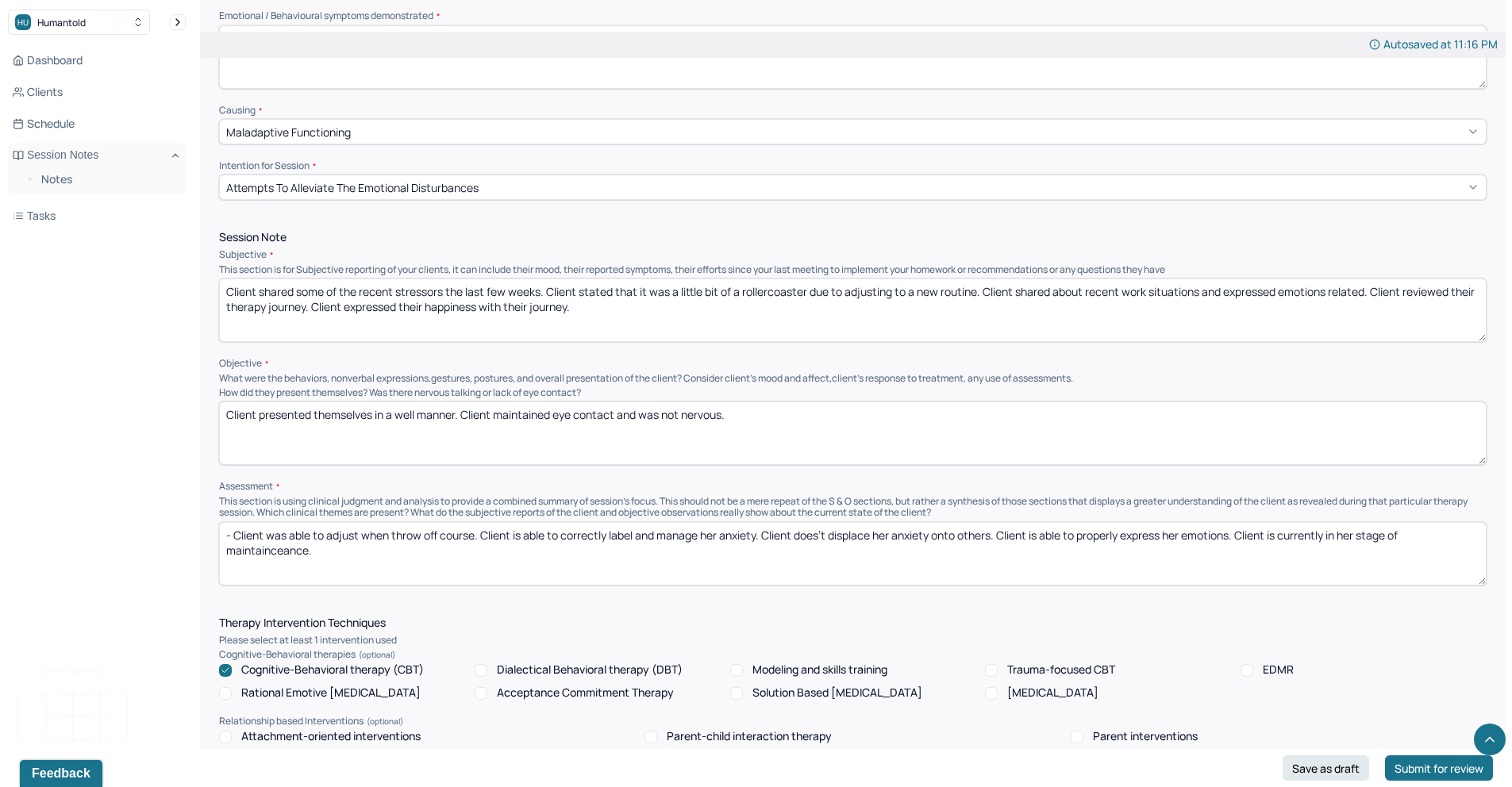 click on "- Client was able to adjust when throw off course. Client is able to correctly label and manage her anxiety. Client does’t displace her anxiety onto others. Client is able to properly express her emotions. Client is currently in her stage of maintainceance." at bounding box center (852, 554) 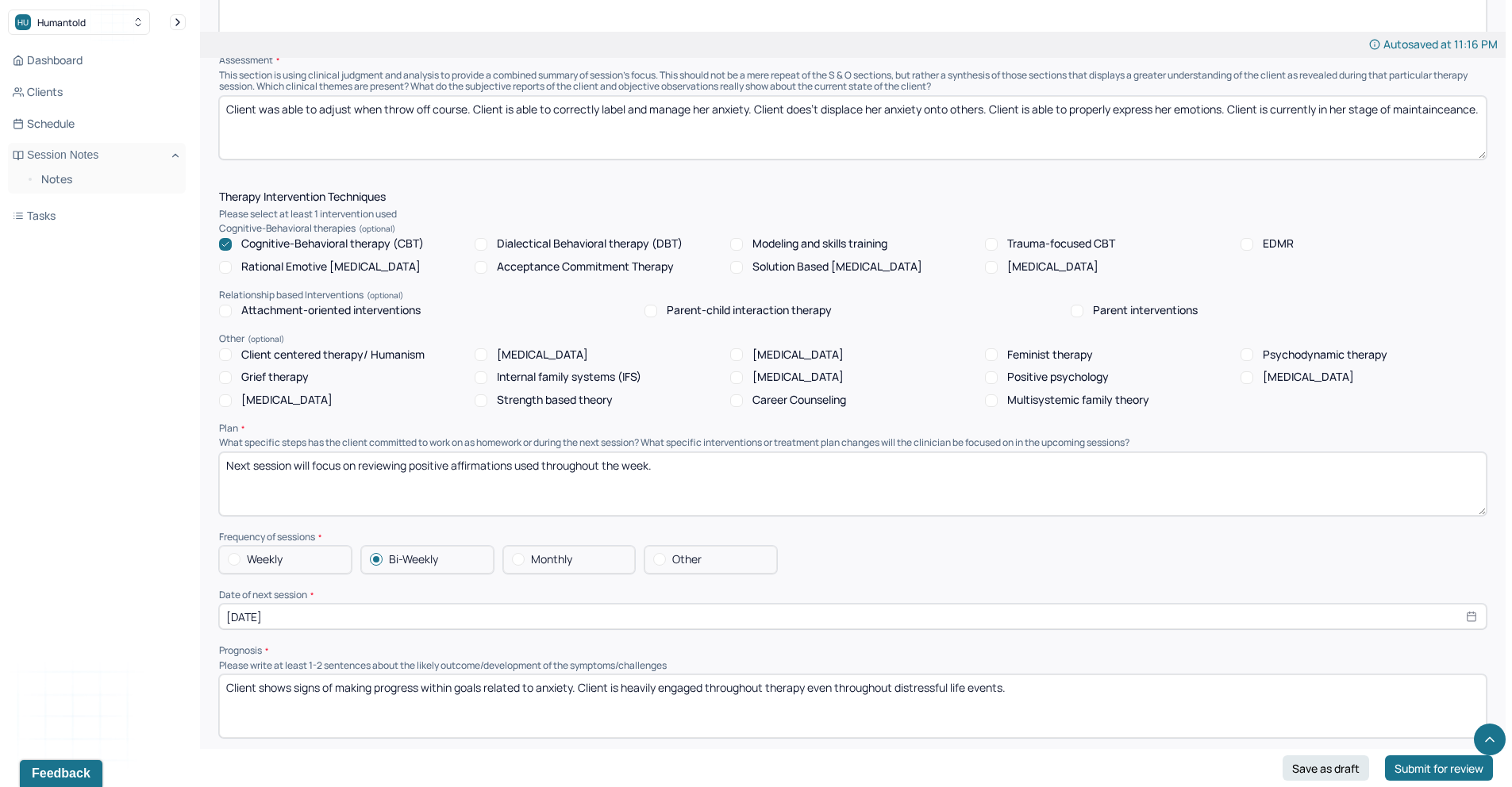 scroll, scrollTop: 1149, scrollLeft: 0, axis: vertical 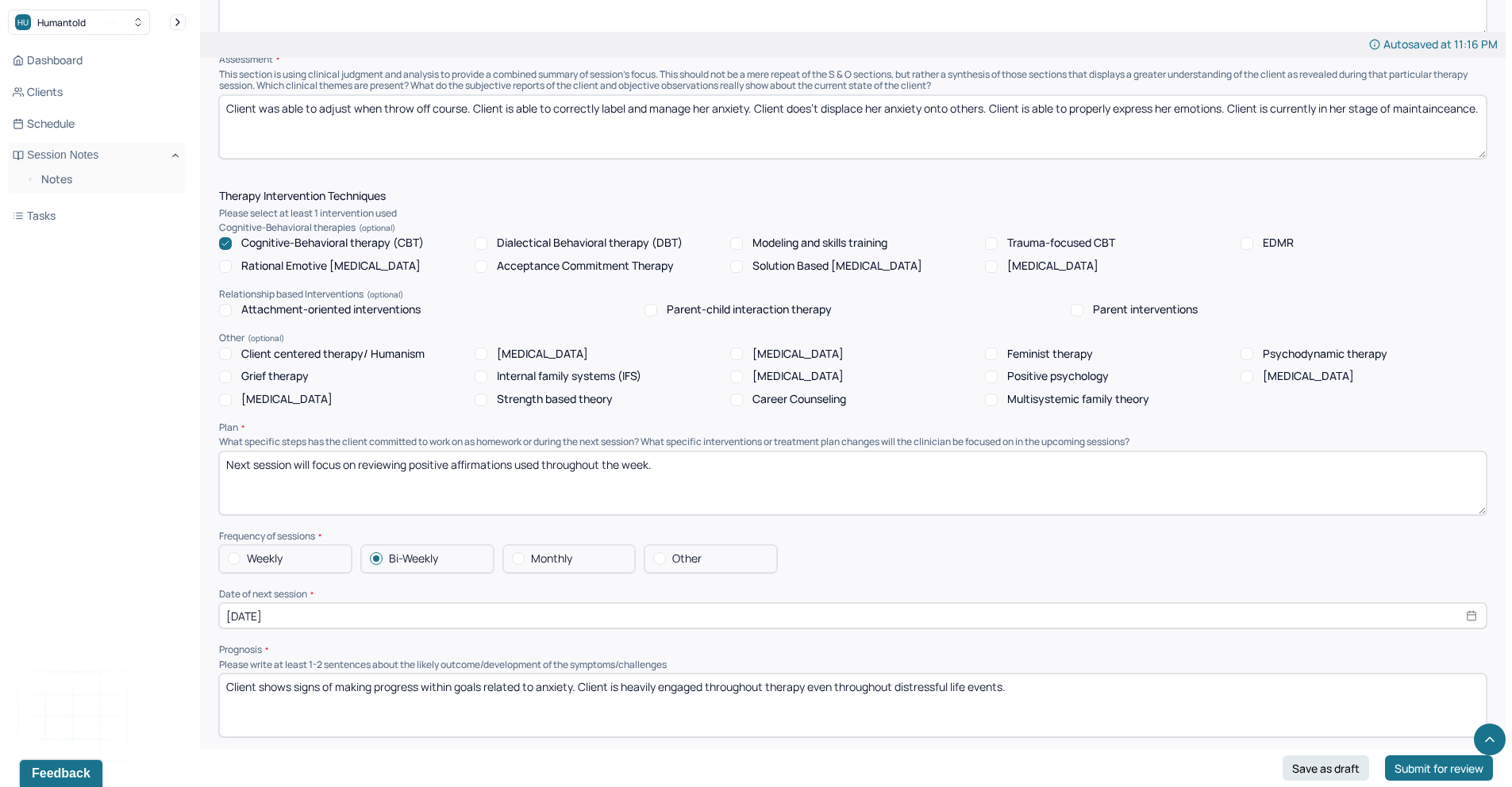 type on "Client was able to adjust when throw off course. Client is able to correctly label and manage her anxiety. Client does’t displace her anxiety onto others. Client is able to properly express her emotions. Client is currently in her stage of maintainceance." 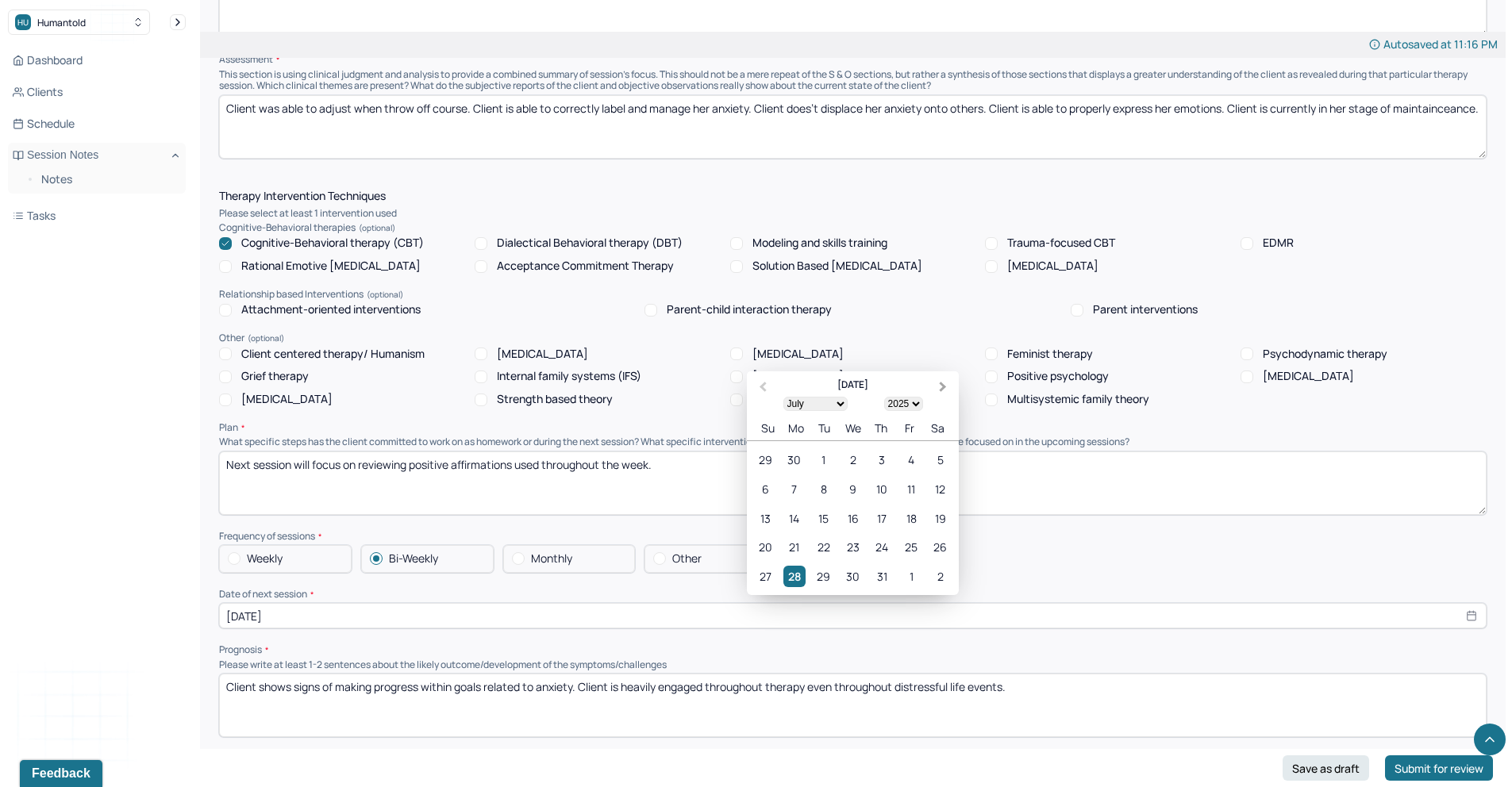 click on "Next Month" at bounding box center [943, 387] 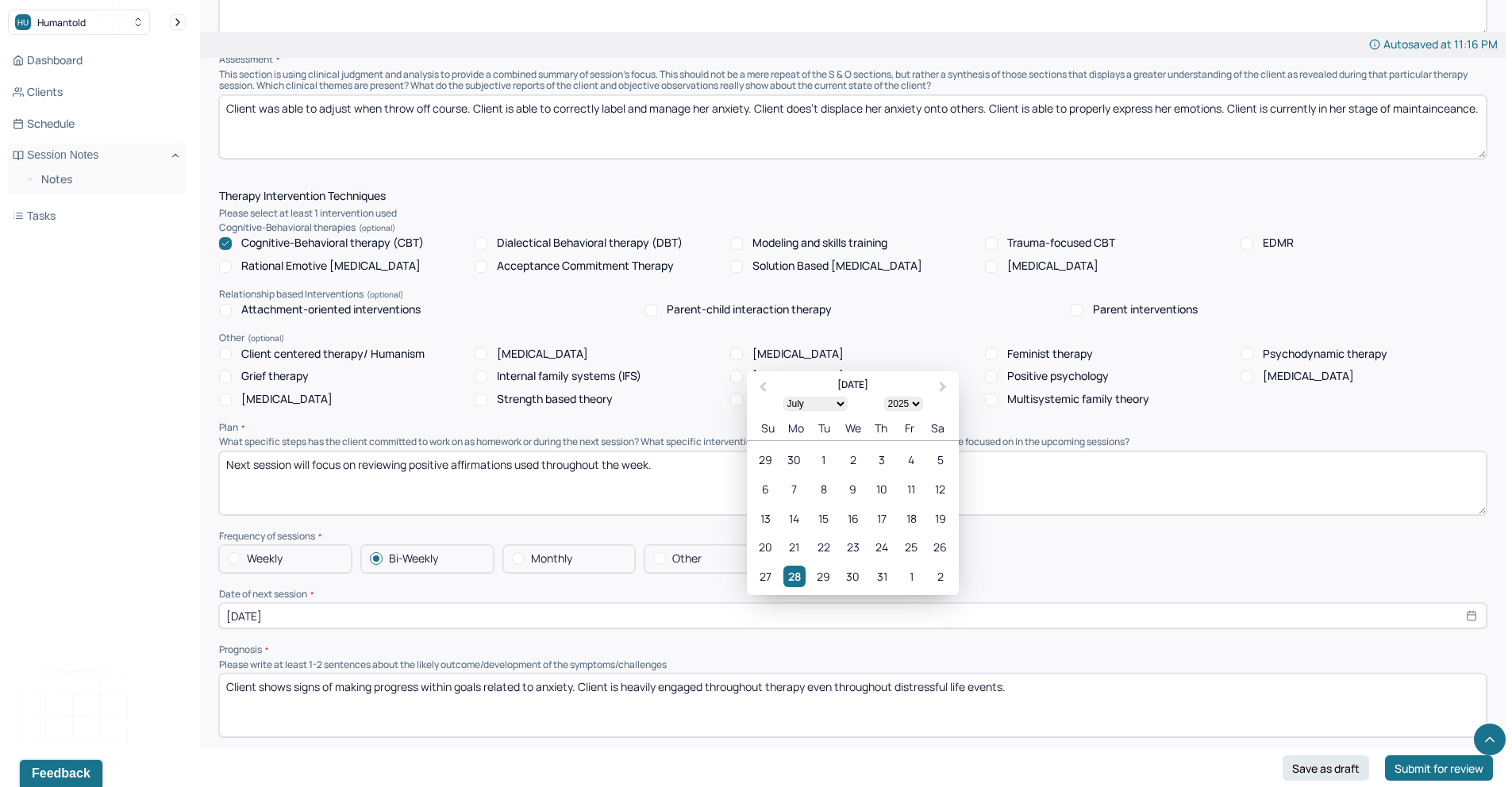 select on "7" 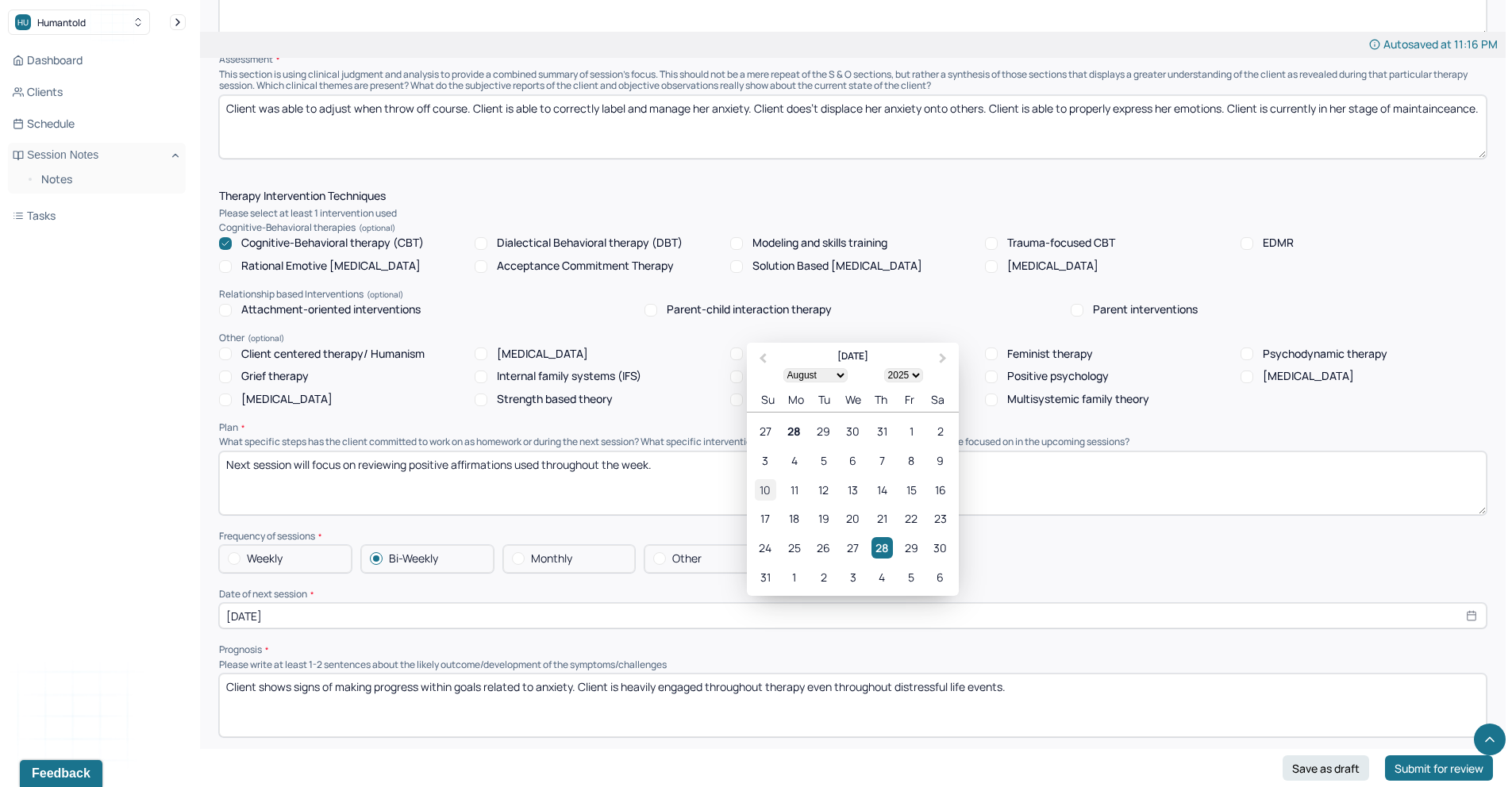 click on "10" at bounding box center (765, 489) 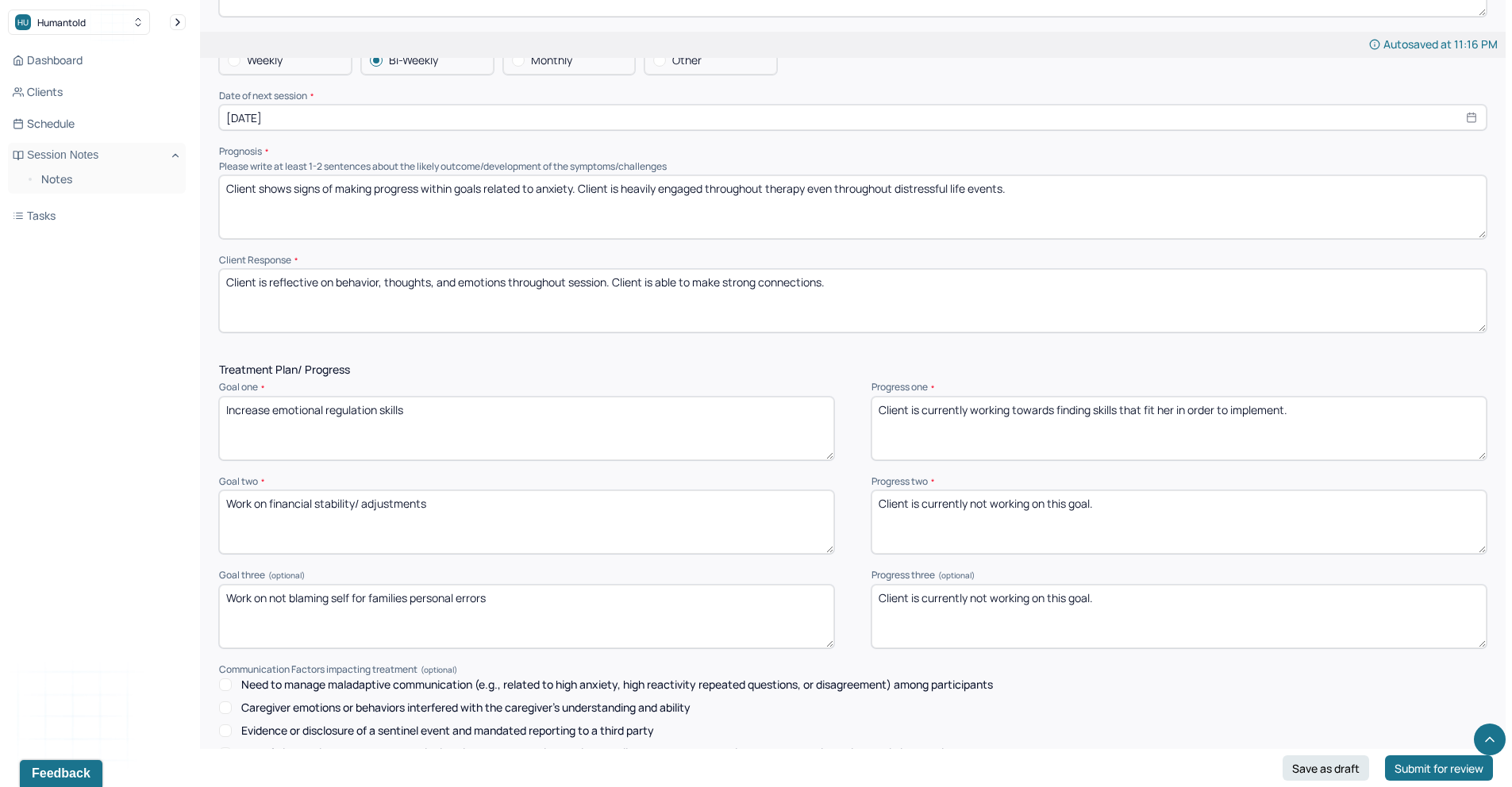 scroll, scrollTop: 1524, scrollLeft: 0, axis: vertical 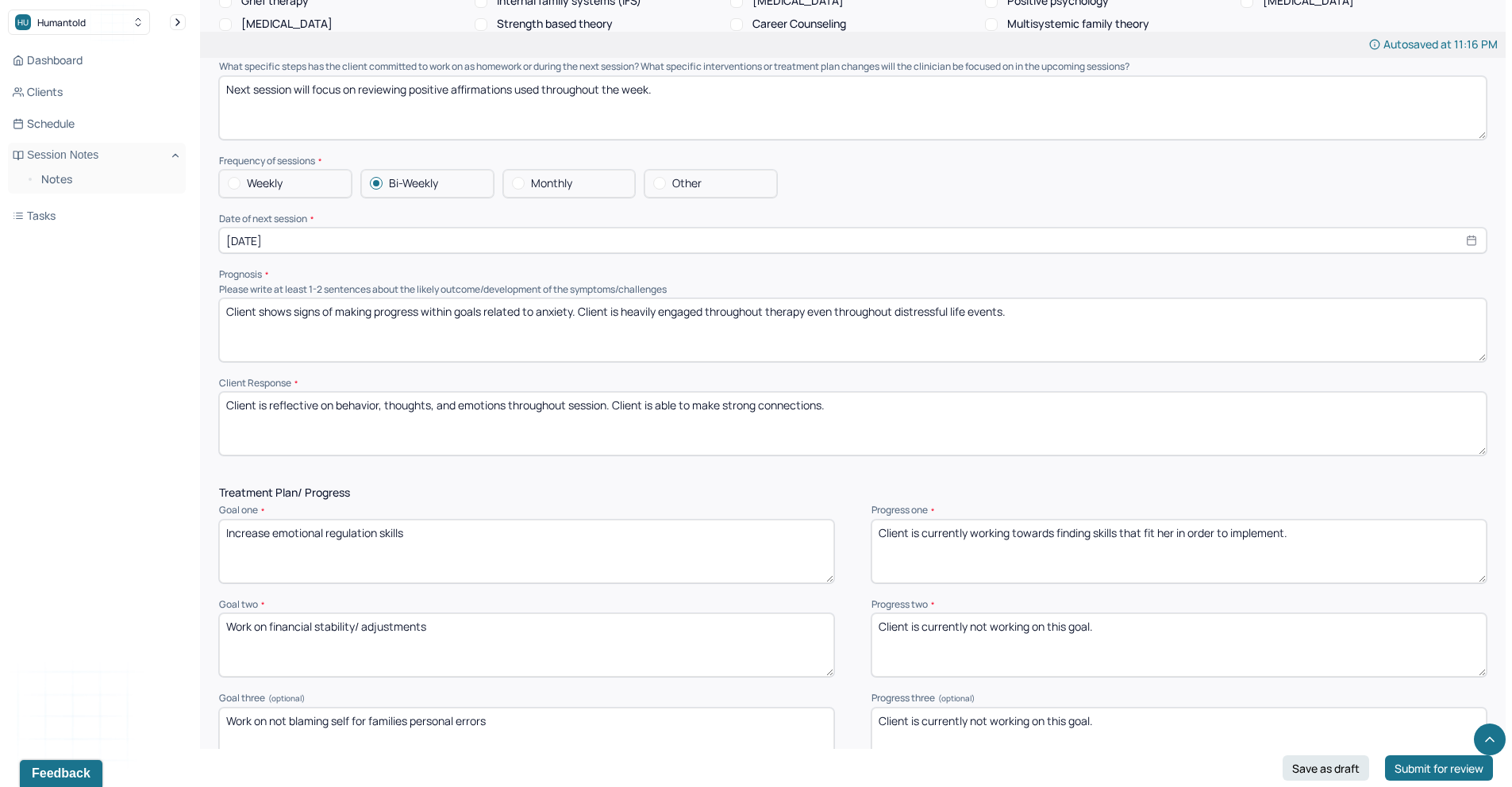 click on "Client shows signs of making progress within goals related to anxiety. Client is heavily engaged throughout therapy even throughout distressful life events." at bounding box center (852, 330) 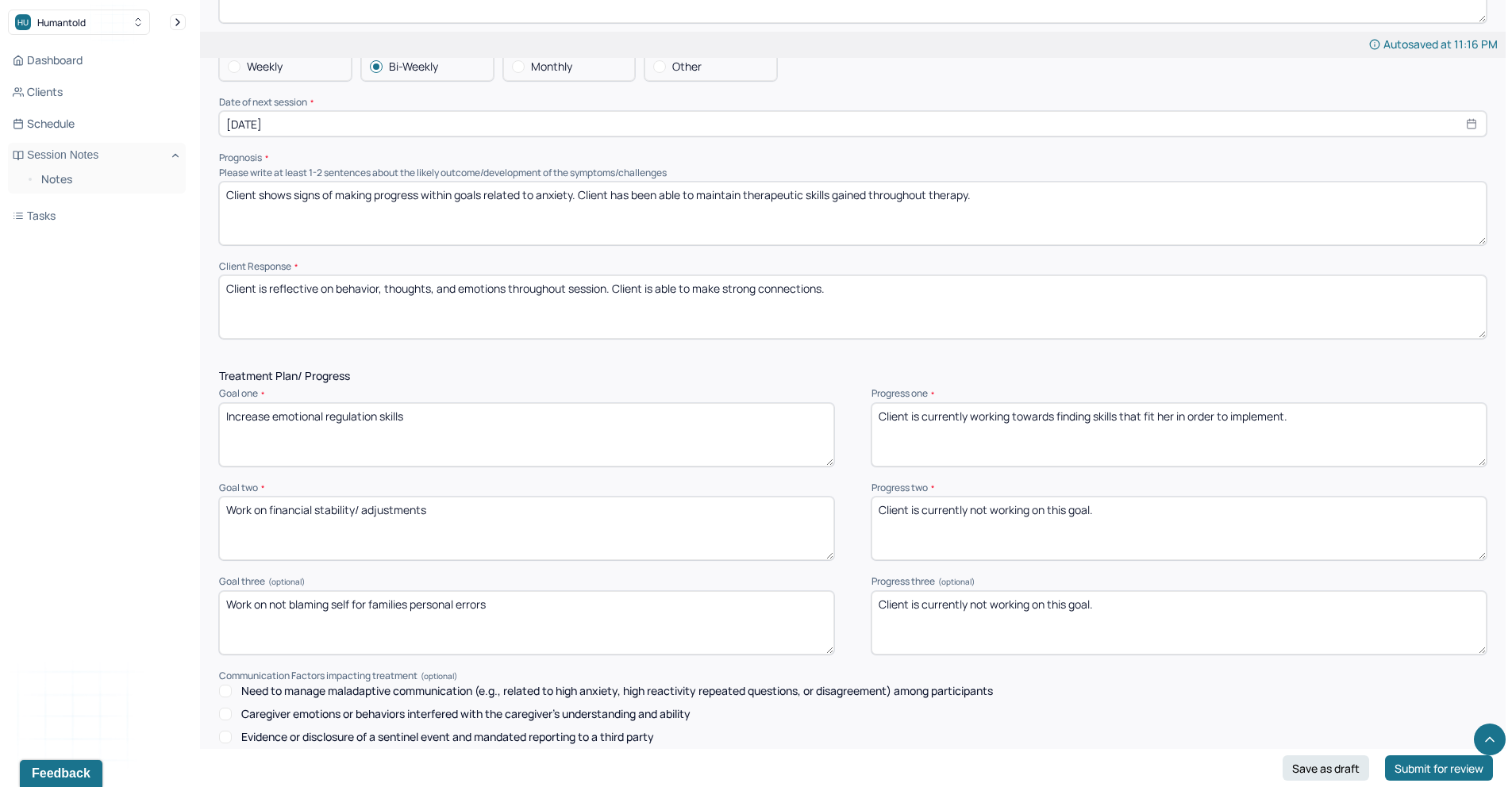 scroll, scrollTop: 1650, scrollLeft: 0, axis: vertical 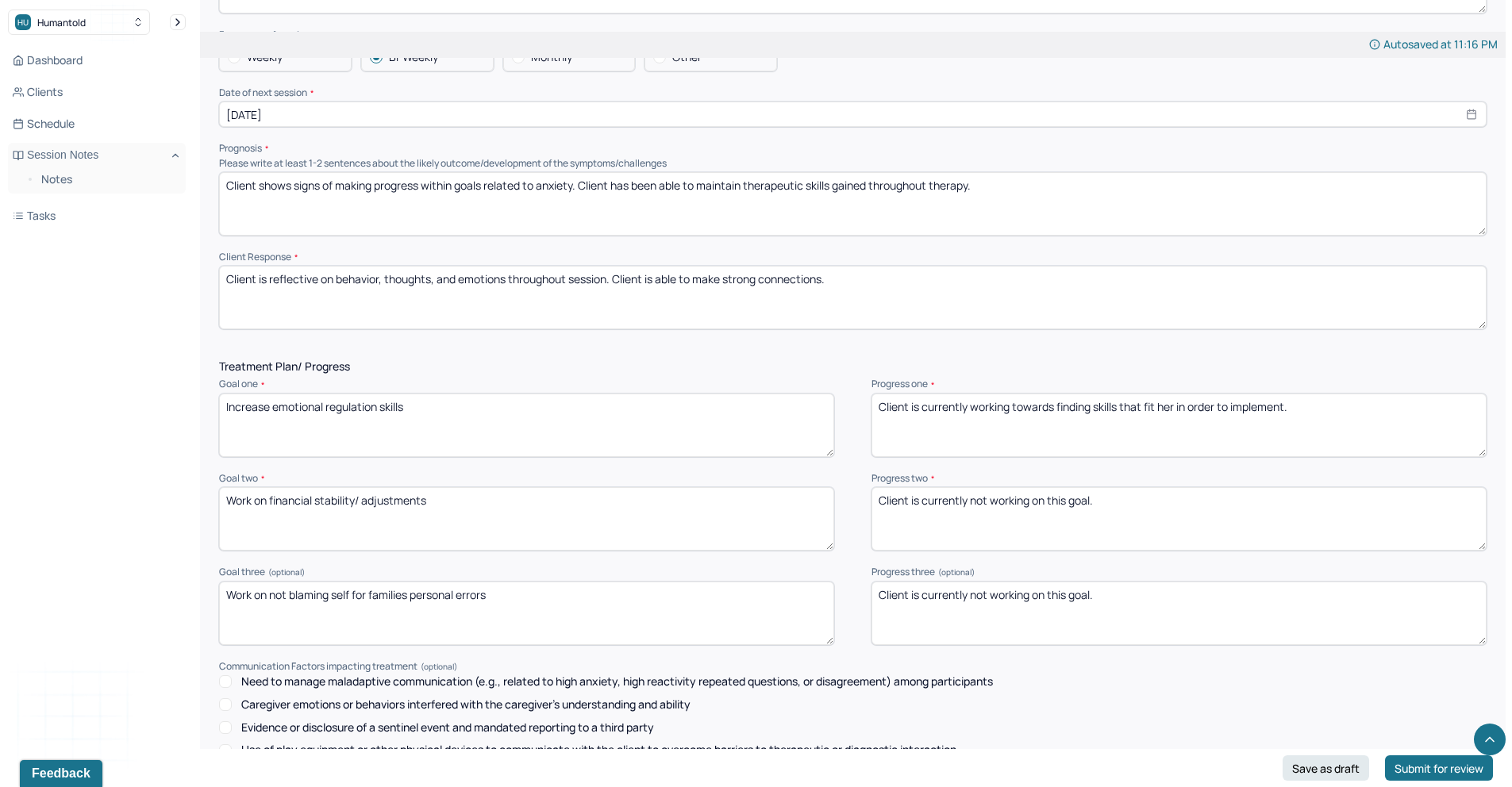 type on "Client shows signs of making progress within goals related to anxiety. Client has been able to maintain therapeutic skills gained throughout therapy." 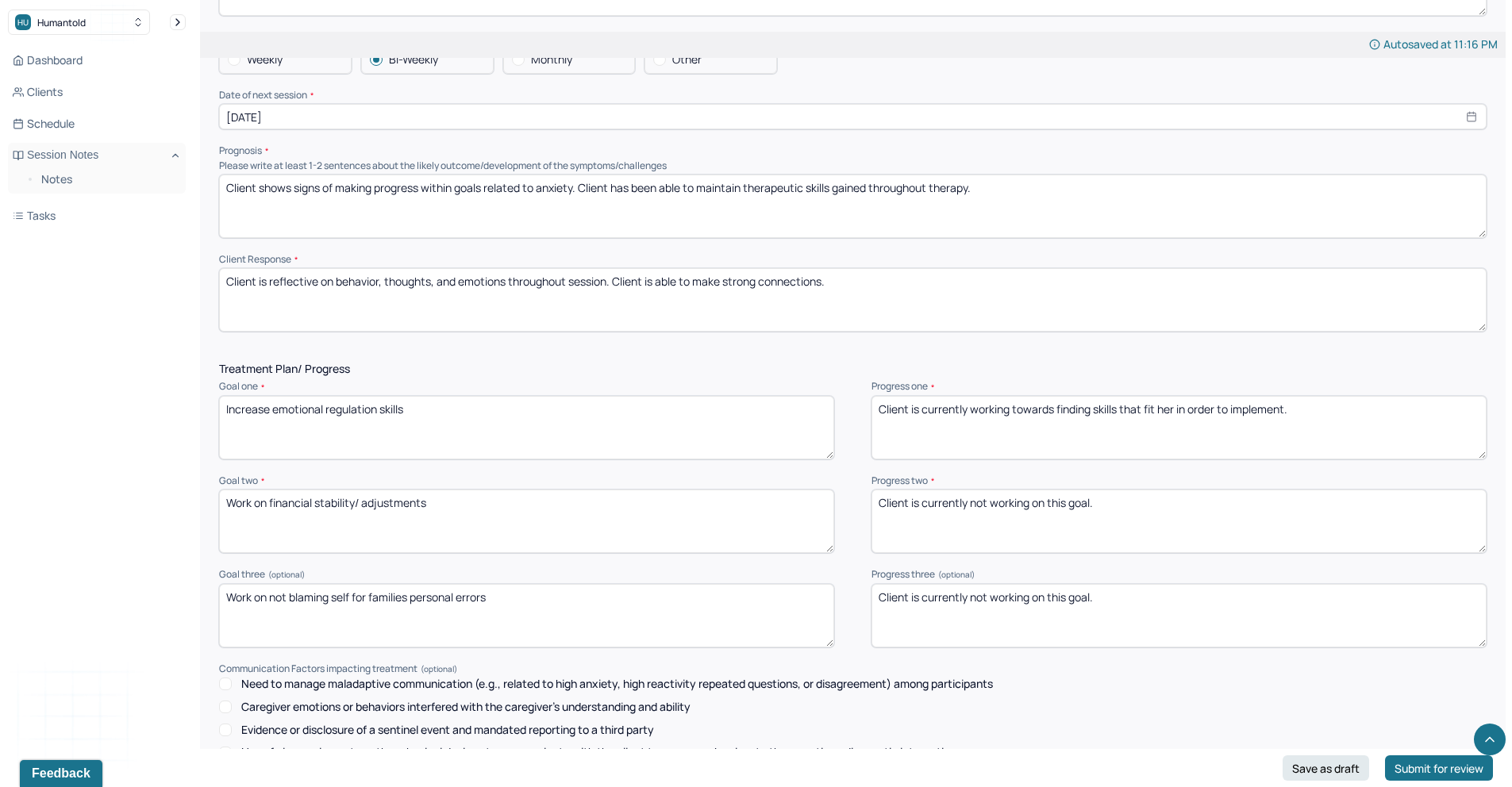 scroll, scrollTop: 1647, scrollLeft: 0, axis: vertical 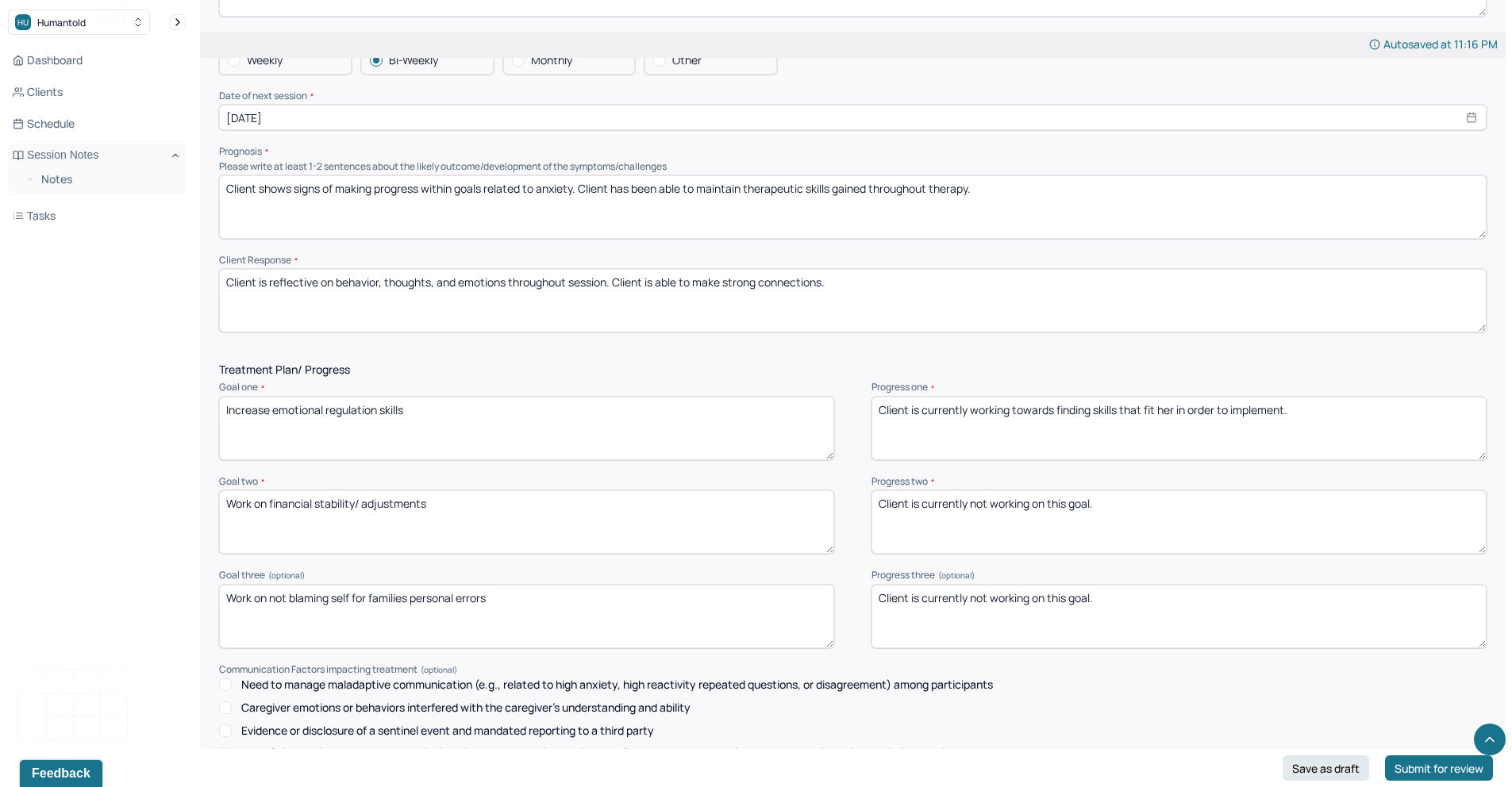 click on "Client is currently not working on this goal." at bounding box center (1179, 616) 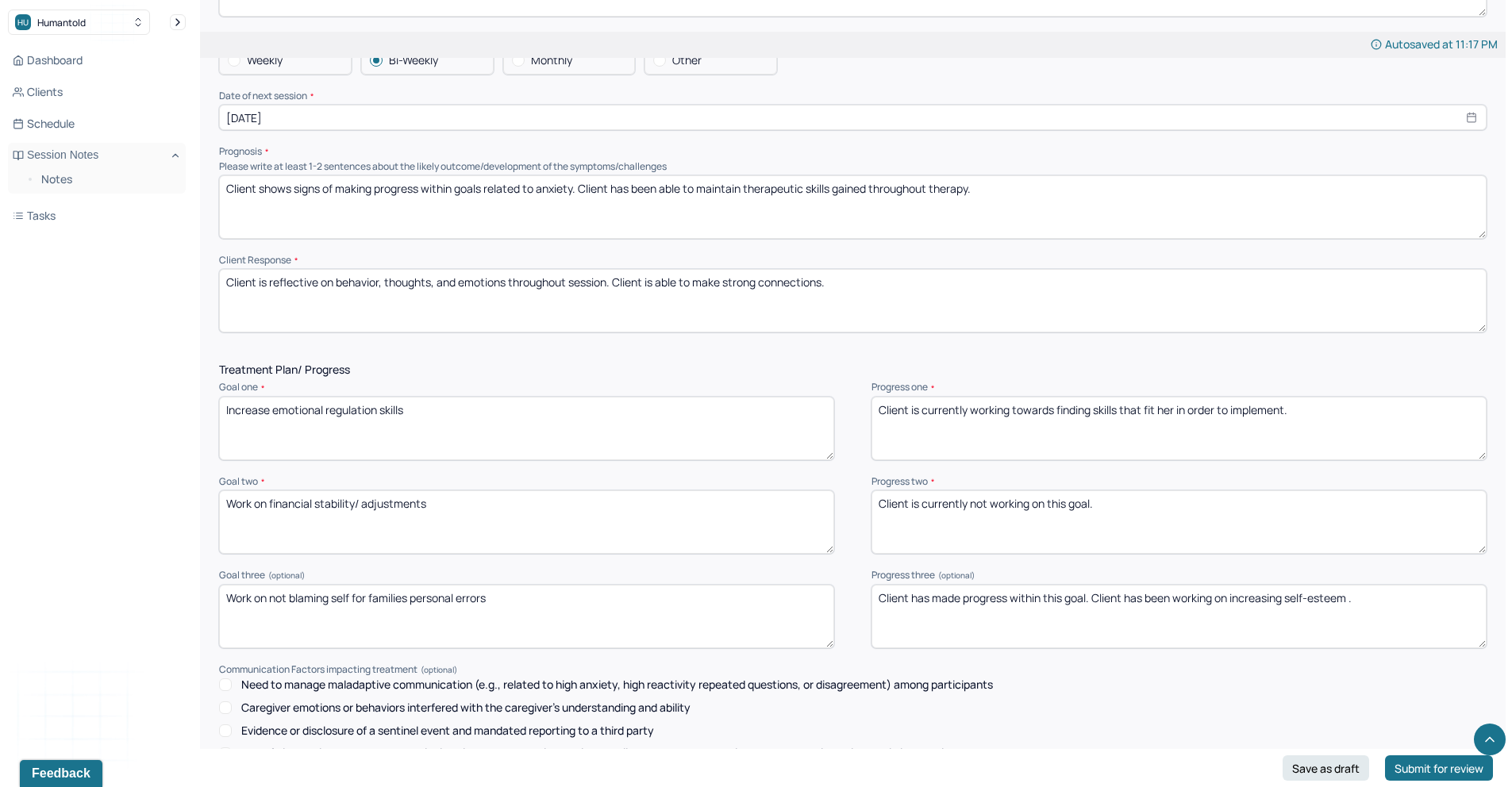 type on "Client has made progress within this goal. Client has been working on increasing self-esteem ." 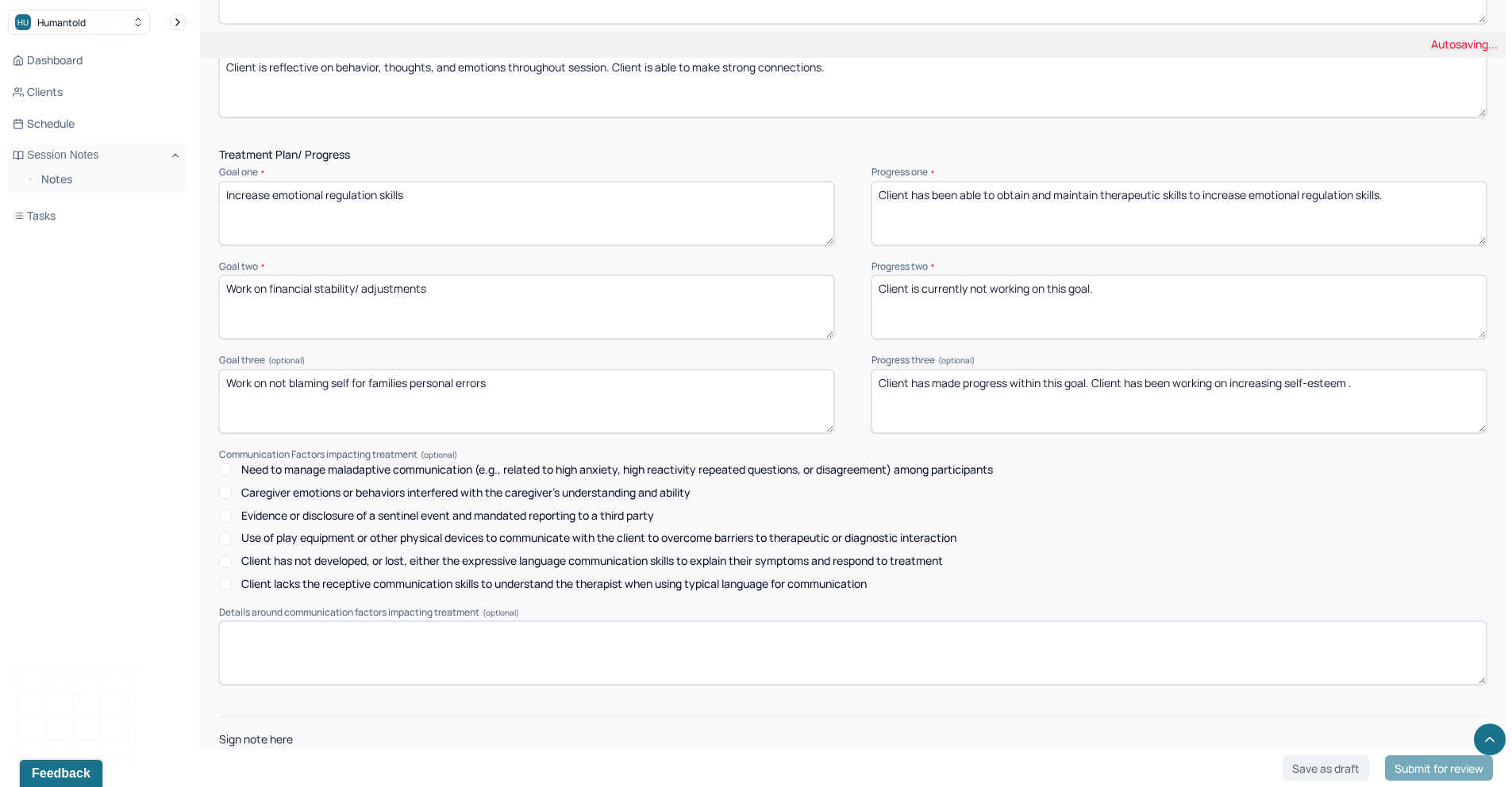 scroll, scrollTop: 1931, scrollLeft: 0, axis: vertical 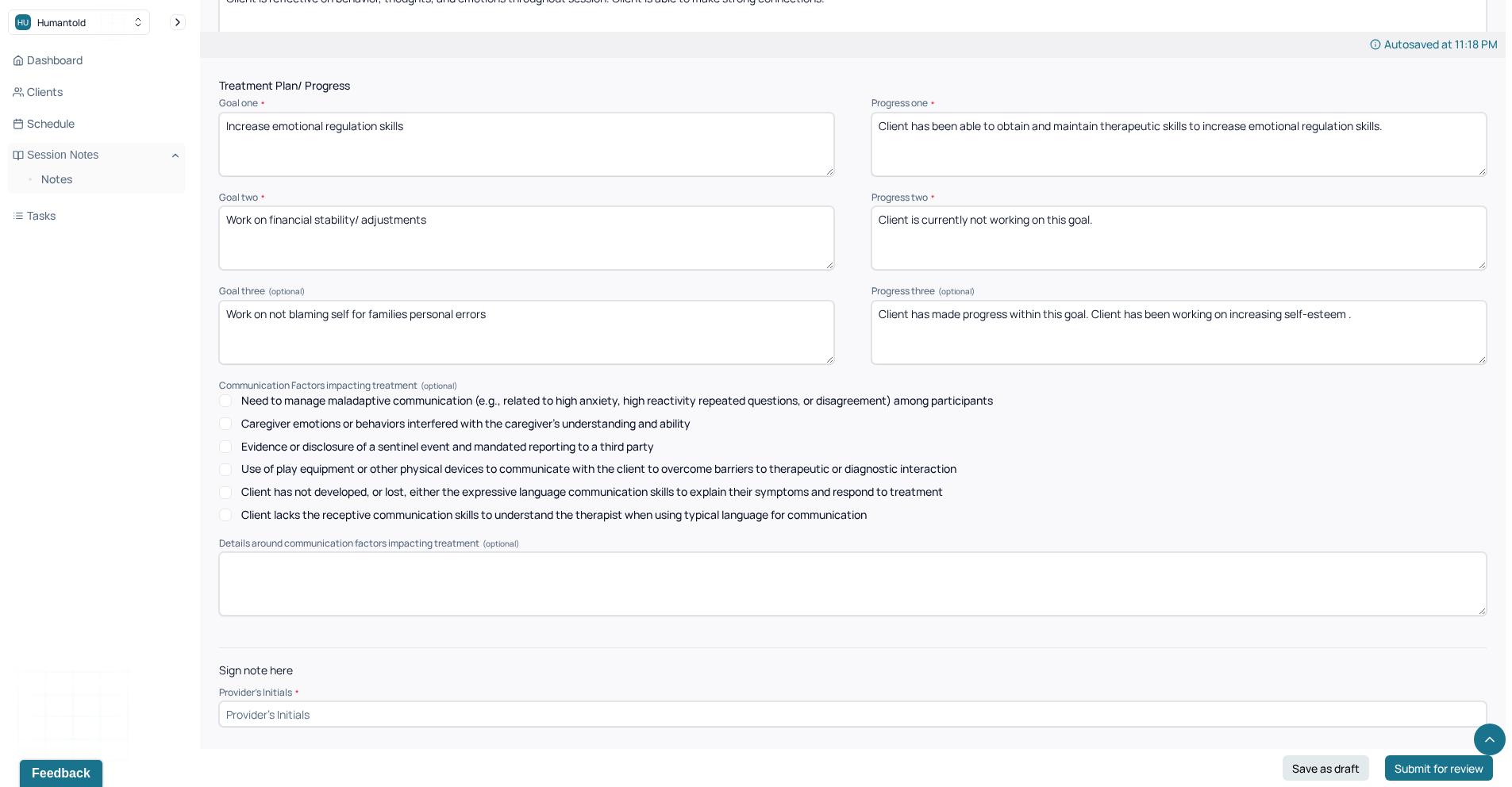 type on "Client has been able to obtain and maintain therapeutic skills to increase emotional regulation skills." 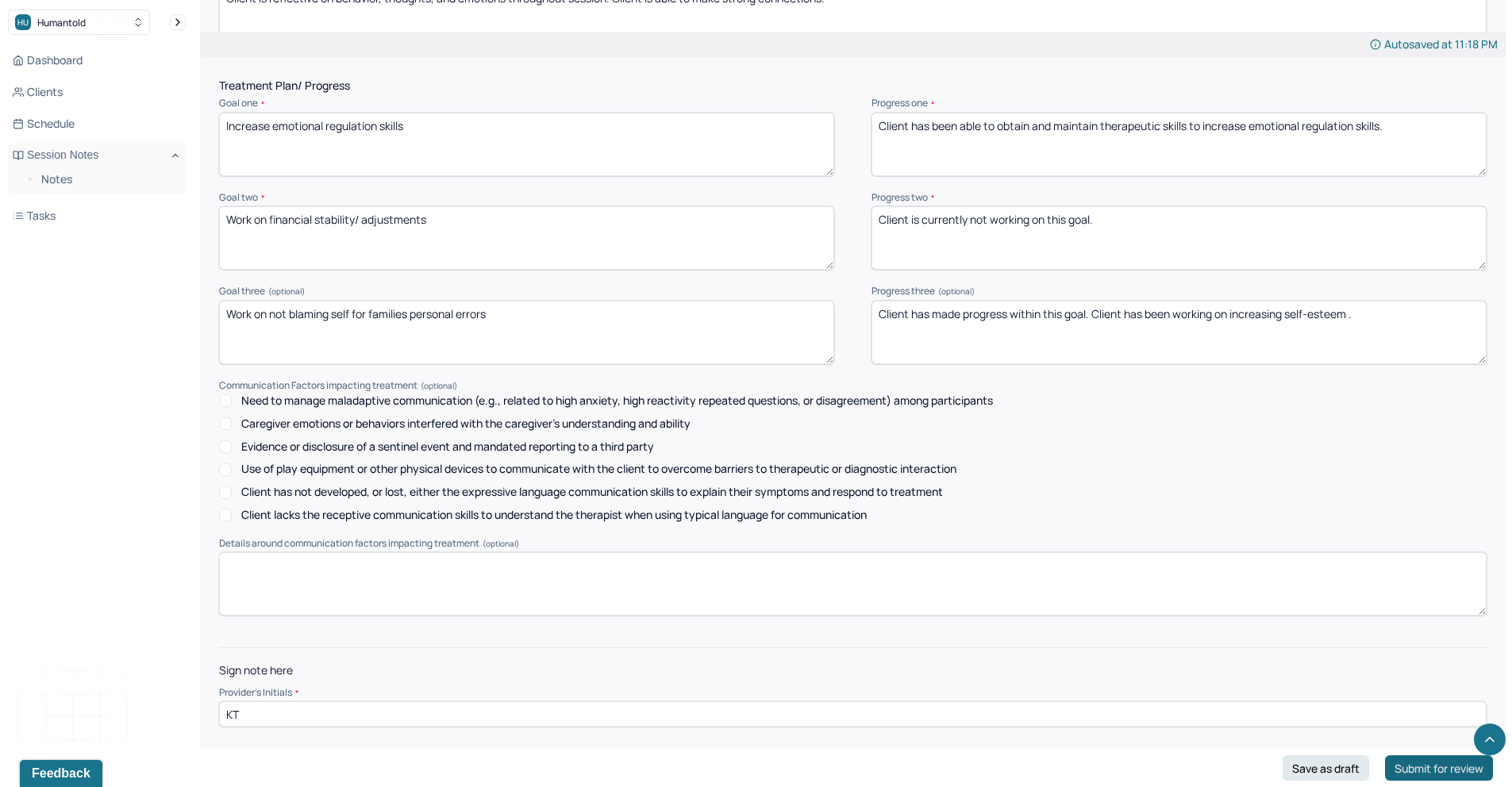 type on "KT" 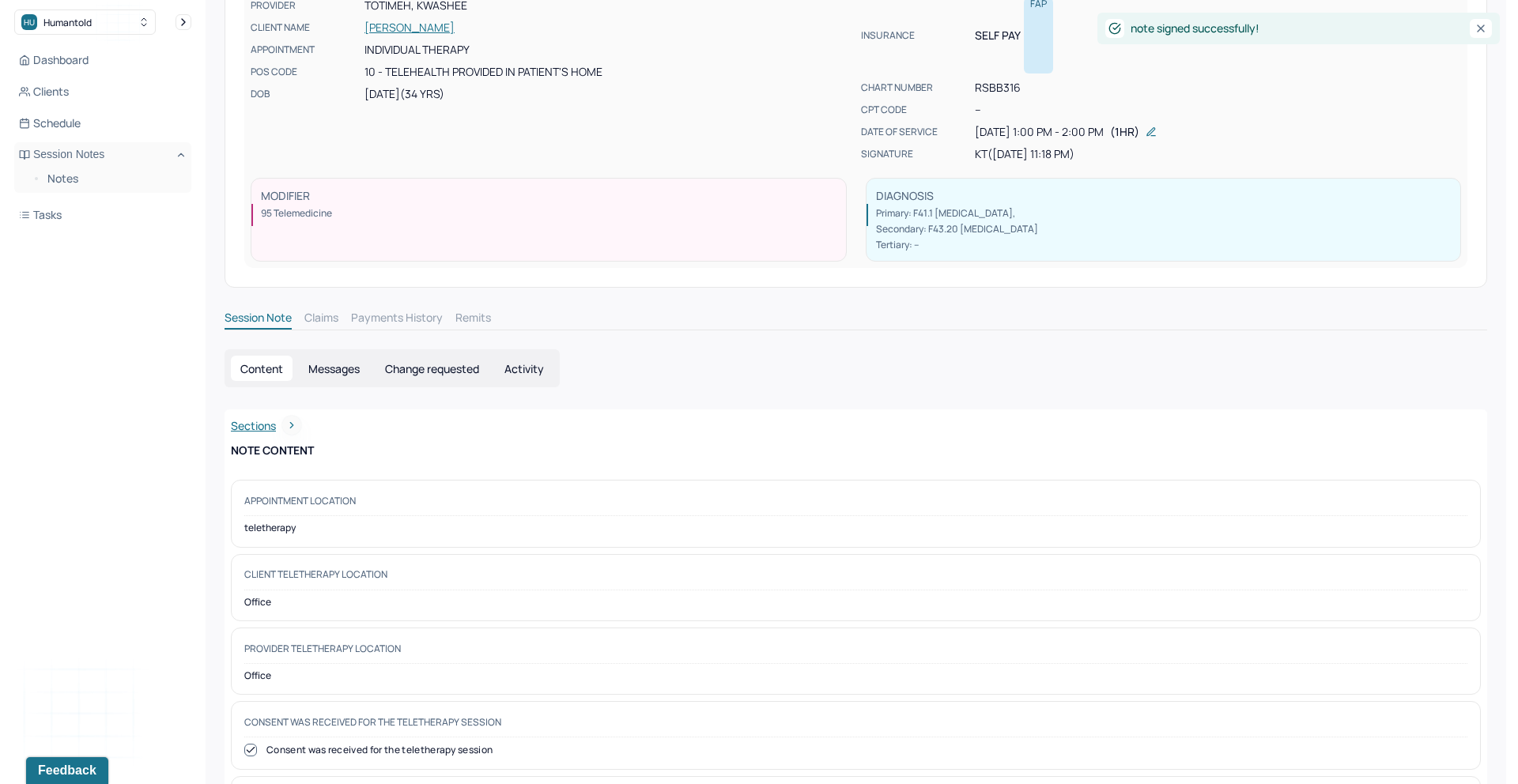 scroll, scrollTop: 0, scrollLeft: 0, axis: both 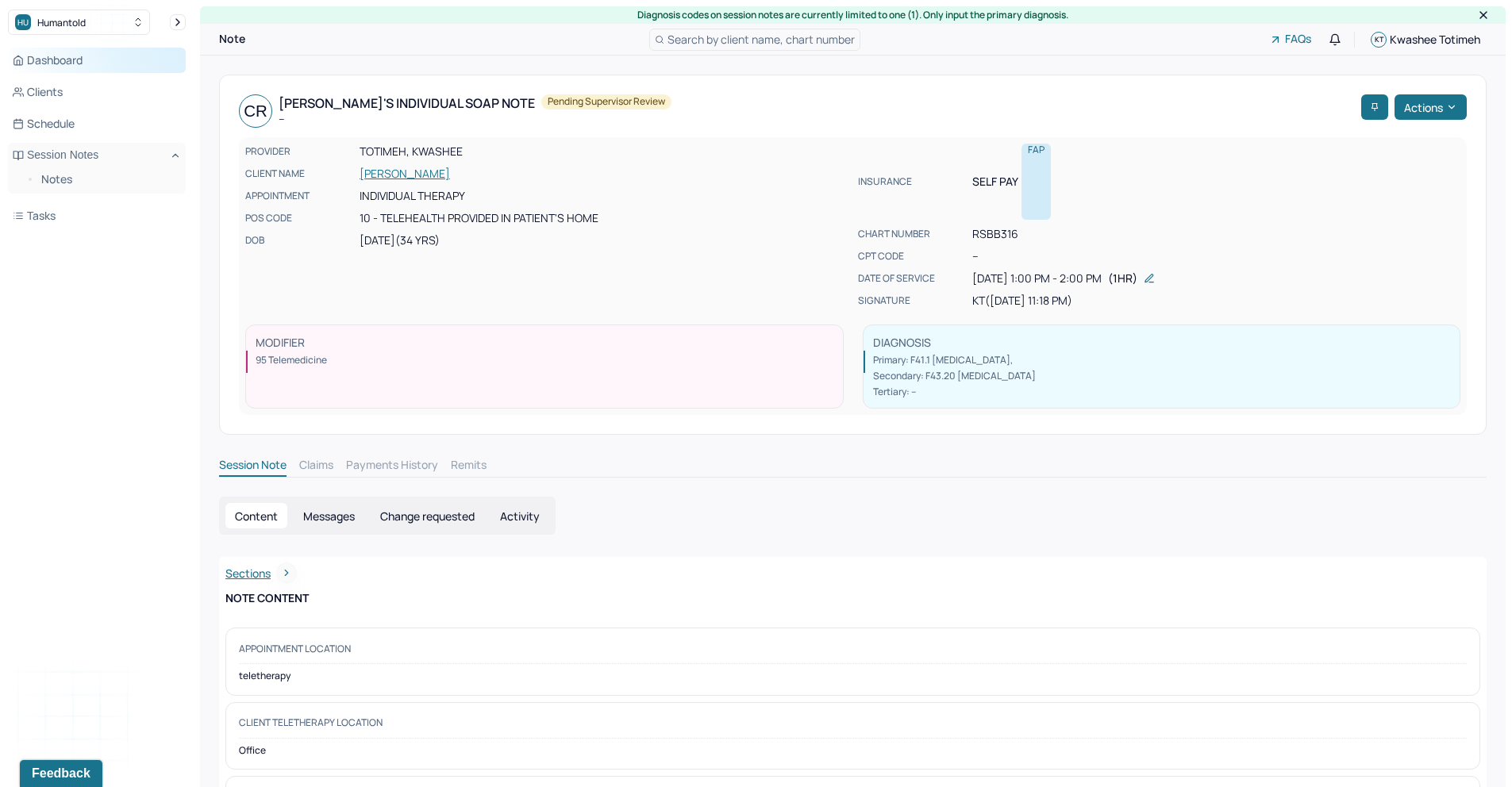 click on "Dashboard" at bounding box center [97, 60] 